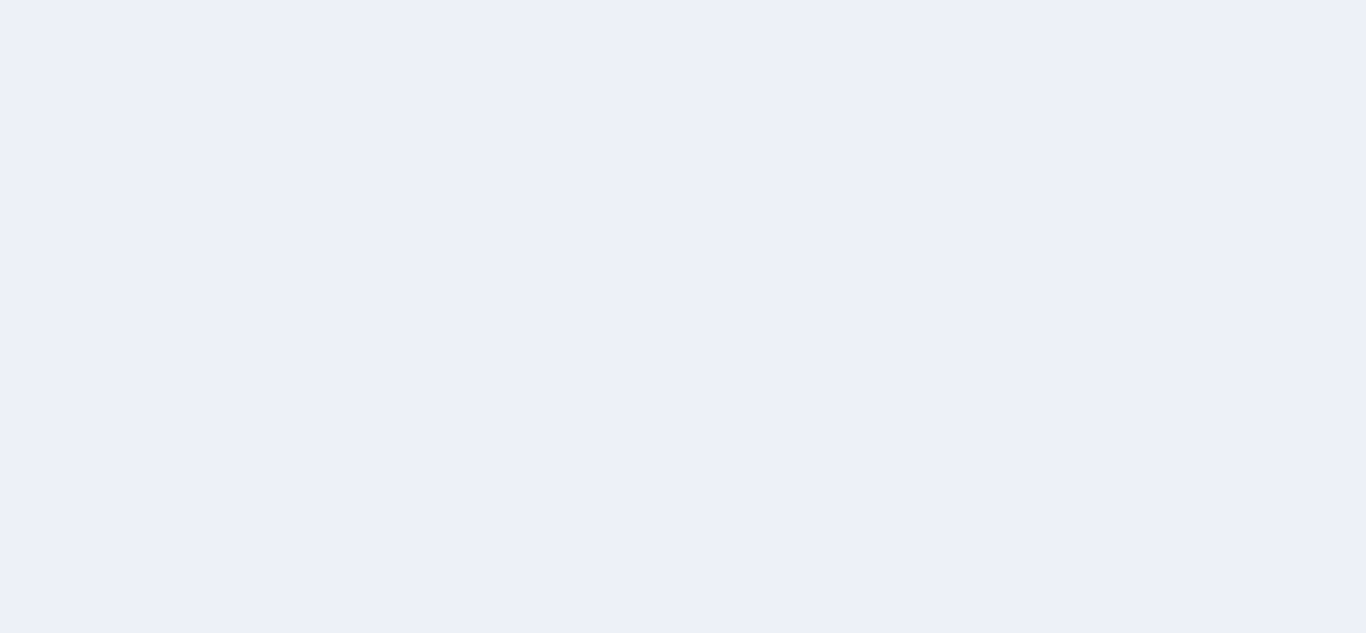 scroll, scrollTop: 0, scrollLeft: 0, axis: both 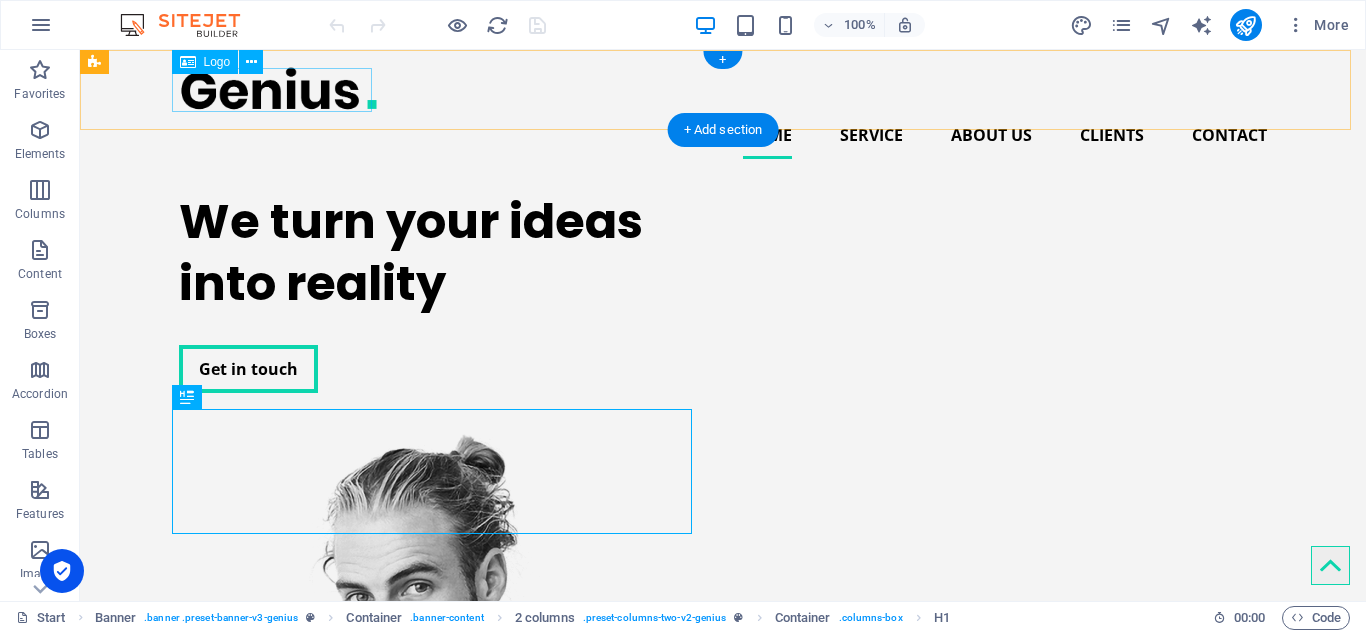 click at bounding box center (723, 88) 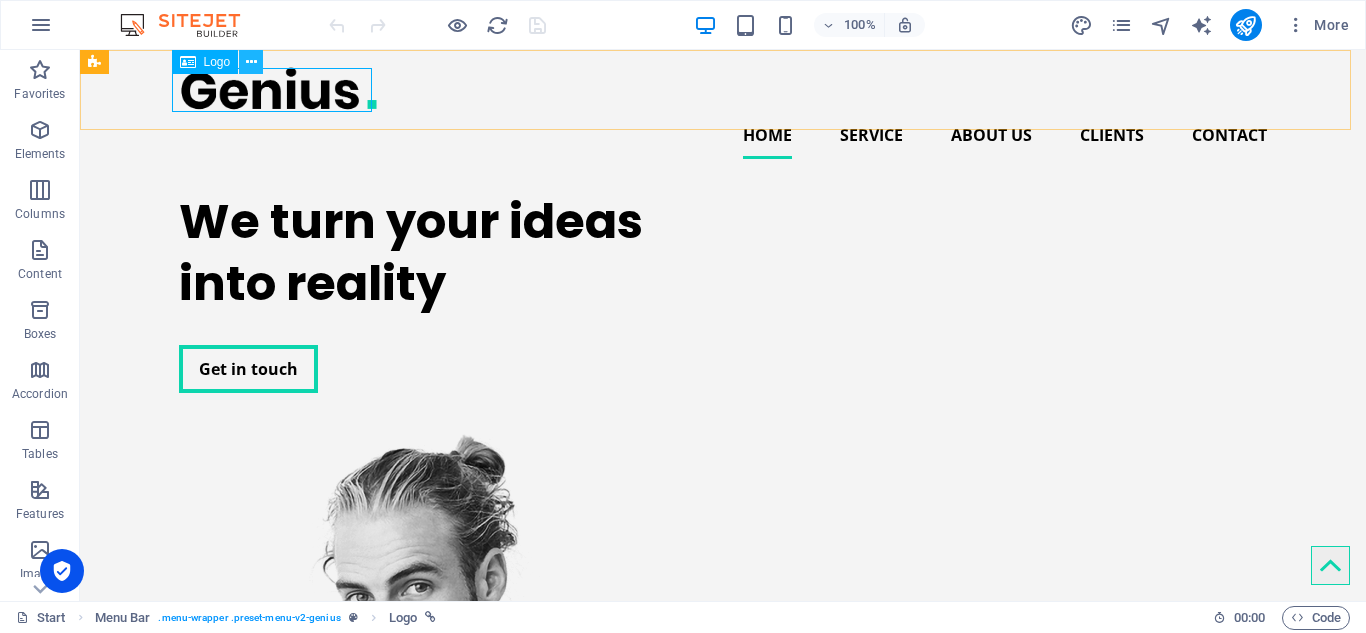click at bounding box center (251, 62) 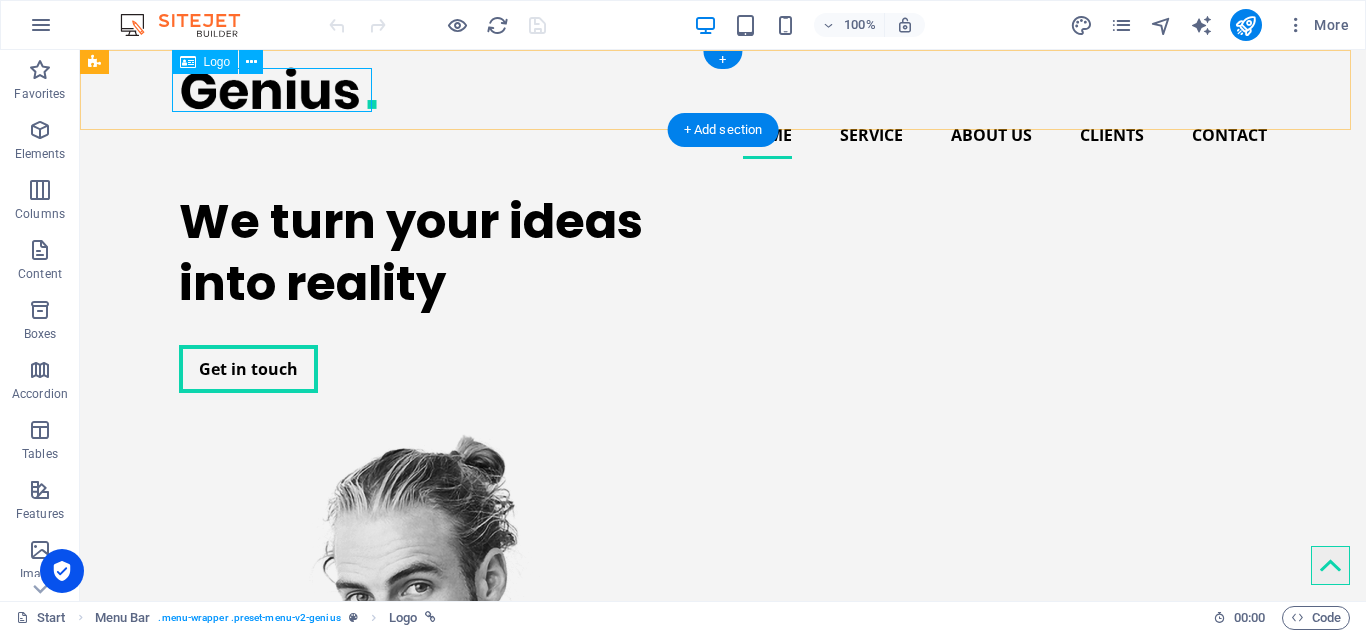 click at bounding box center [723, 88] 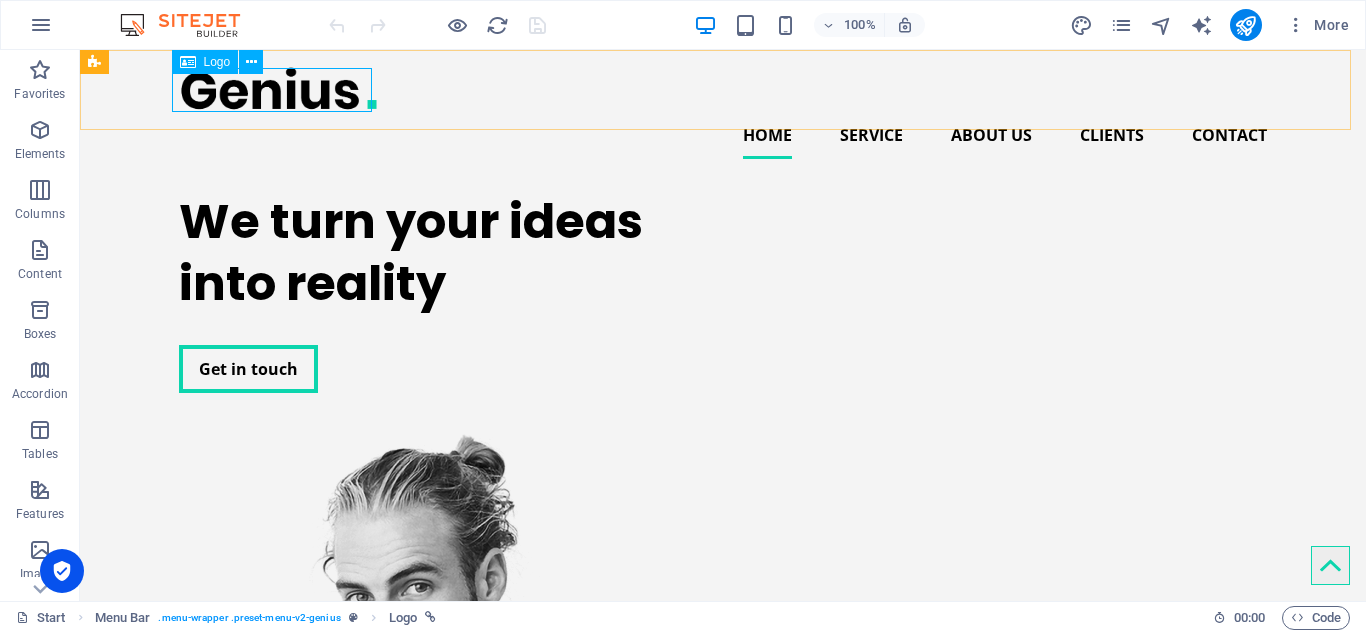 click on "Logo" at bounding box center [217, 62] 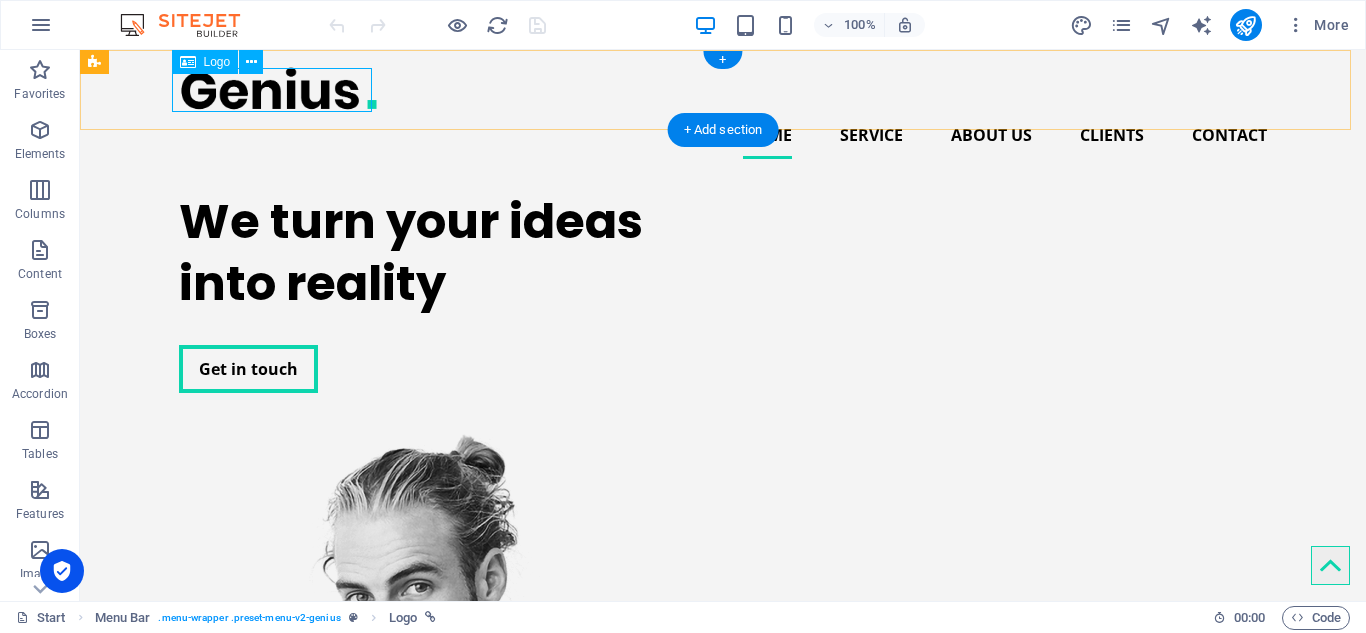 click at bounding box center (723, 88) 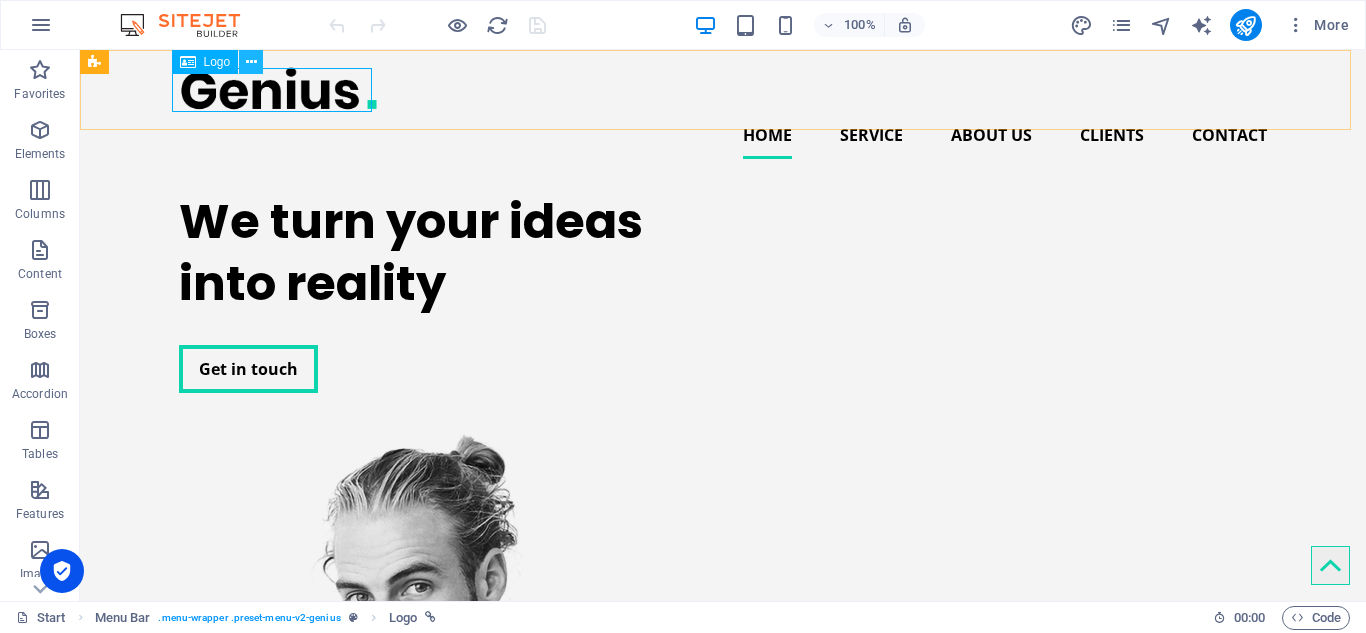 click at bounding box center (251, 62) 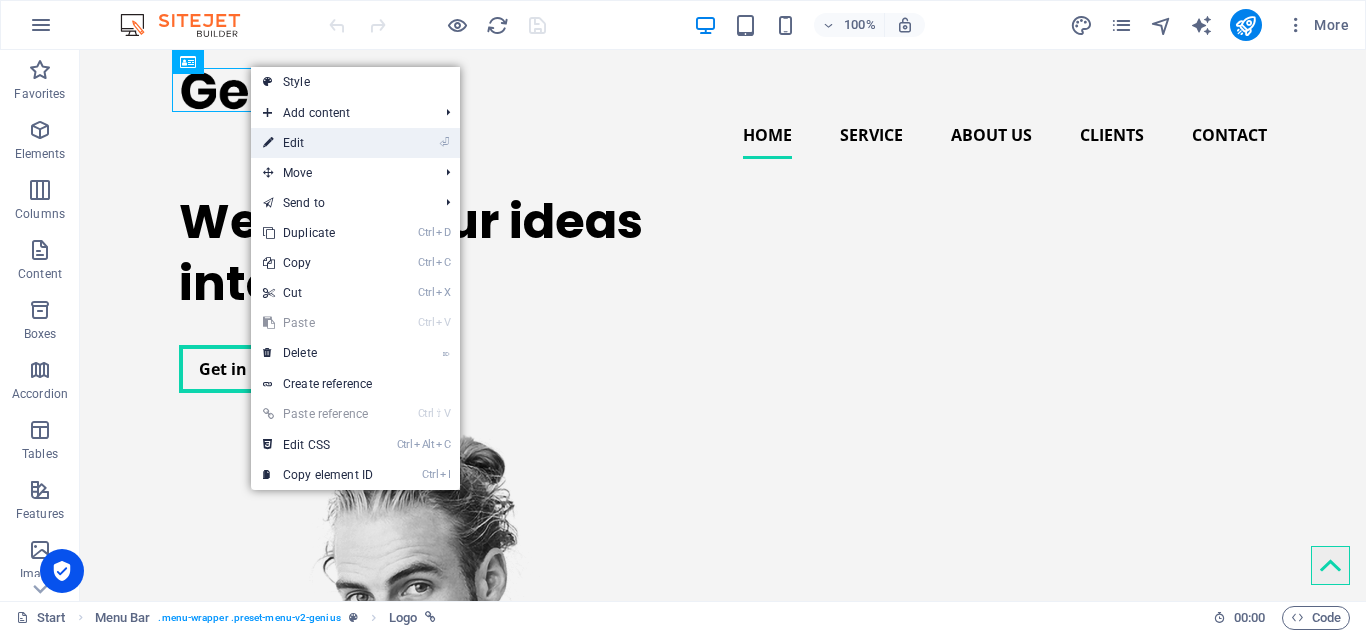 click on "⏎  Edit" at bounding box center (318, 143) 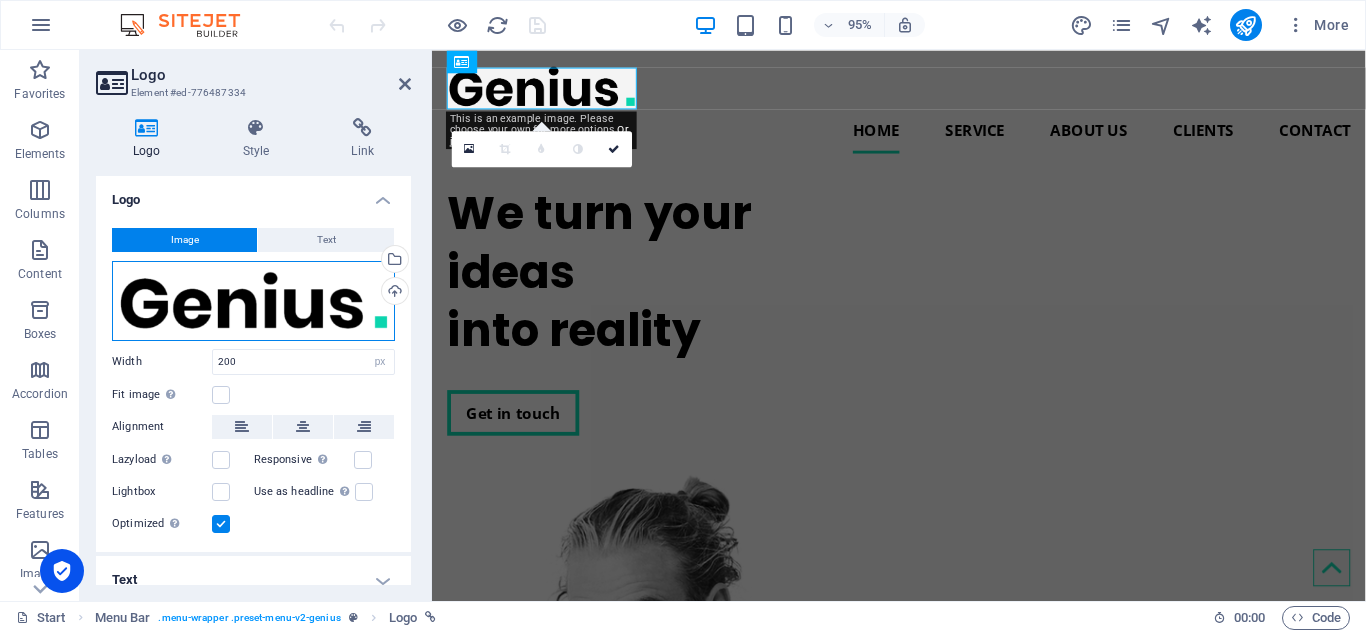 click on "Drag files here, click to choose files or select files from Files or our free stock photos & videos" at bounding box center [253, 301] 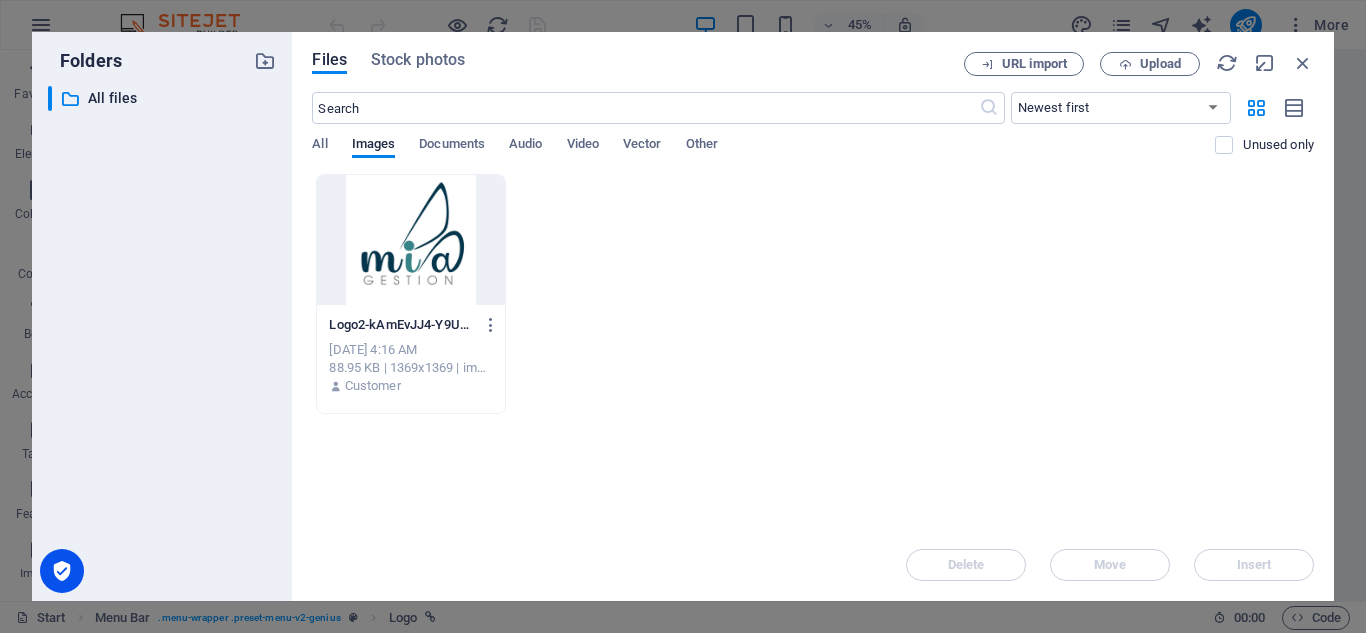 click at bounding box center [410, 240] 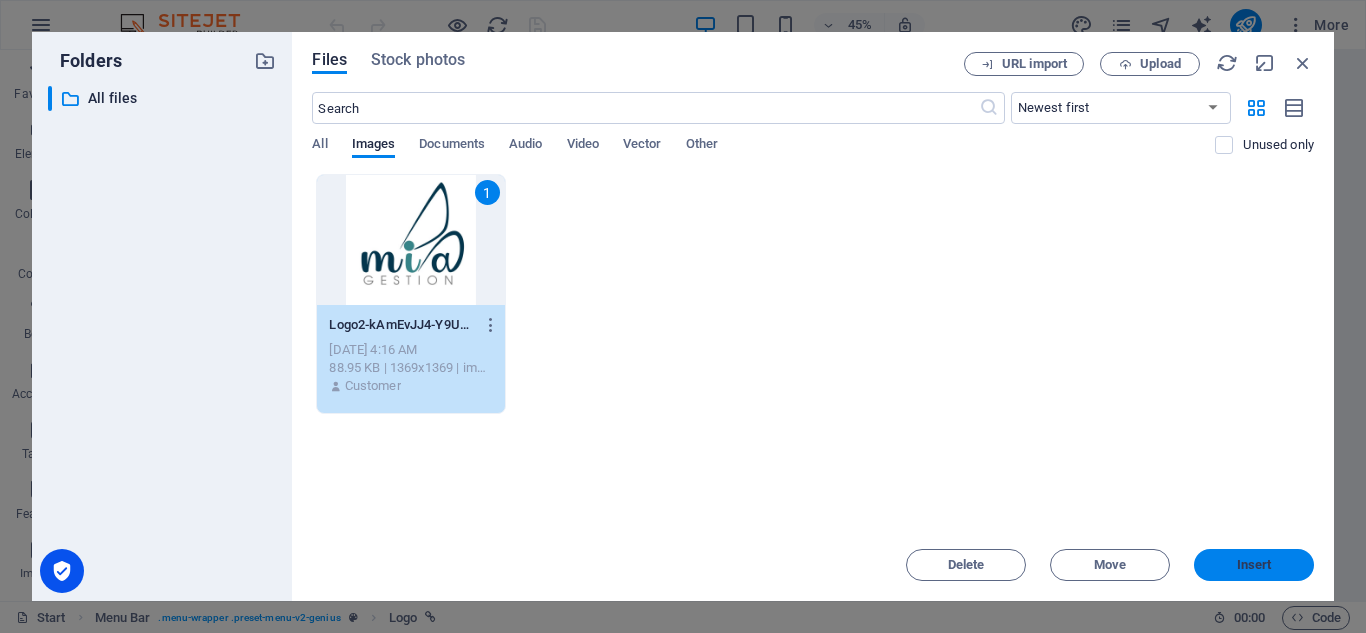 click on "Insert" at bounding box center [1254, 565] 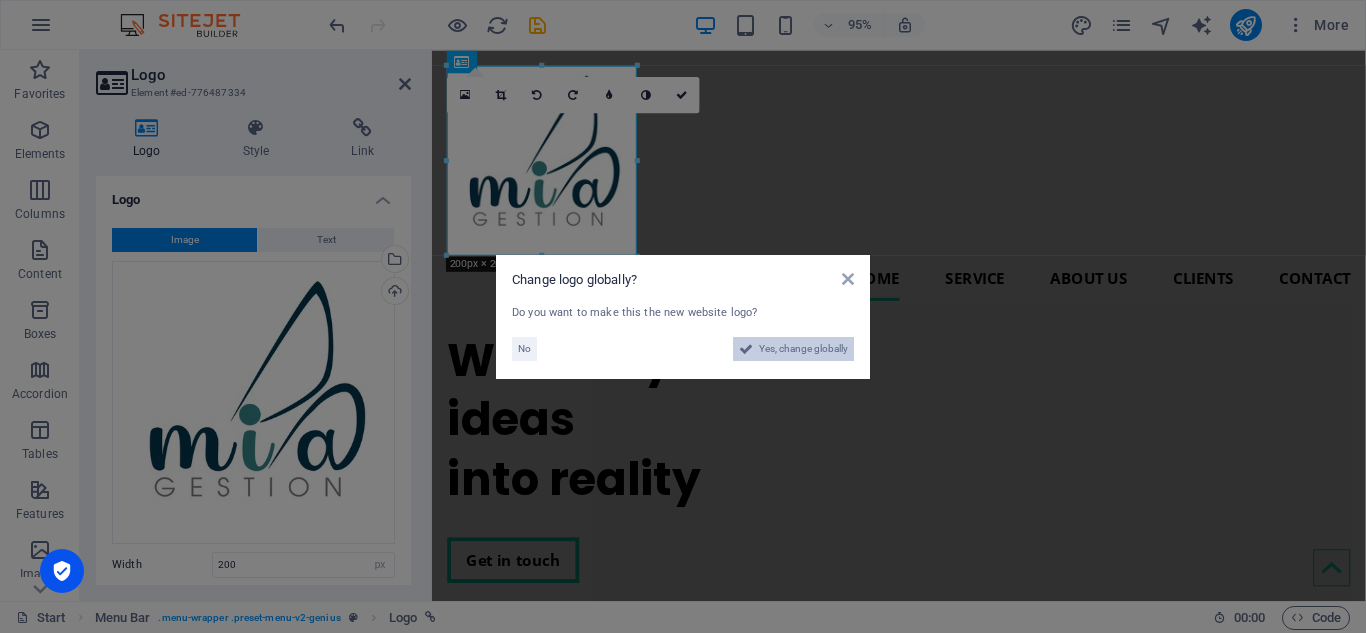 click on "Yes, change globally" at bounding box center [803, 349] 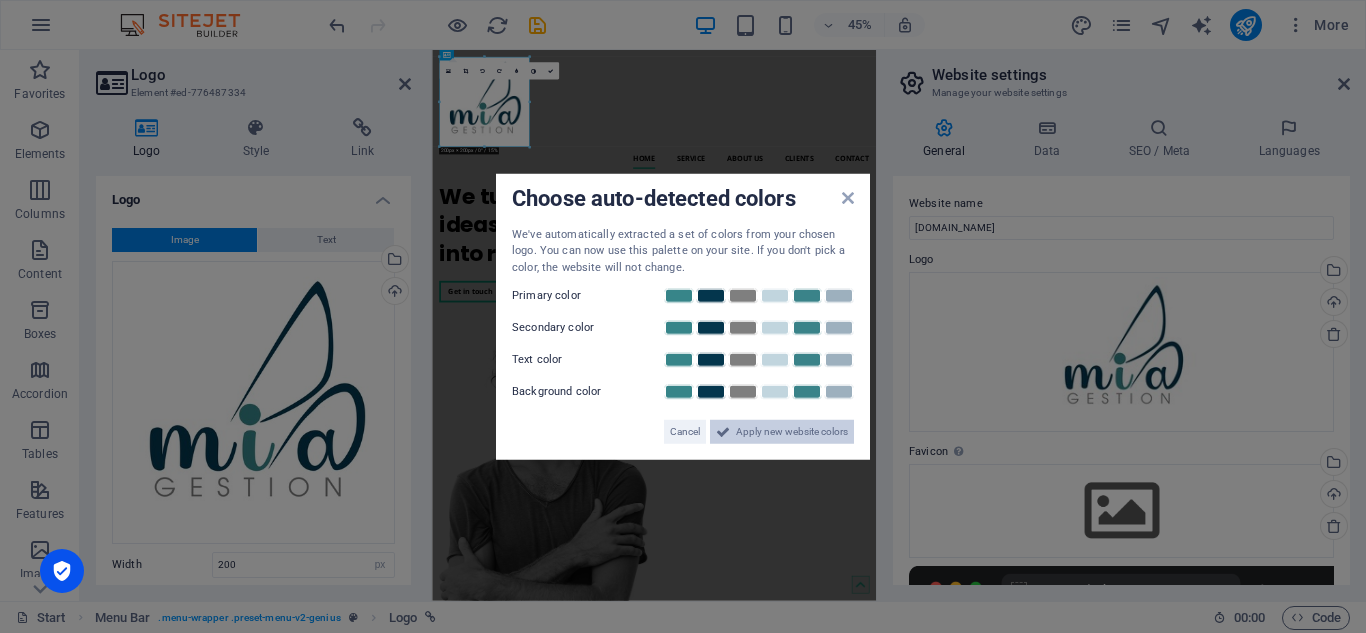 click on "Apply new website colors" at bounding box center (792, 432) 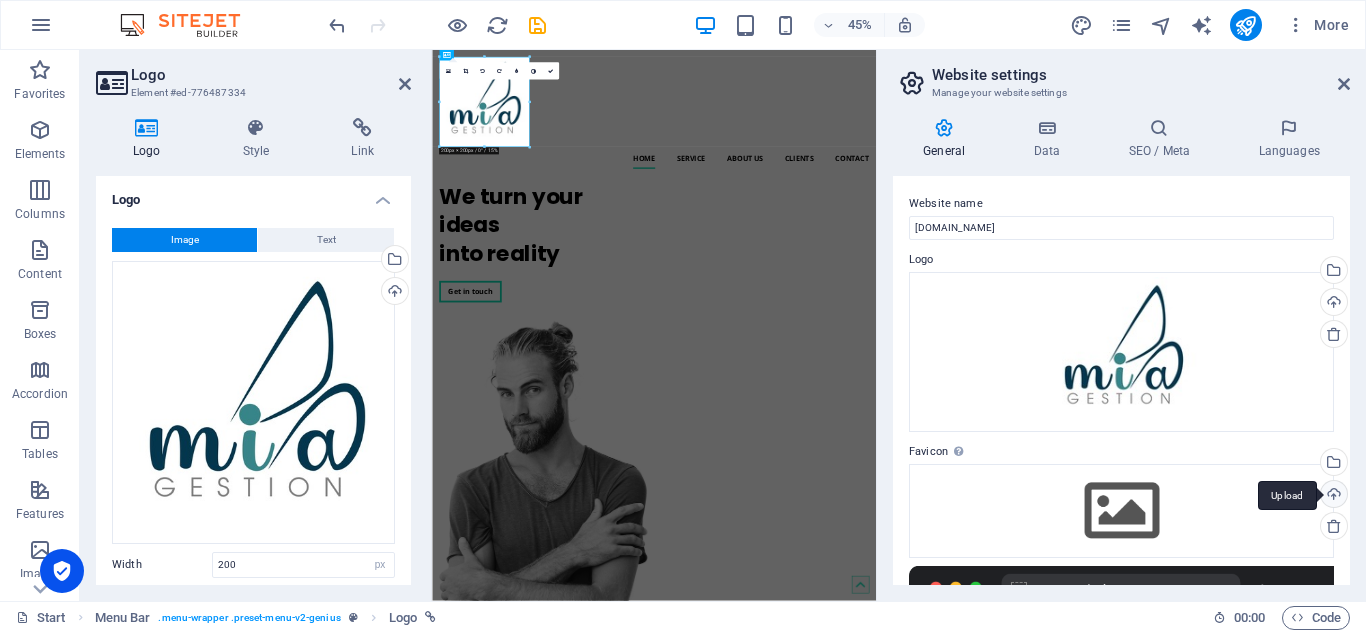 click on "Upload" at bounding box center [1332, 496] 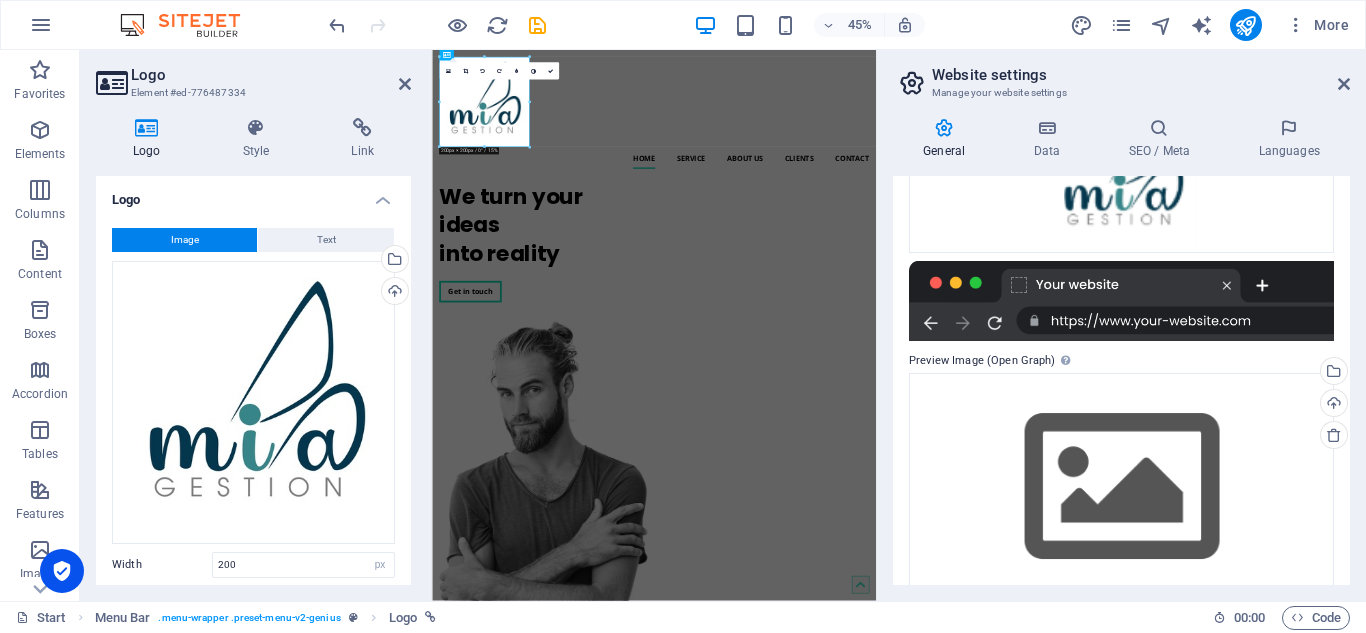 scroll, scrollTop: 404, scrollLeft: 0, axis: vertical 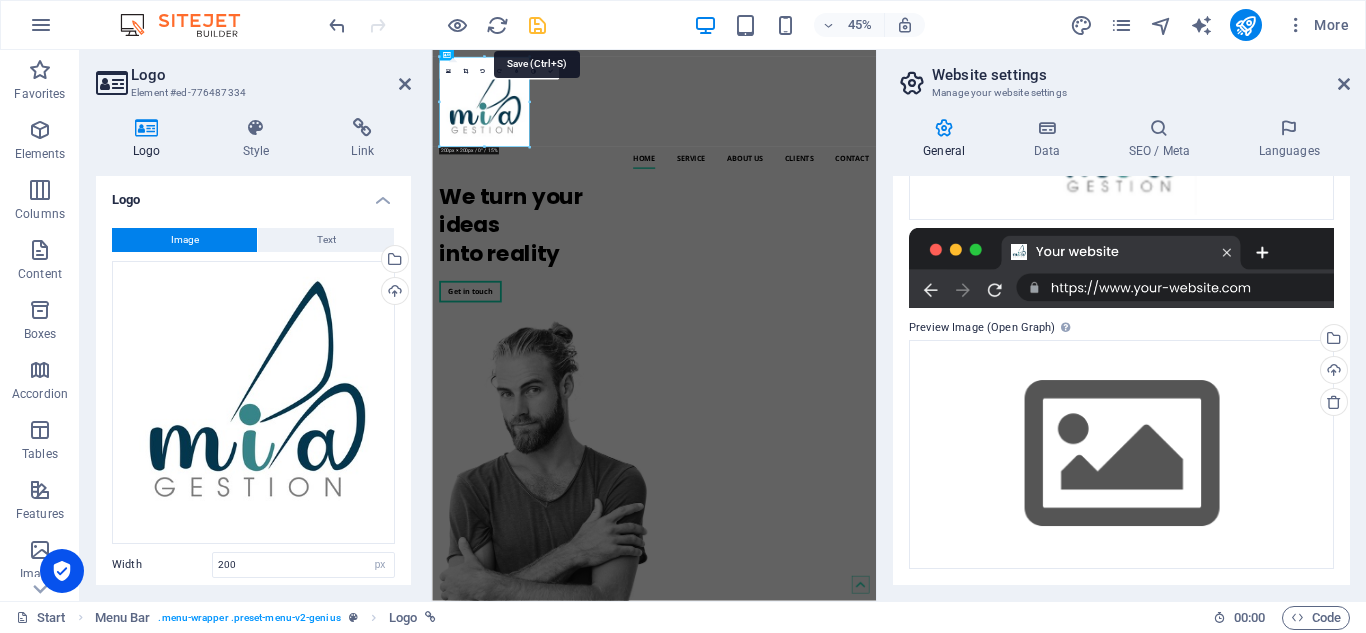 click at bounding box center (537, 25) 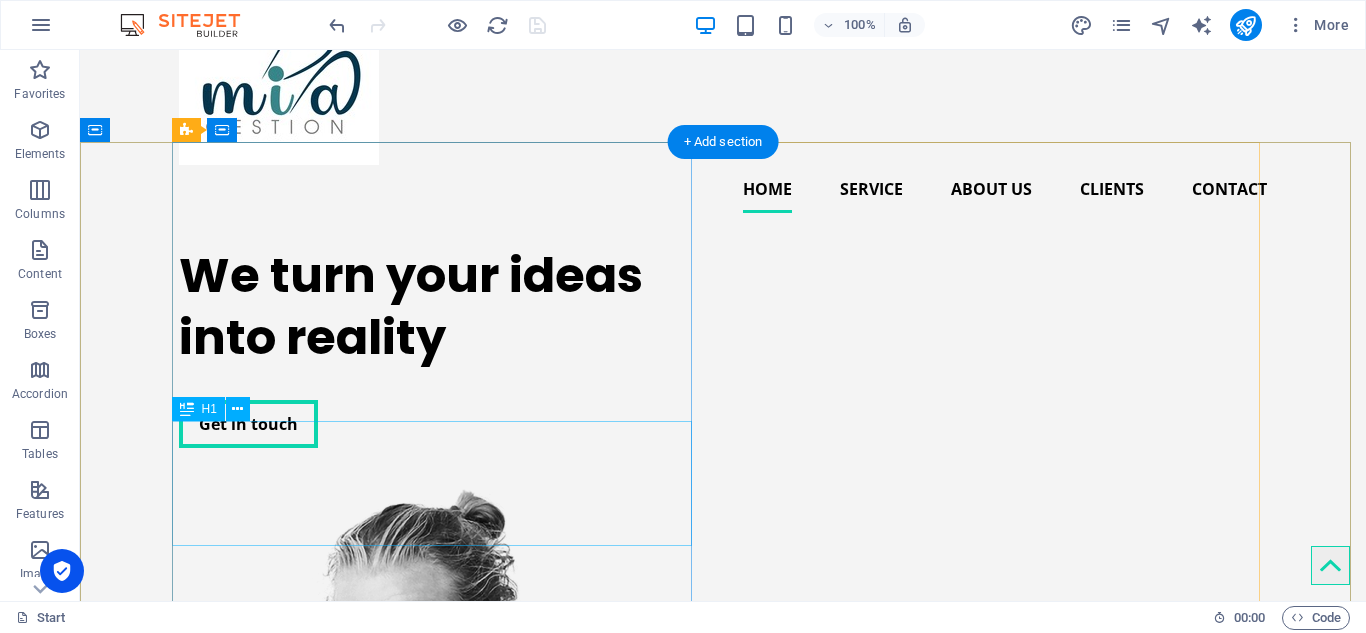 scroll, scrollTop: 300, scrollLeft: 0, axis: vertical 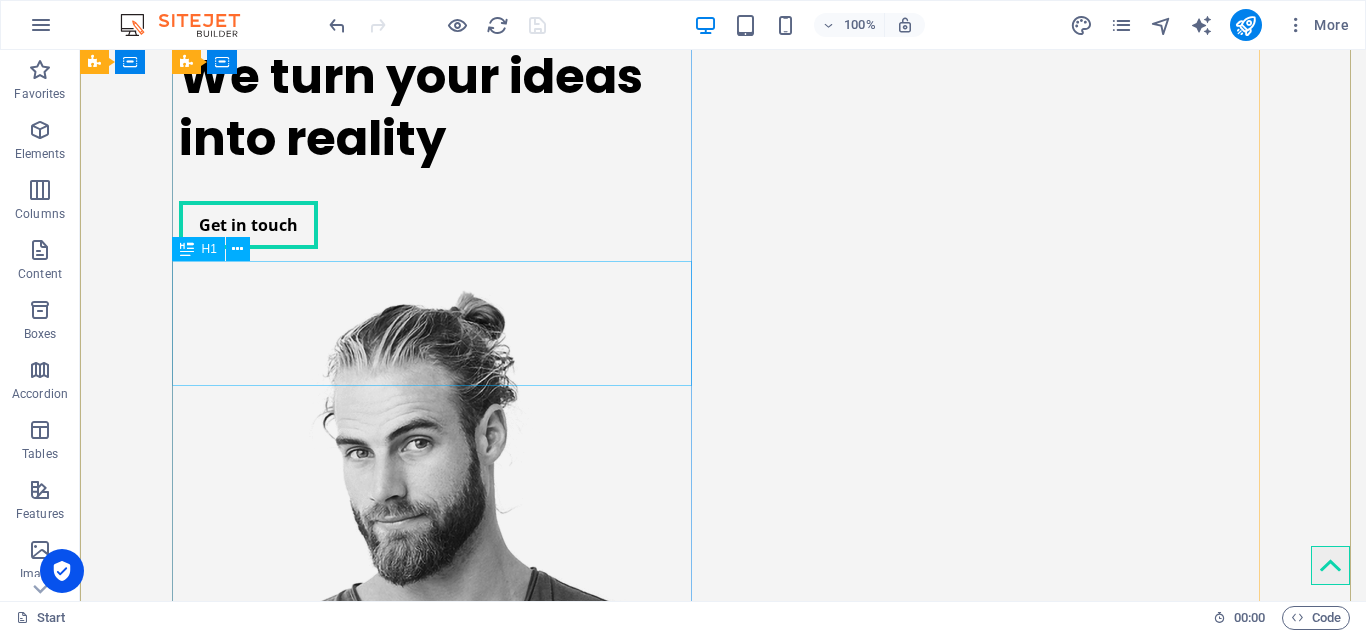 click on "We turn your ideas into reality" at bounding box center (439, 108) 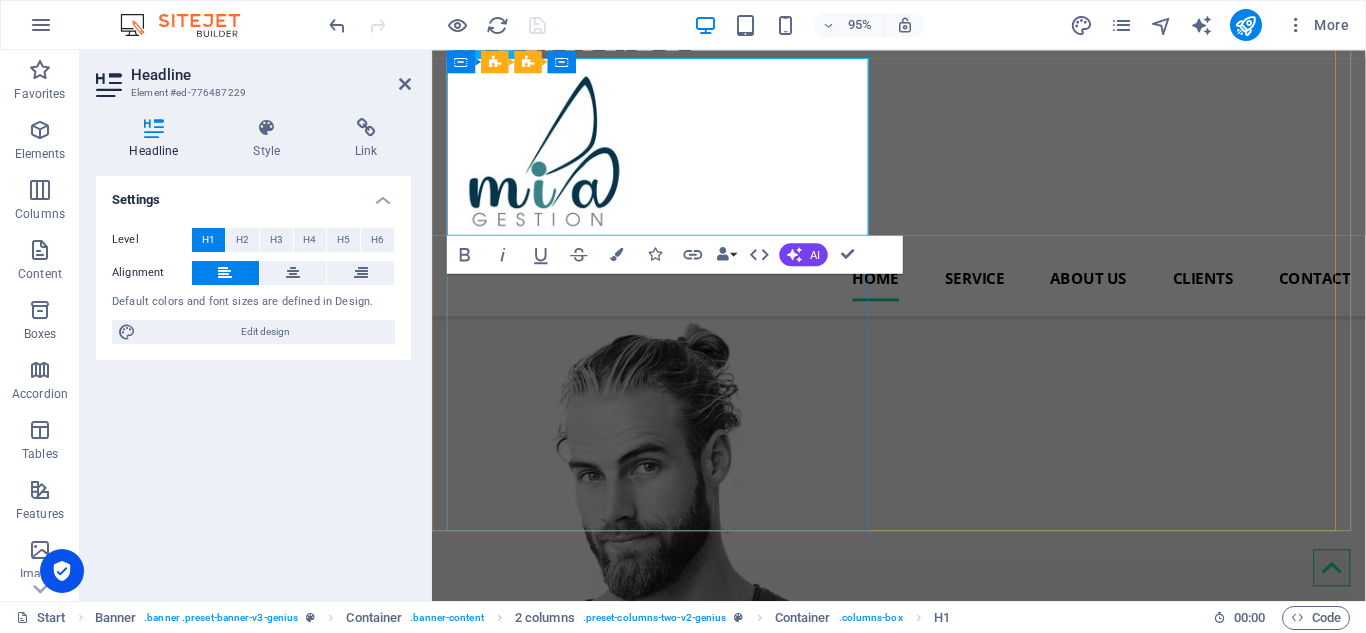 scroll, scrollTop: 363, scrollLeft: 0, axis: vertical 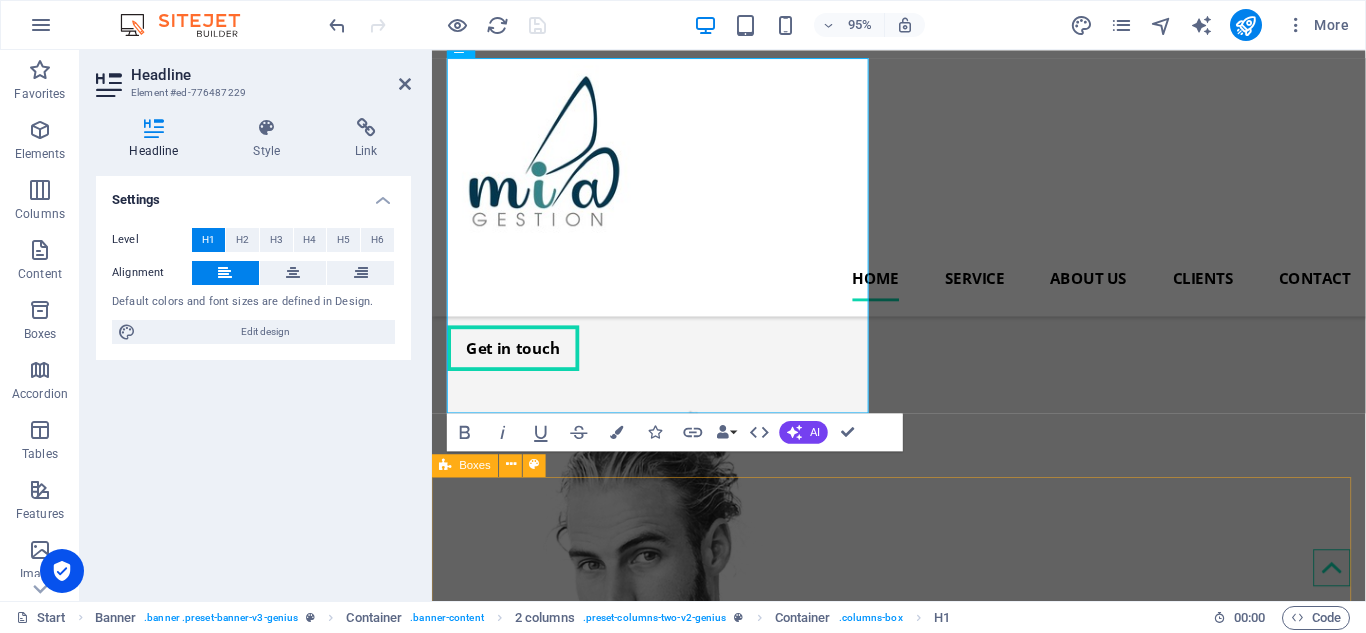 click on "Corporate design Lorem ipsum dolor sit amet, consectetur adipisicing elit. Veritatis dolorem! Webdesign Lorem ipsum dolor sit amet, consectetur adipisicing elit. Veritatis dolorem! Mobile apps Lorem ipsum dolor sit amet, consectetur adipisicing elit. Veritatis dolorem!" at bounding box center (923, 1454) 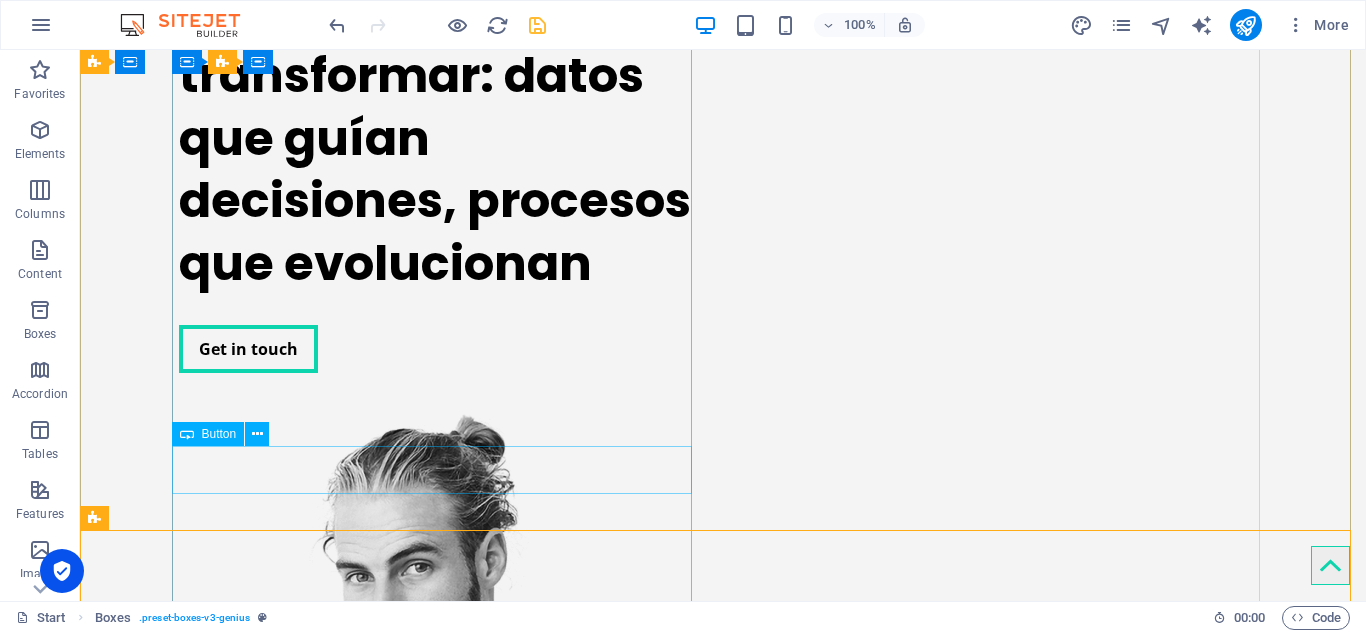 click on "Get in touch" at bounding box center (439, 349) 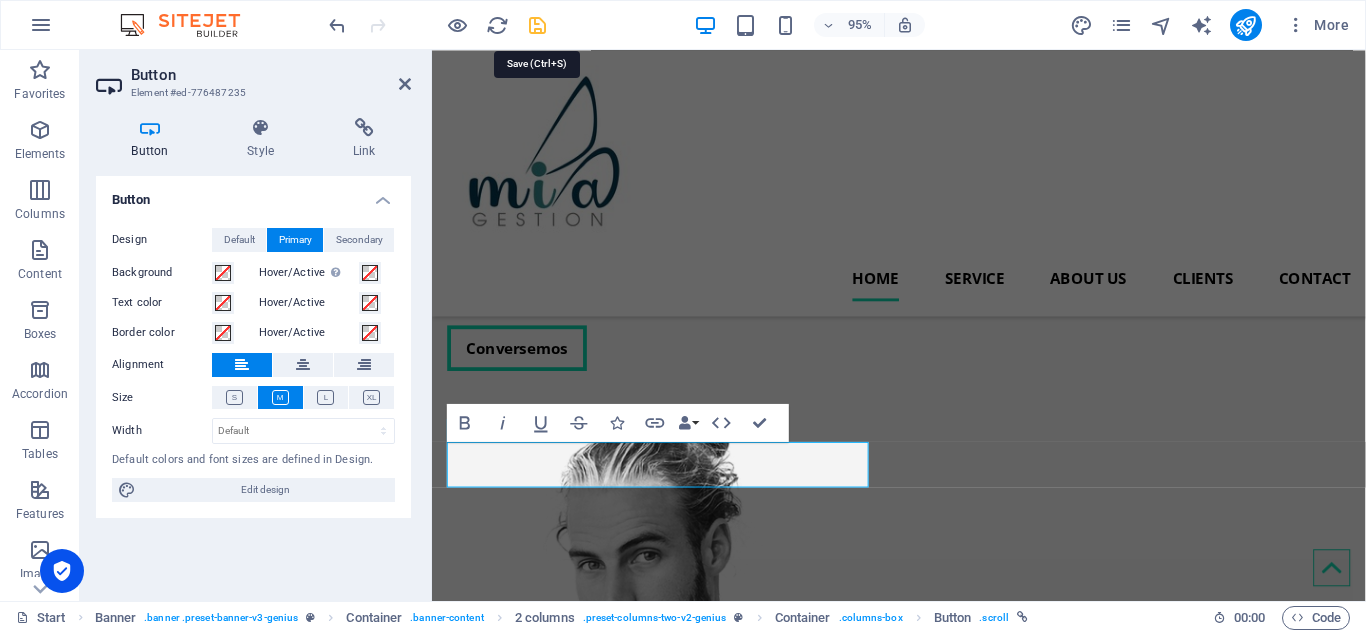 click at bounding box center [537, 25] 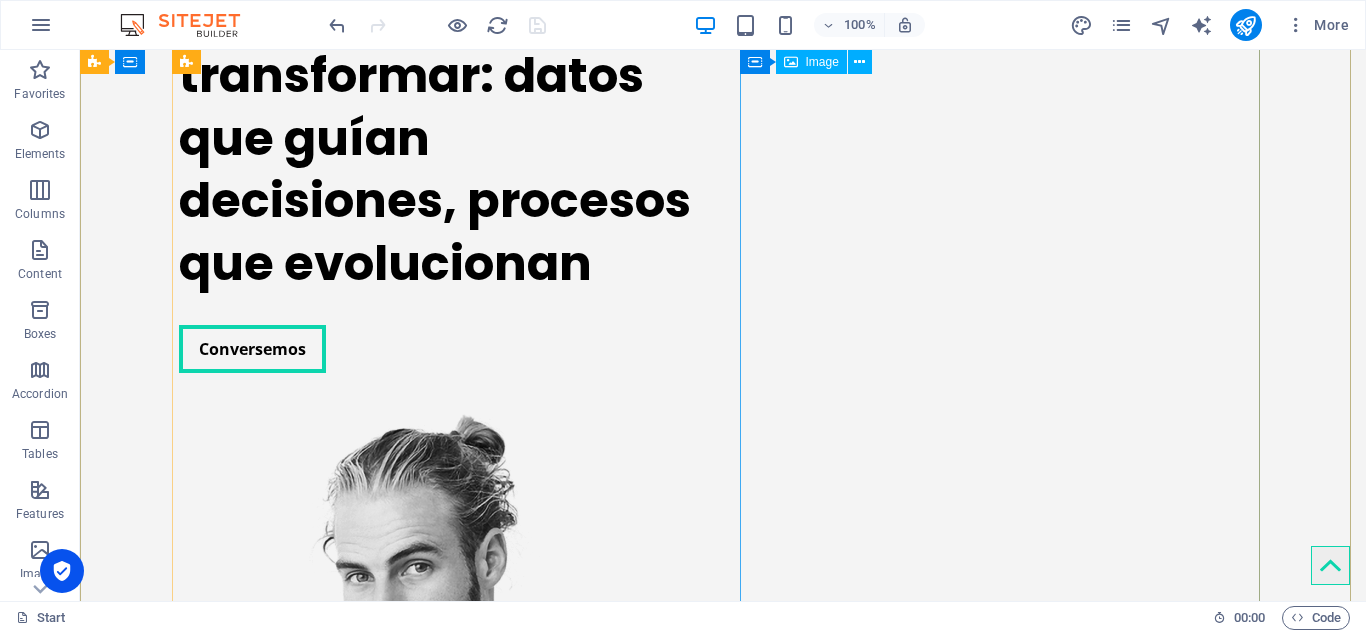 click at bounding box center [439, 793] 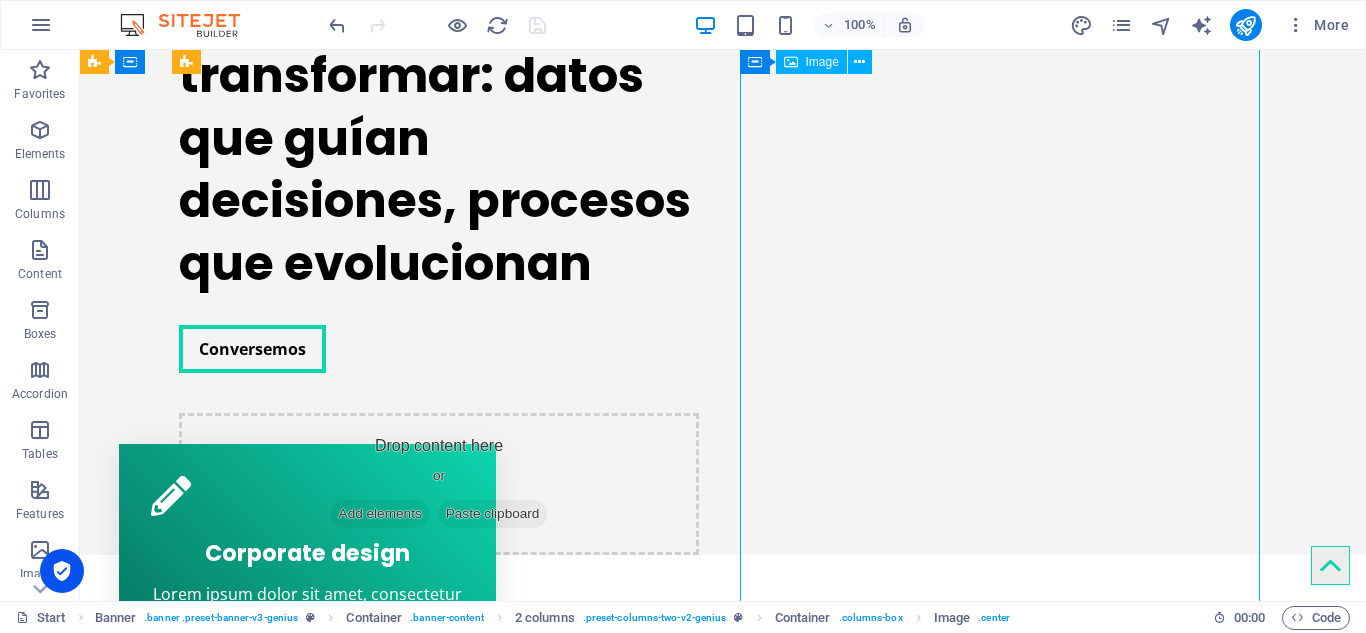 scroll, scrollTop: 193, scrollLeft: 0, axis: vertical 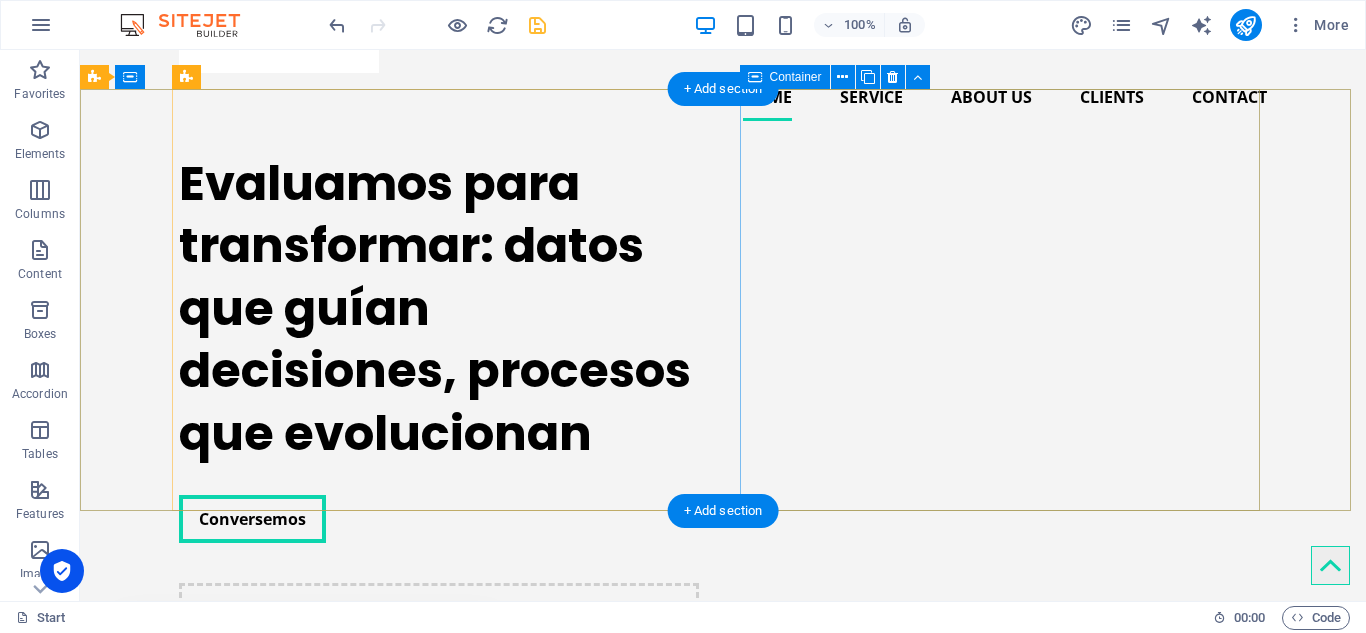 click on "Add elements" at bounding box center [380, 684] 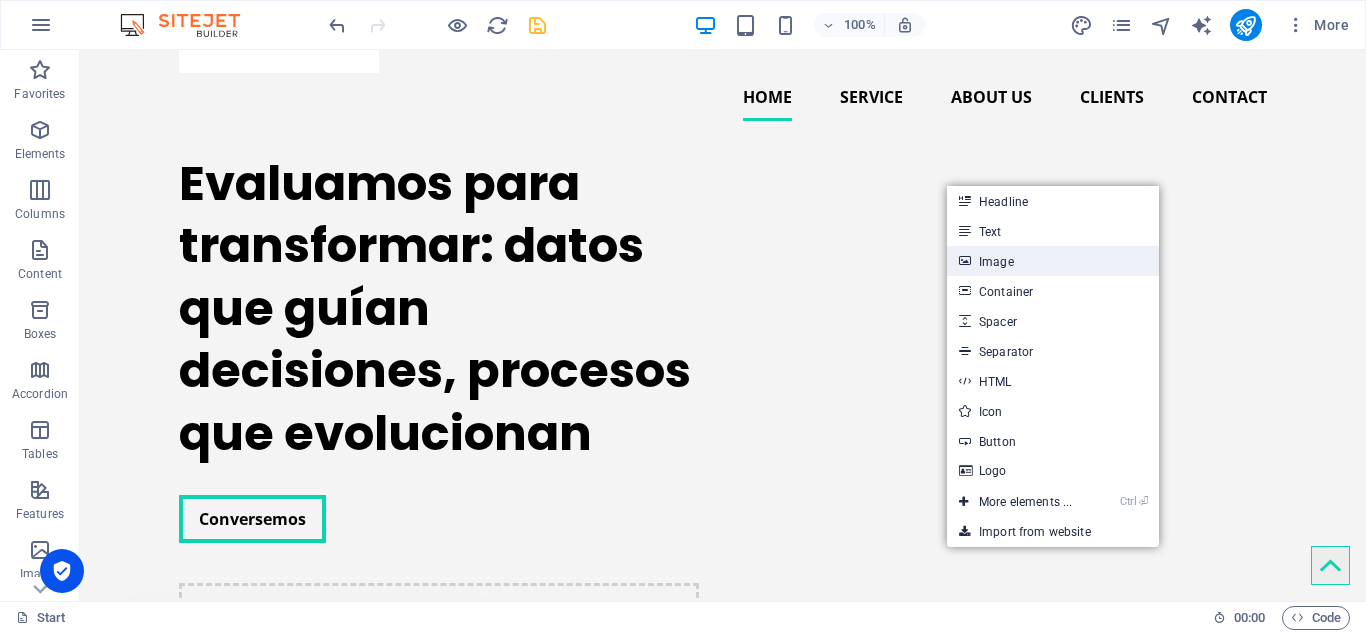 click on "Image" at bounding box center [1053, 261] 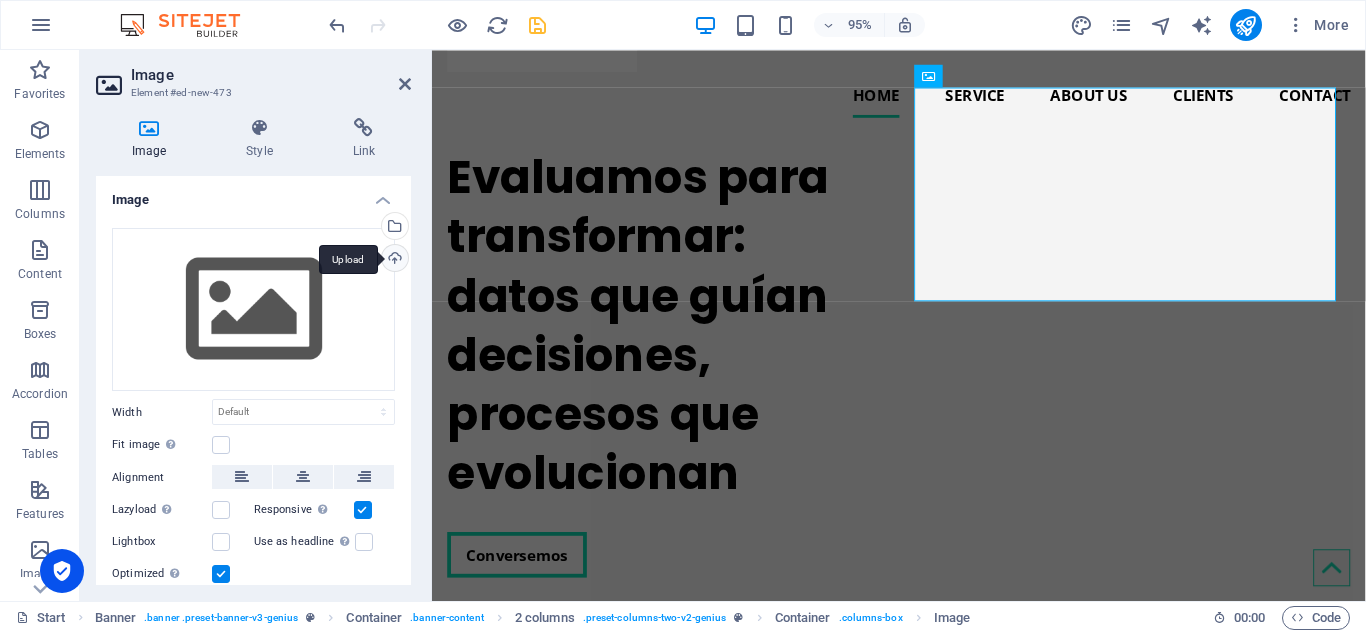 click on "Upload" at bounding box center (393, 260) 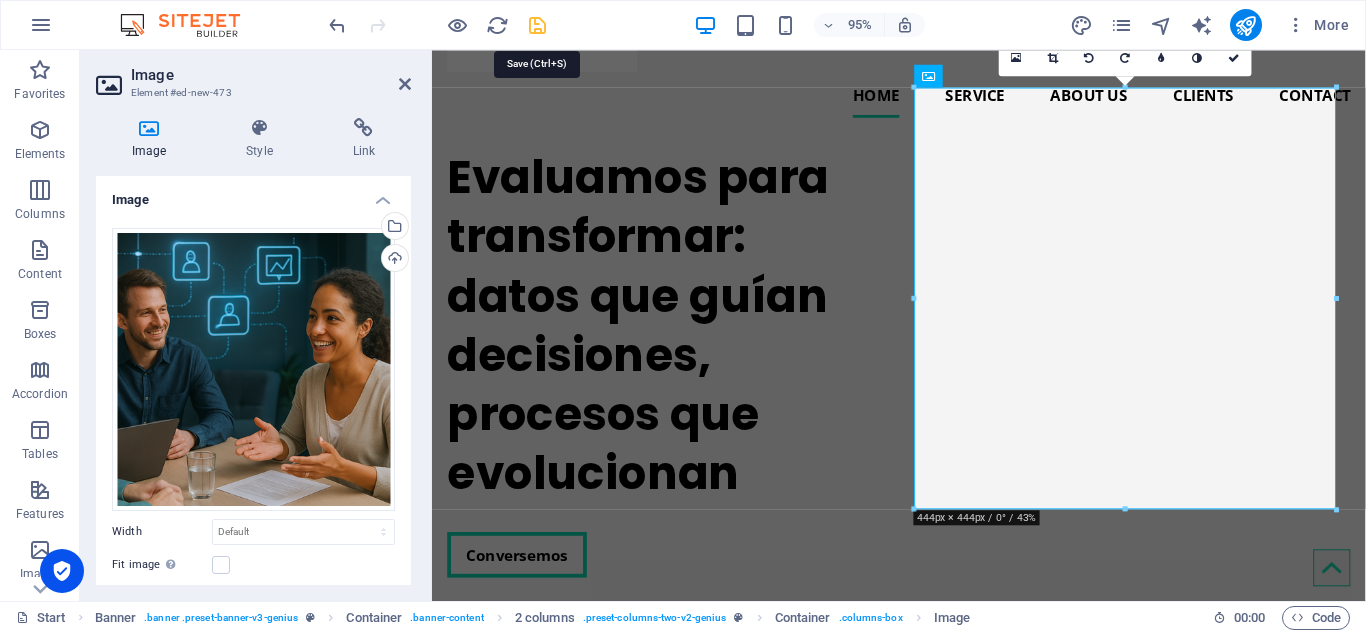 click at bounding box center [537, 25] 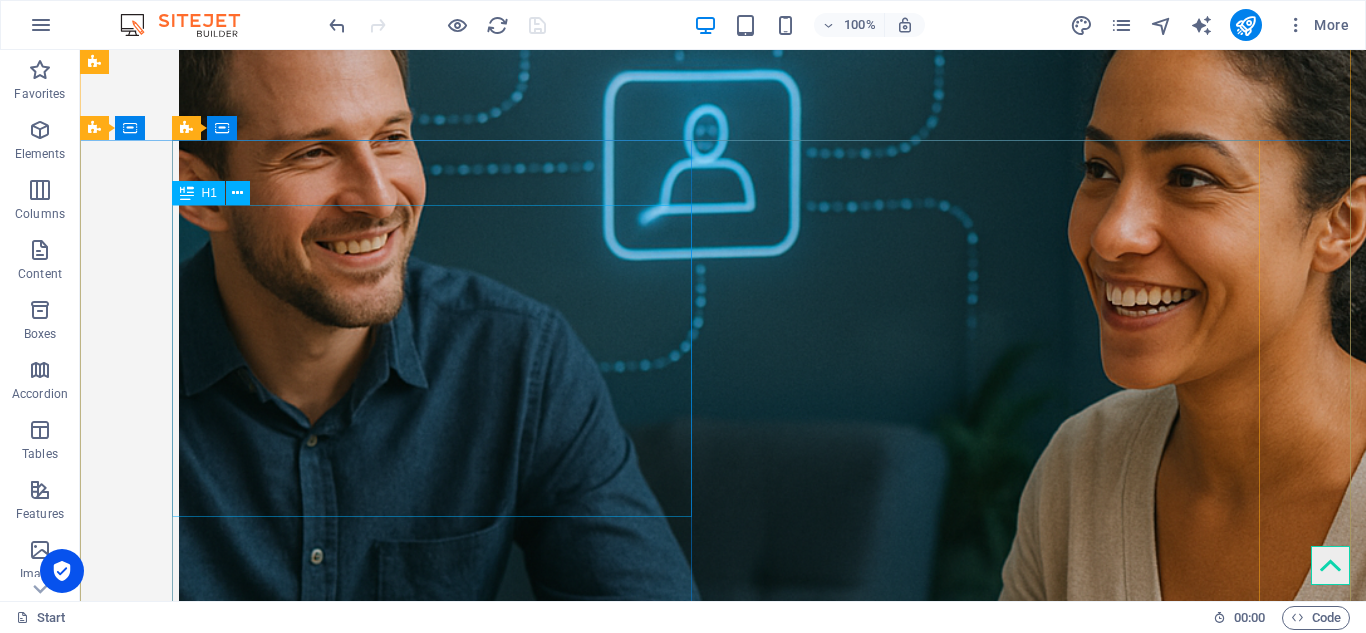 scroll, scrollTop: 0, scrollLeft: 0, axis: both 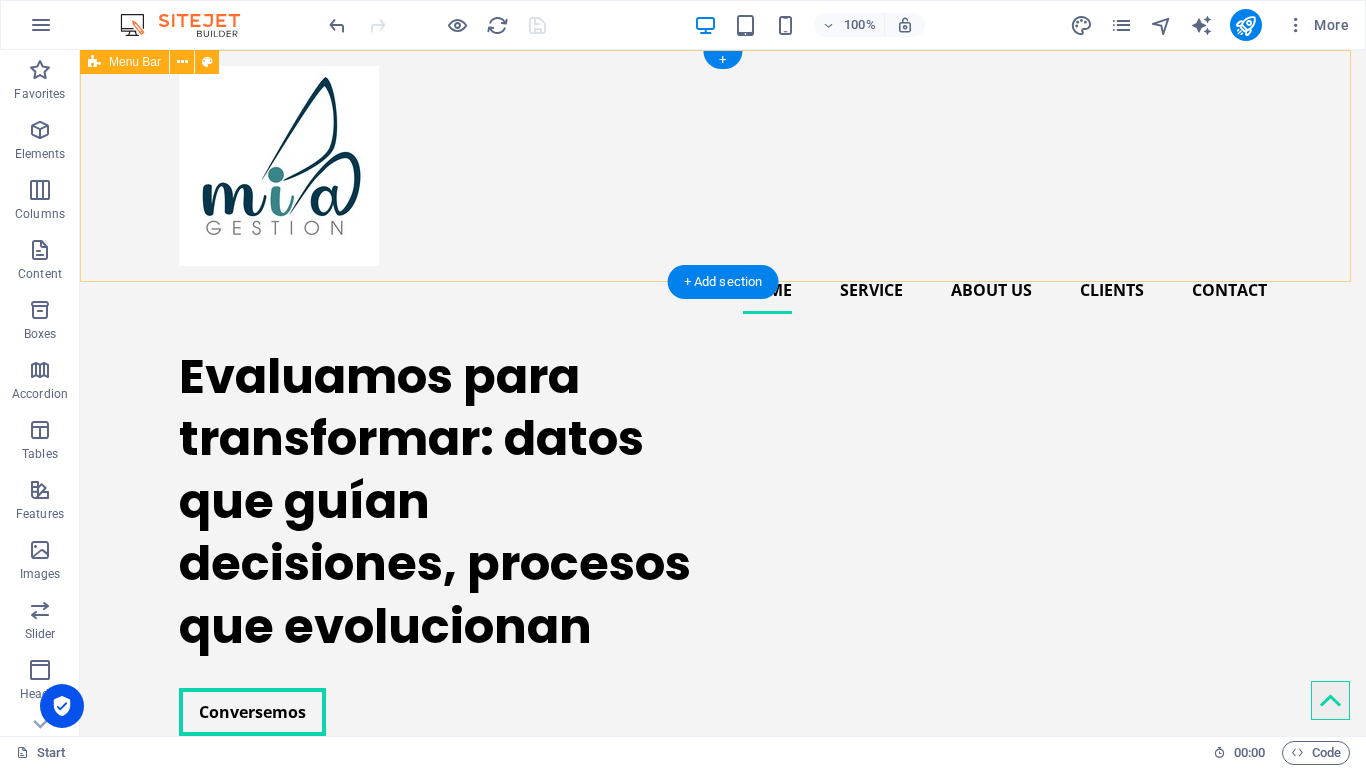 click on "Home Service About us Clients Contact" at bounding box center [723, 190] 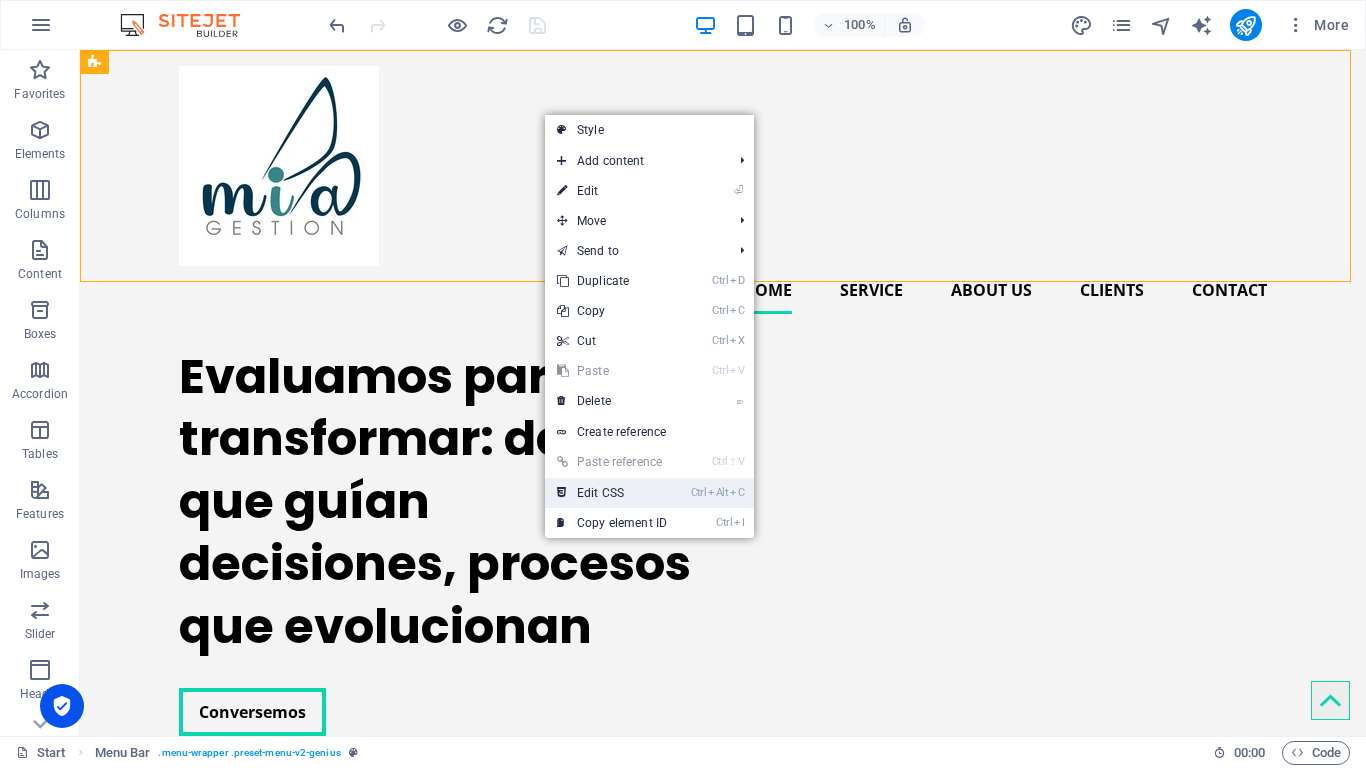 click on "Ctrl Alt C  Edit CSS" at bounding box center [612, 493] 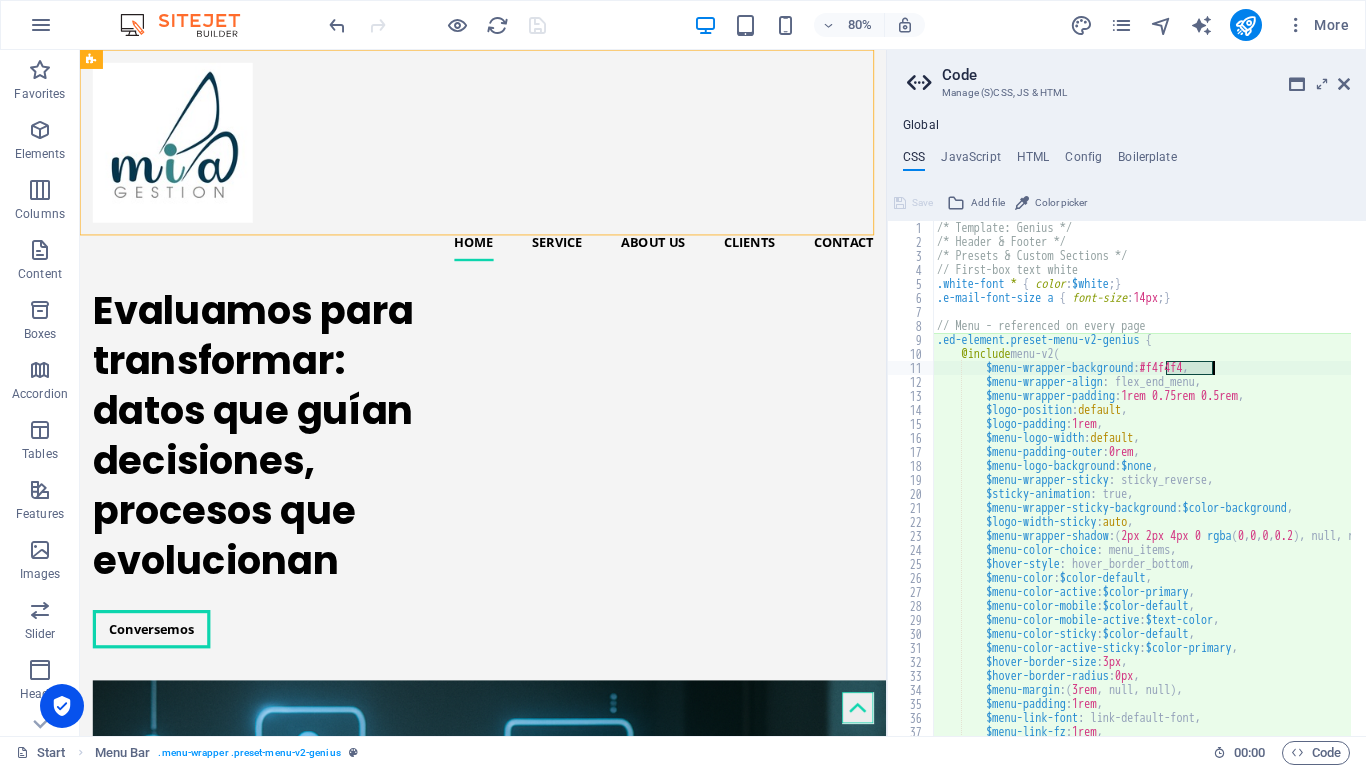 drag, startPoint x: 1165, startPoint y: 366, endPoint x: 1212, endPoint y: 363, distance: 47.095646 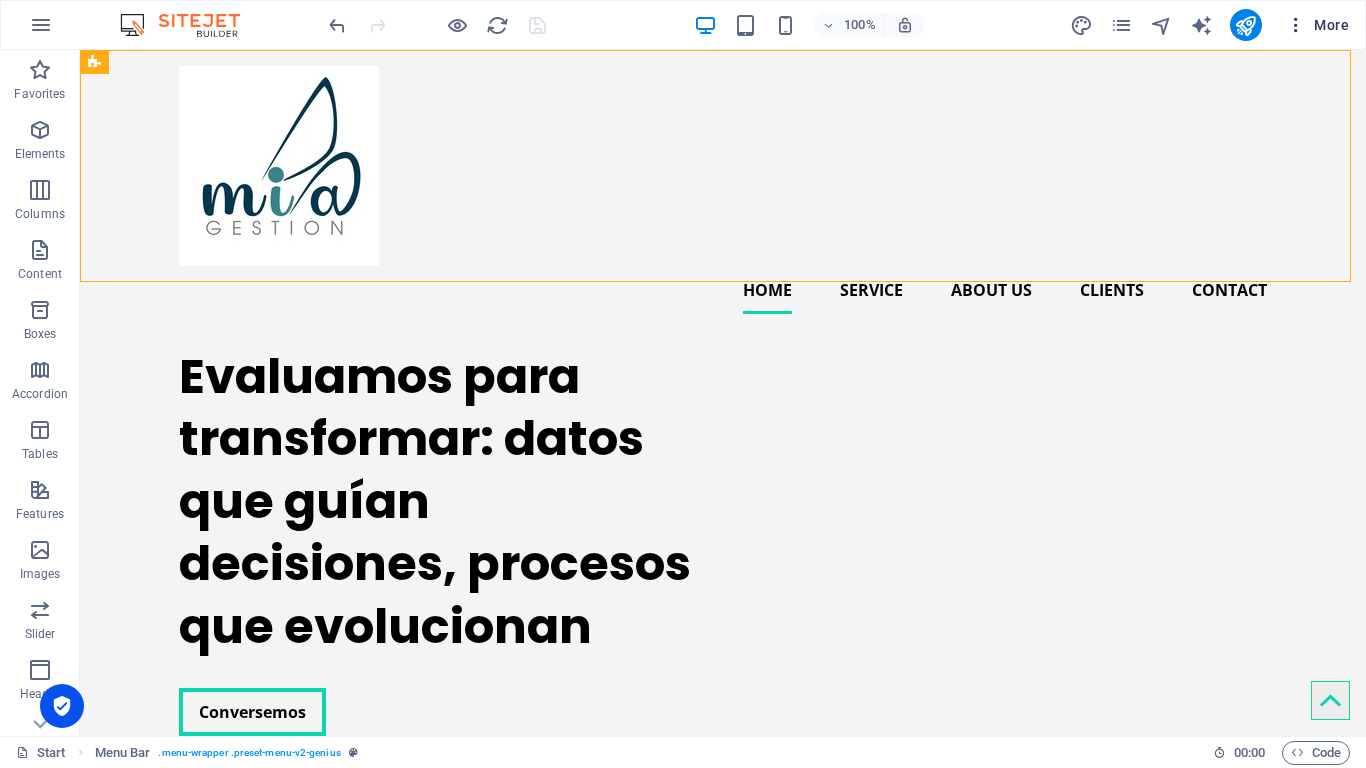 click at bounding box center (1296, 25) 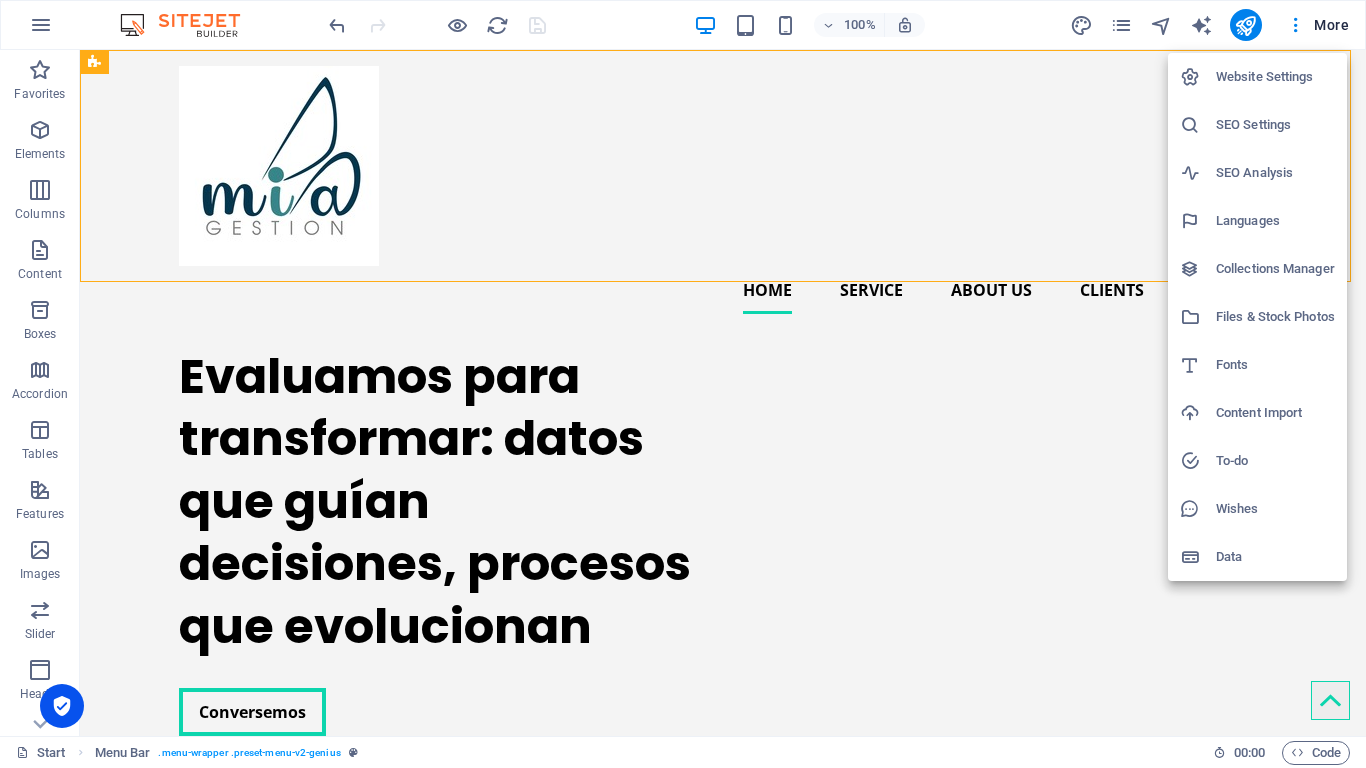 click at bounding box center [683, 384] 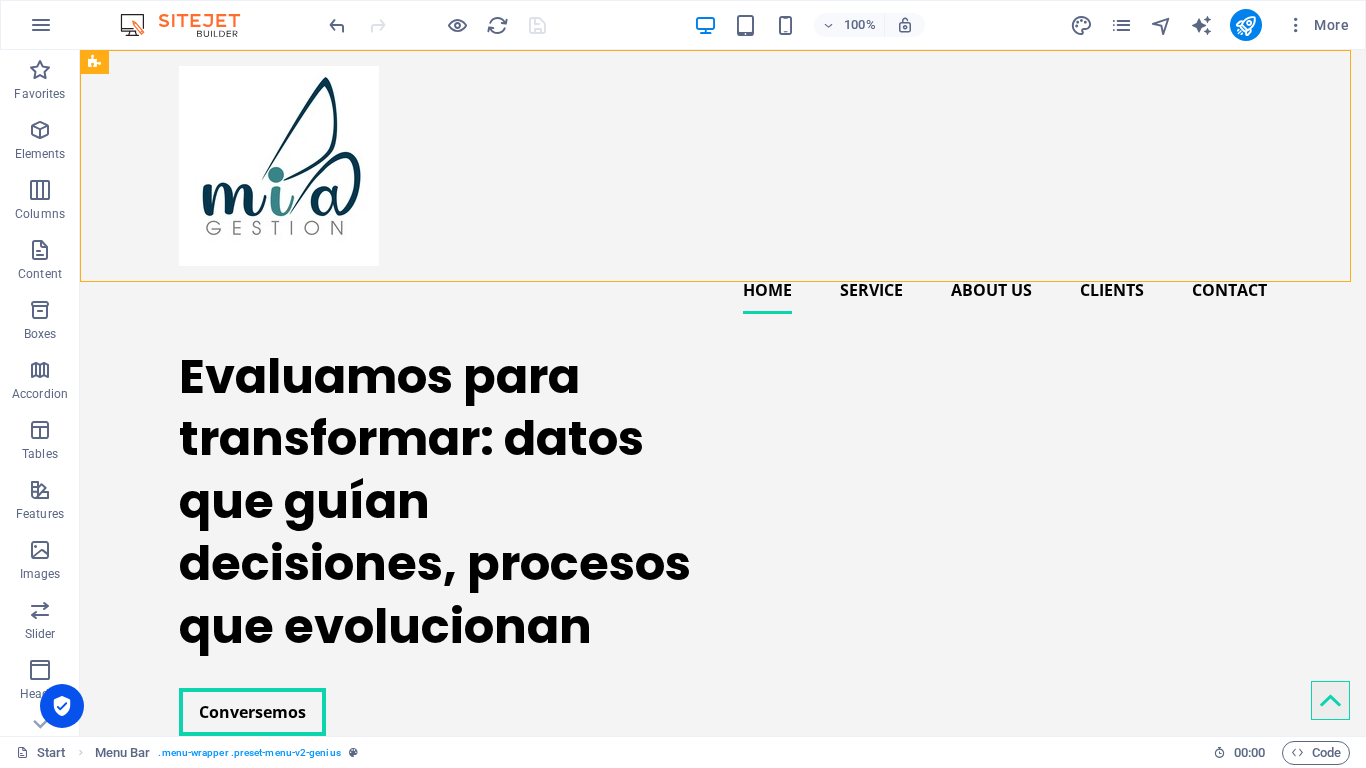 type 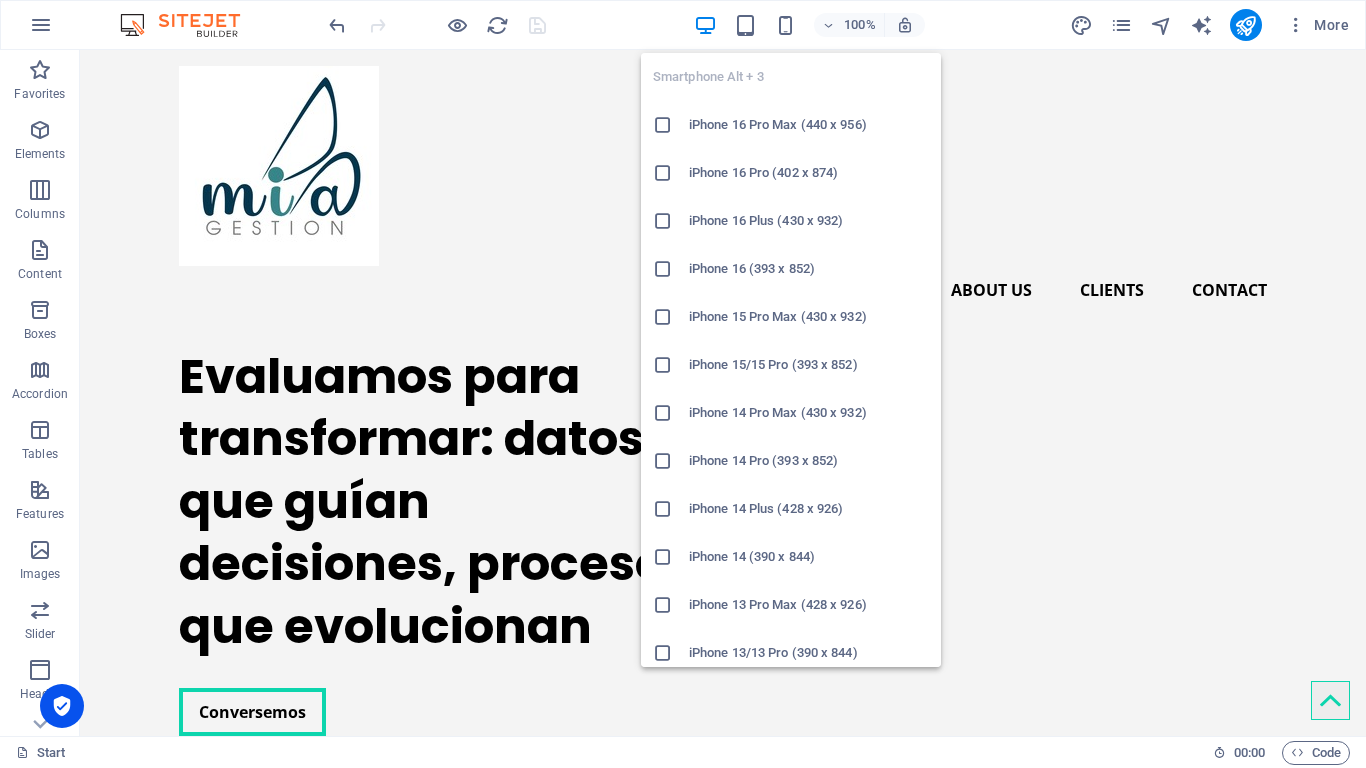 click on "Smartphone Alt + 3 iPhone 16 Pro Max (440 x 956) iPhone 16 Pro (402 x 874) iPhone 16 Plus (430 x 932) iPhone 16 (393 x 852) iPhone 15 Pro Max (430 x 932) iPhone 15/15 Pro (393 x 852) iPhone 14 Pro Max (430 x 932) iPhone 14 Pro (393 x 852) iPhone 14 Plus (428 x 926) iPhone 14 (390 x 844) iPhone 13 Pro Max (428 x 926) iPhone 13/13 Pro (390 x 844) iPhone 13 Mini (375 x 812) iPhone SE (2nd gen) (375 x 667) Galaxy S22/S23/S24 Ultra (384 x 824) Galaxy S22/S23/S24 Plus (384 x 832) Galaxy S22/S23/S24 (360 x 780) Galaxy S21 Ultra/Plus (384 x 854) Galaxy S21 (360 x 800) Galaxy S20 FE (412 x 914) Galaxy A32 (412 x 915) Pixel 9 Pro XL (428 x 926) Pixel 9/9 Pro (412 x 915) Pixel 8/8 Pro (412 x 732) Pixel 7/7 Pro (412 x 915) Pixel 6/6 Pro (412 x 915) Huawei P60 Pro (412 x 915) Huawei Mate 50 Pro (412 x 932) Huawei P50 Pro (412 x 915) Xiaomi 13 Pro (412 x 915) Xiaomi 12 Pro (412 x 915) Xiaomi Redmi Note 12 Pro (412 x 915)" at bounding box center (791, 352) 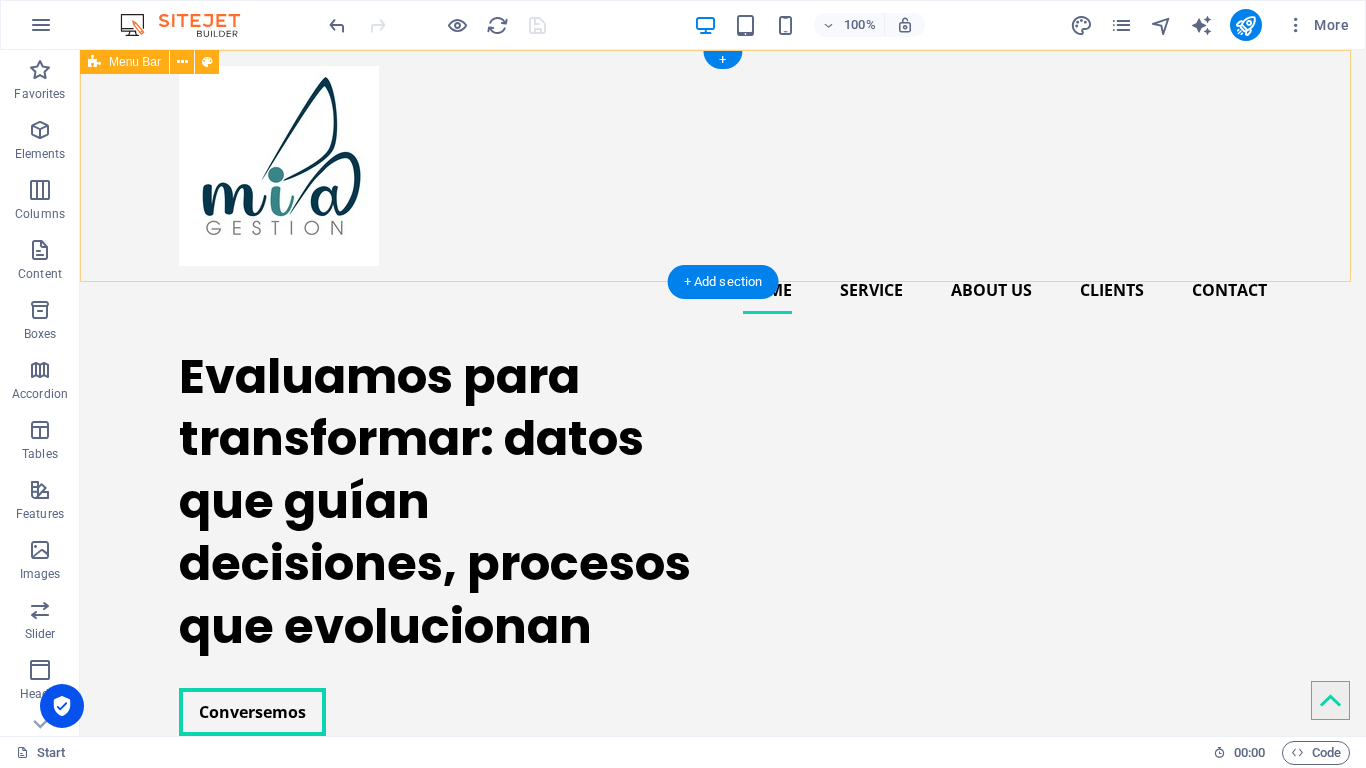 click on "Home Service About us Clients Contact" at bounding box center [723, 190] 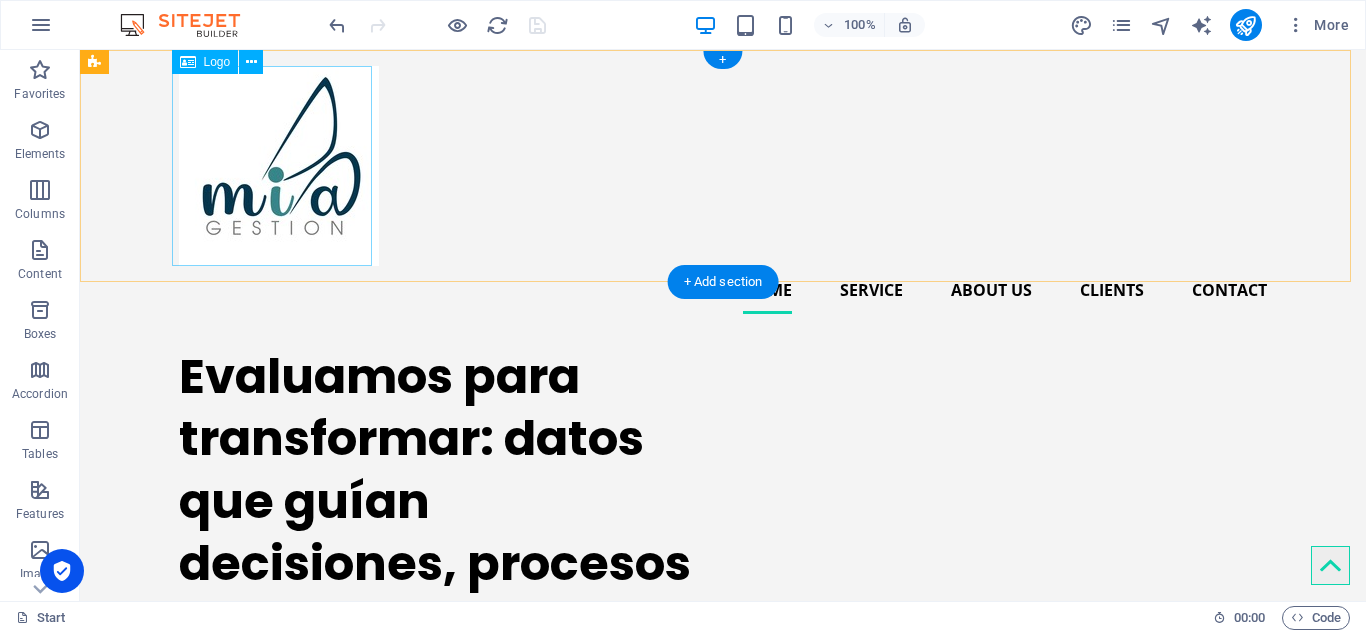 click at bounding box center (723, 166) 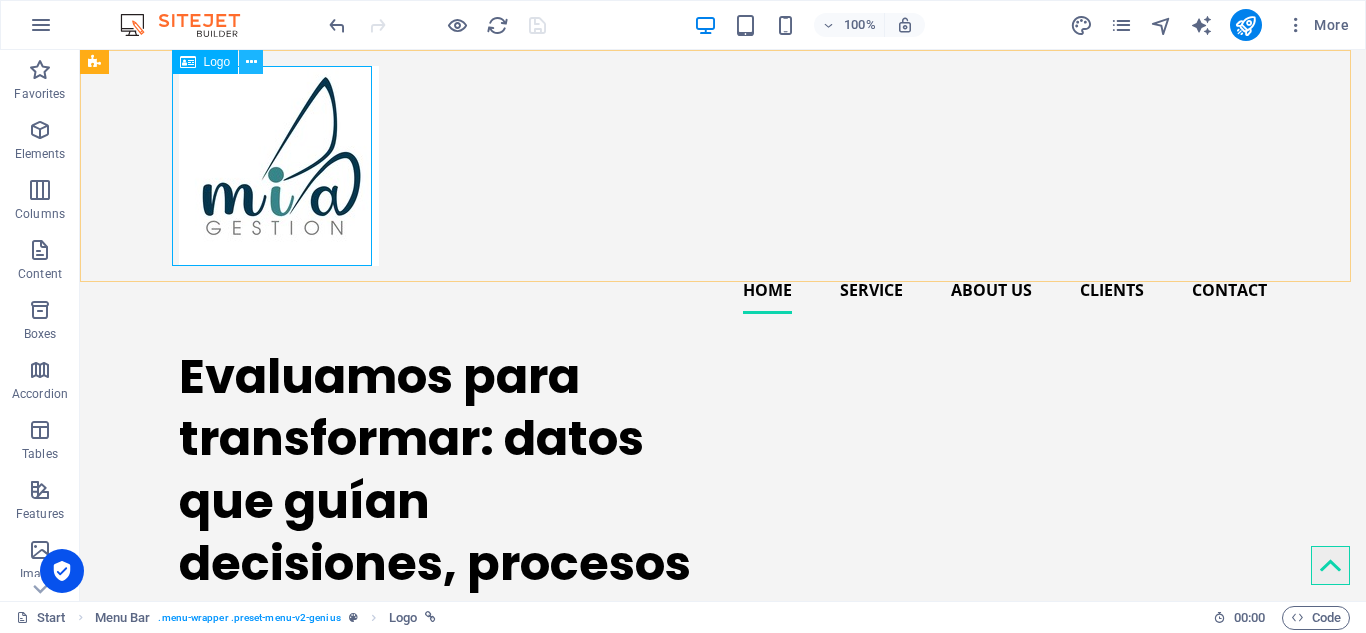 click at bounding box center [251, 62] 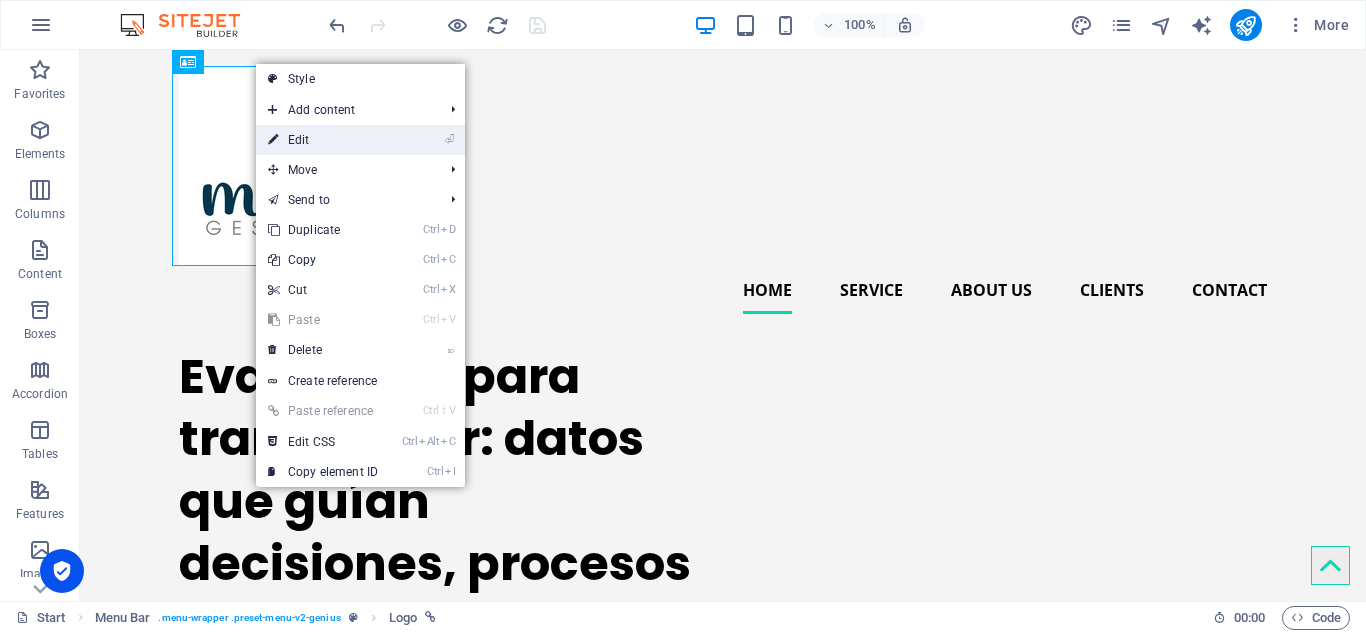 click on "⏎  Edit" at bounding box center [323, 140] 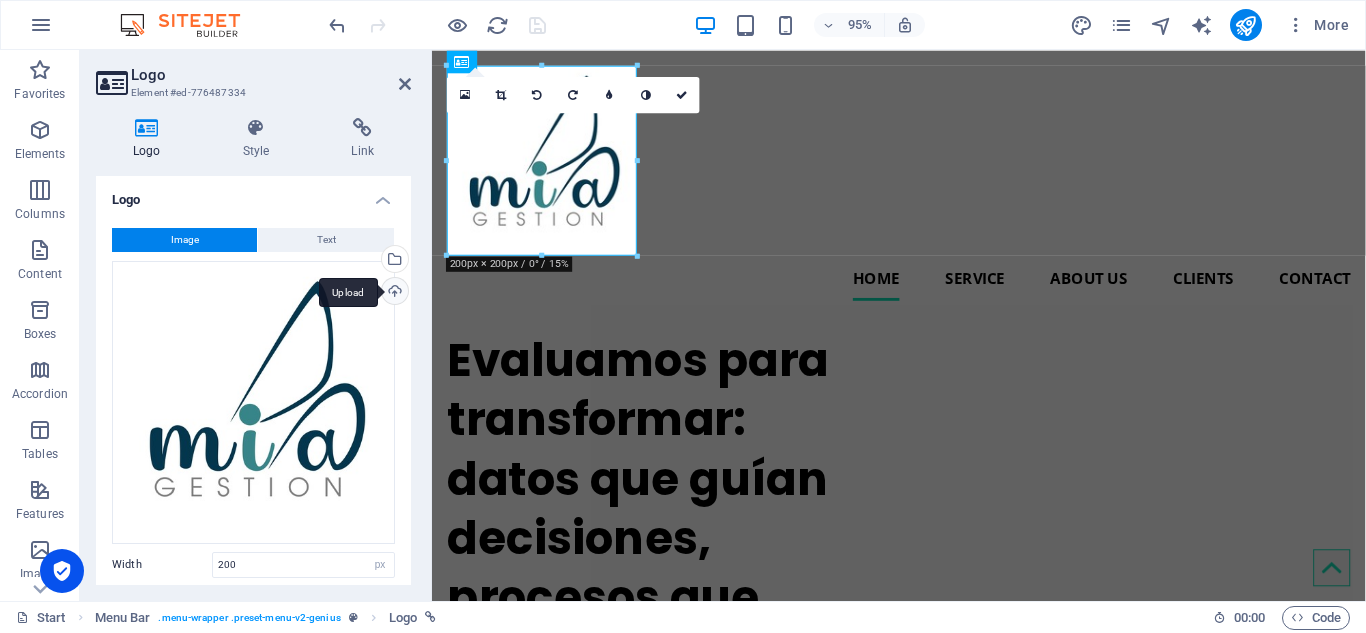click on "Upload" at bounding box center [393, 293] 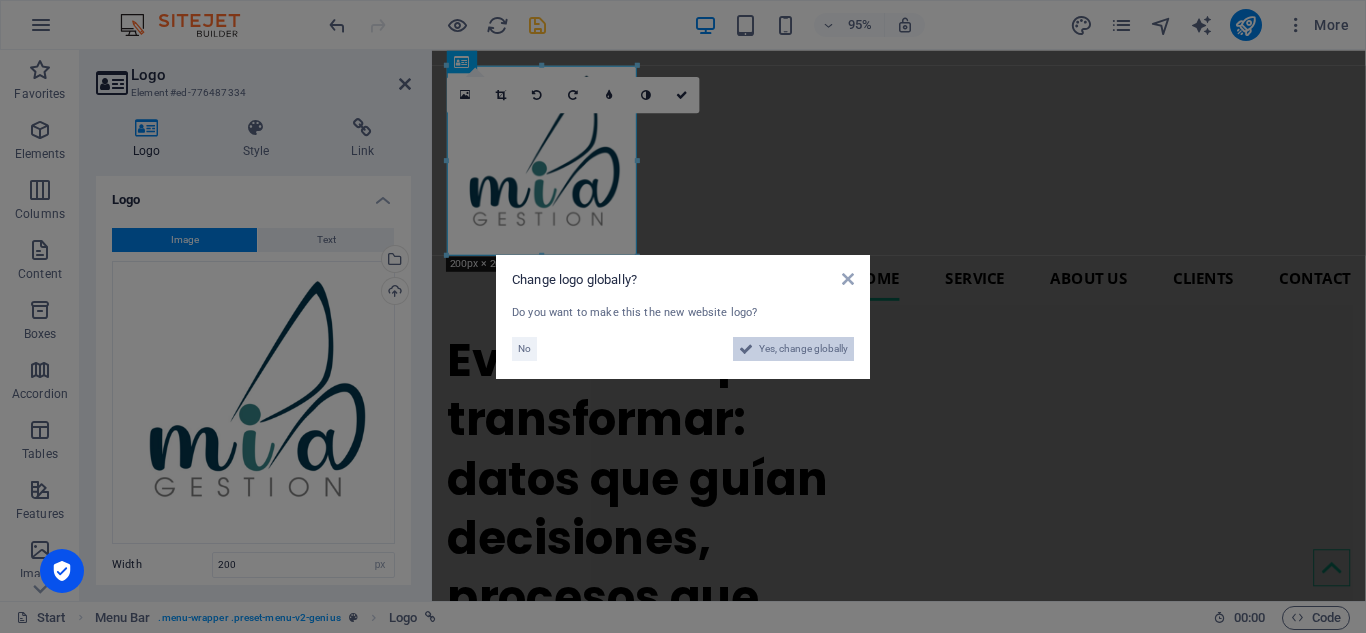 click on "Yes, change globally" at bounding box center (803, 349) 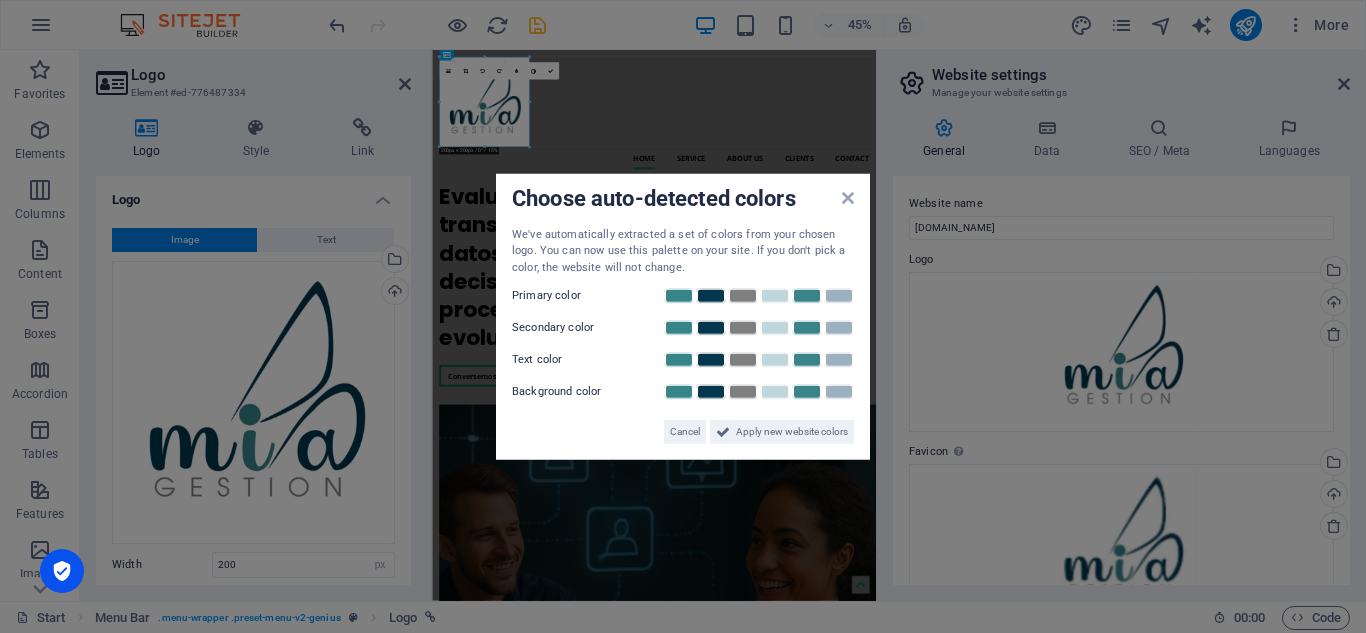 click on "Choose auto-detected colors We've automatically extracted a set of colors from your chosen logo. You can now use this palette on your site. If you don't pick a color, the website will not change.  Primary color Secondary color Text color Background color Cancel Apply new website colors" at bounding box center (683, 316) 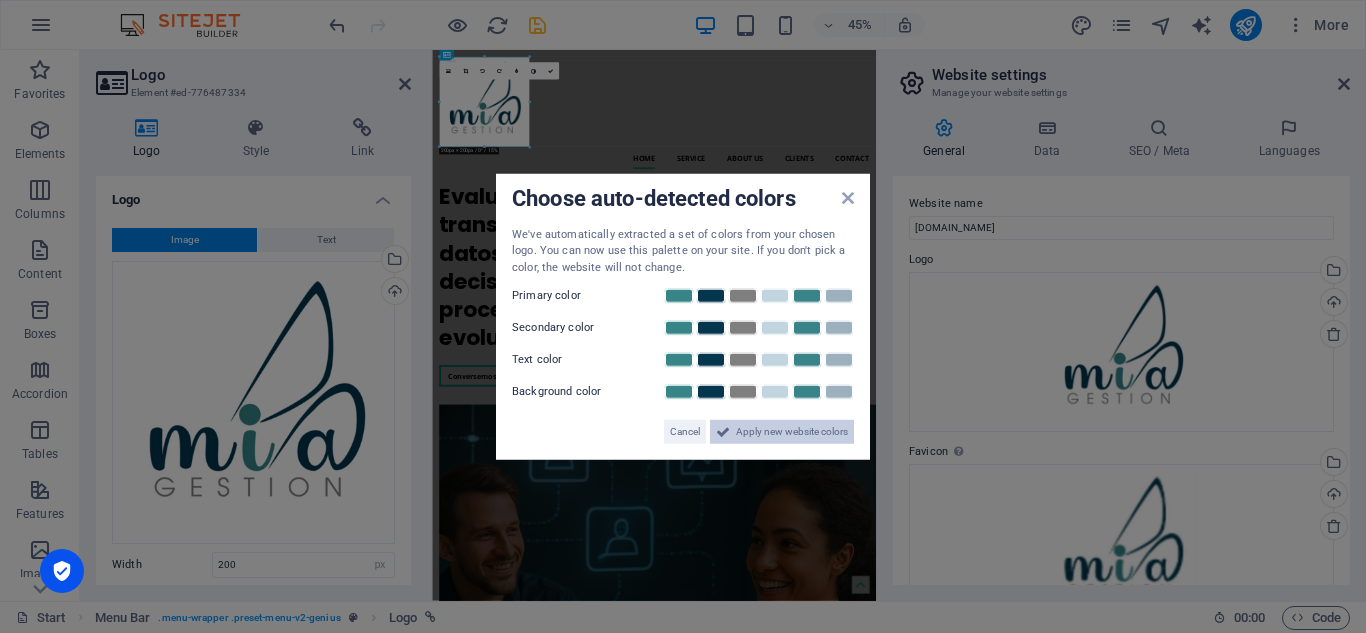click on "Apply new website colors" at bounding box center (792, 432) 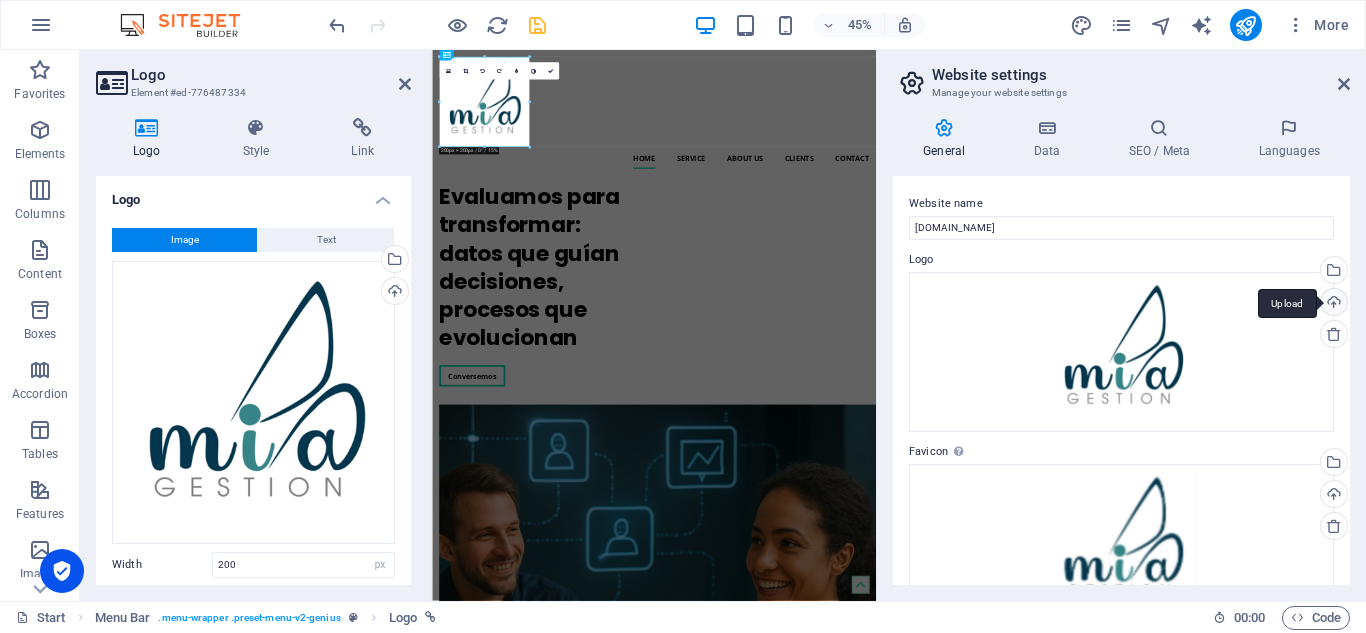 click on "Upload" at bounding box center (1332, 304) 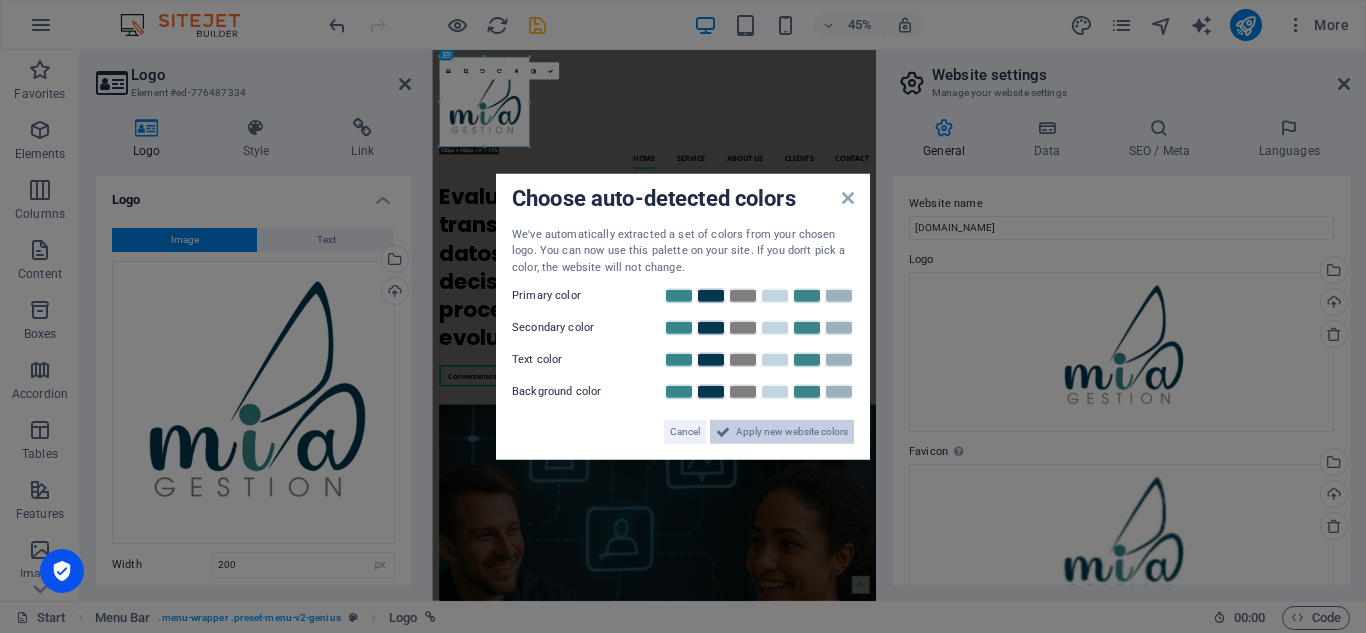 click on "Apply new website colors" at bounding box center (792, 432) 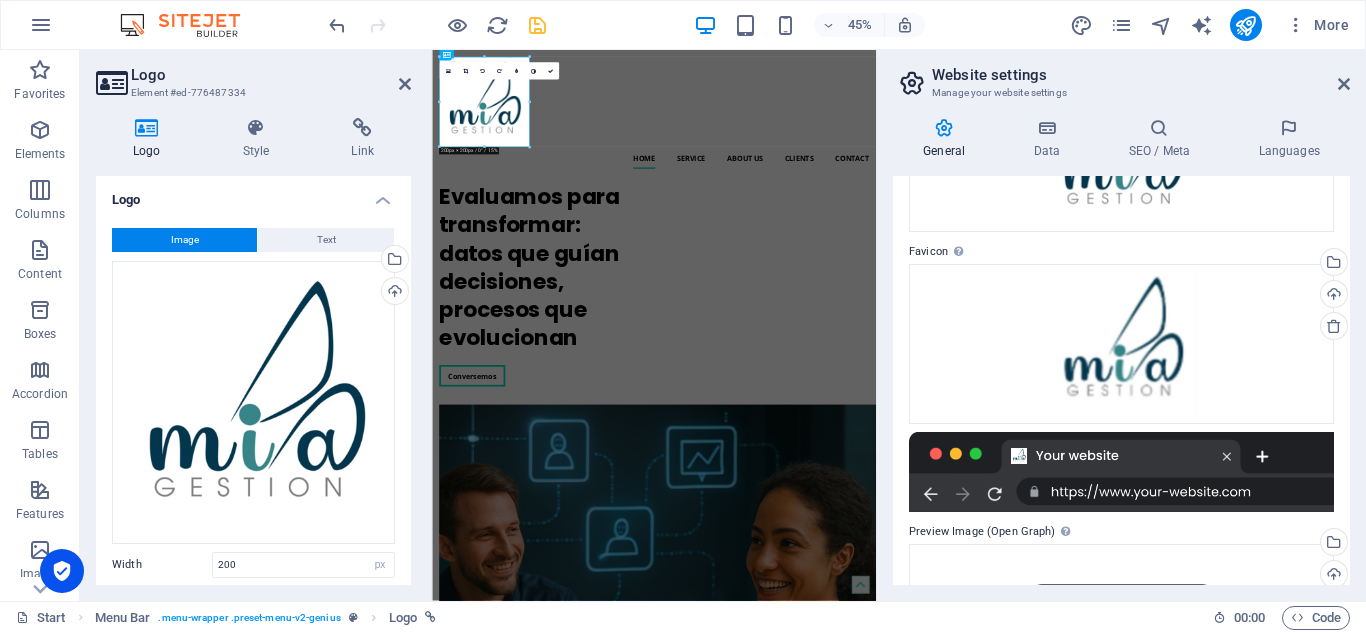scroll, scrollTop: 300, scrollLeft: 0, axis: vertical 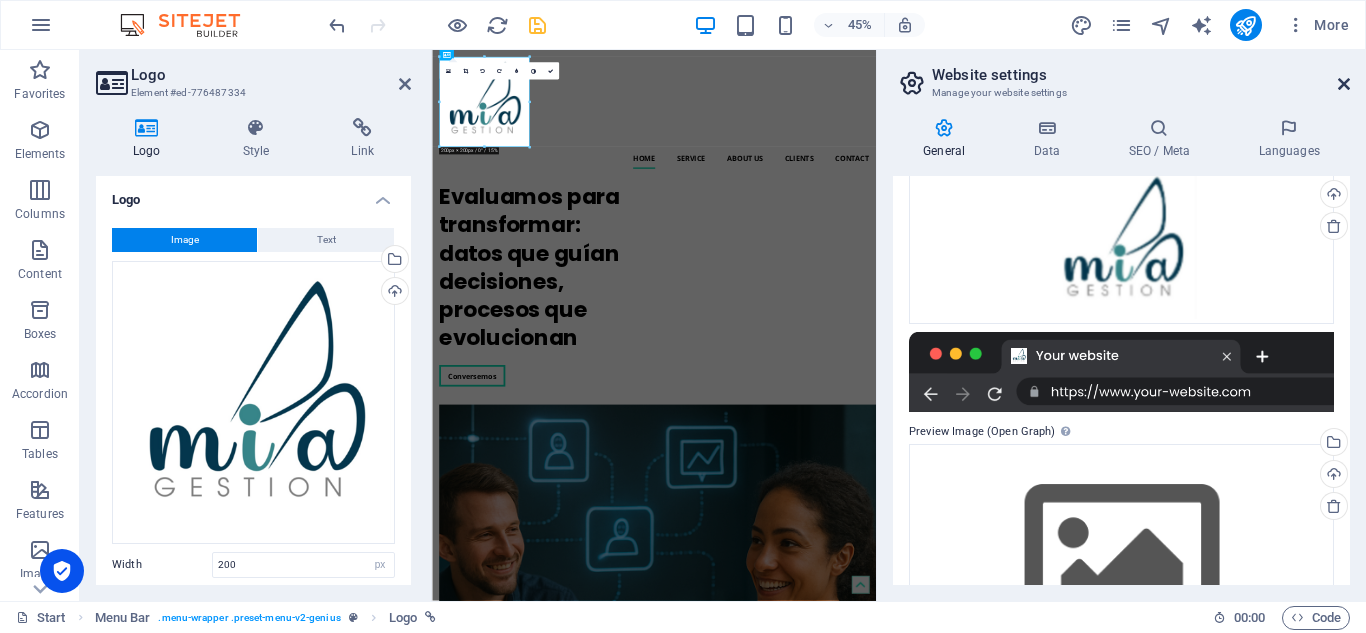 click at bounding box center [1344, 84] 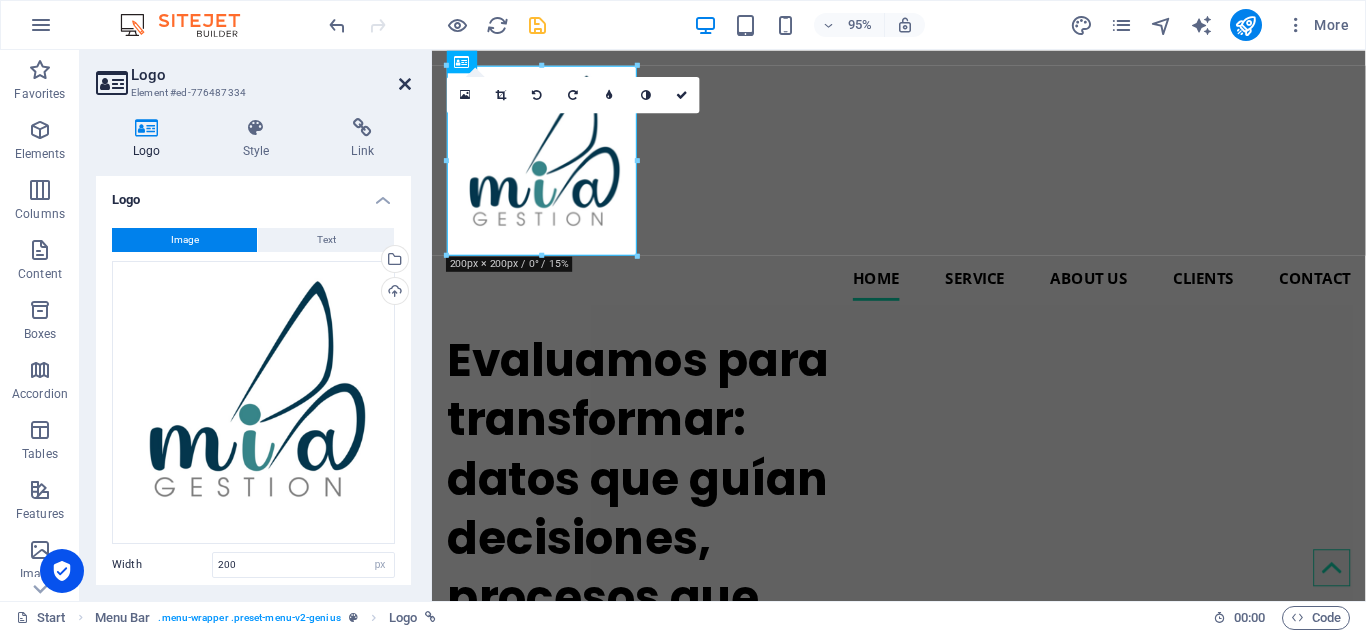 click at bounding box center [405, 84] 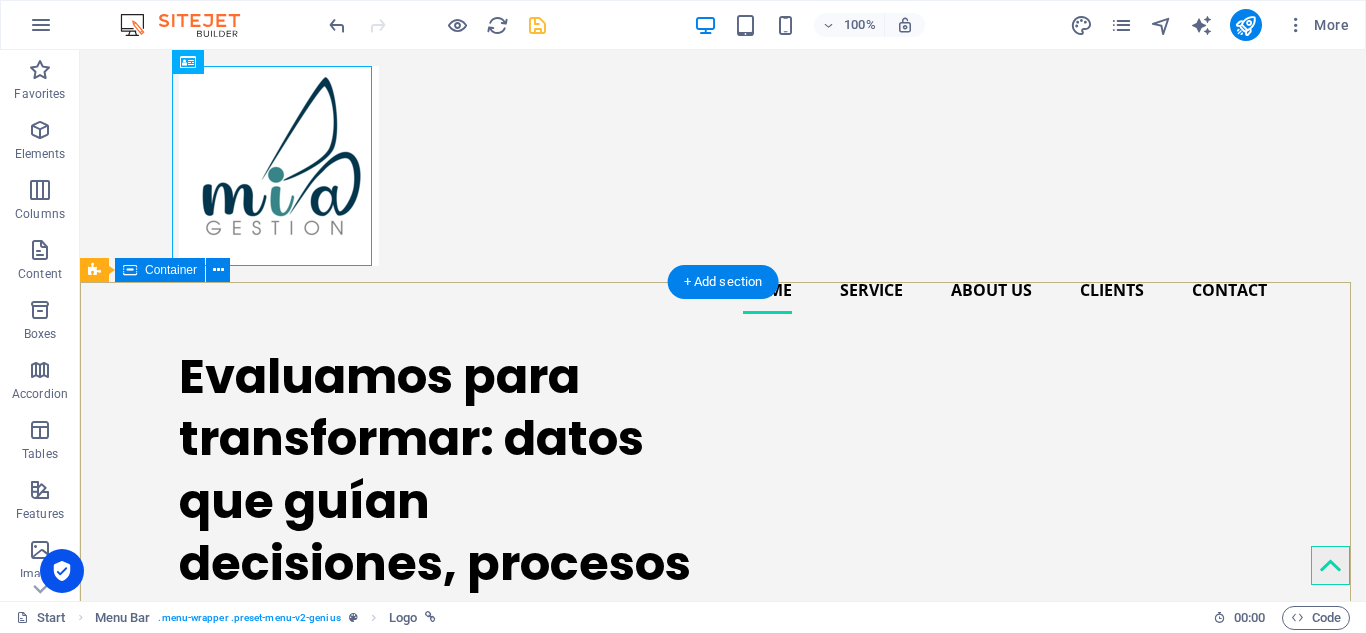 click on "Evaluamos para transformar: datos que guían decisiones, procesos que evolucionan Conversemos" at bounding box center [723, 1196] 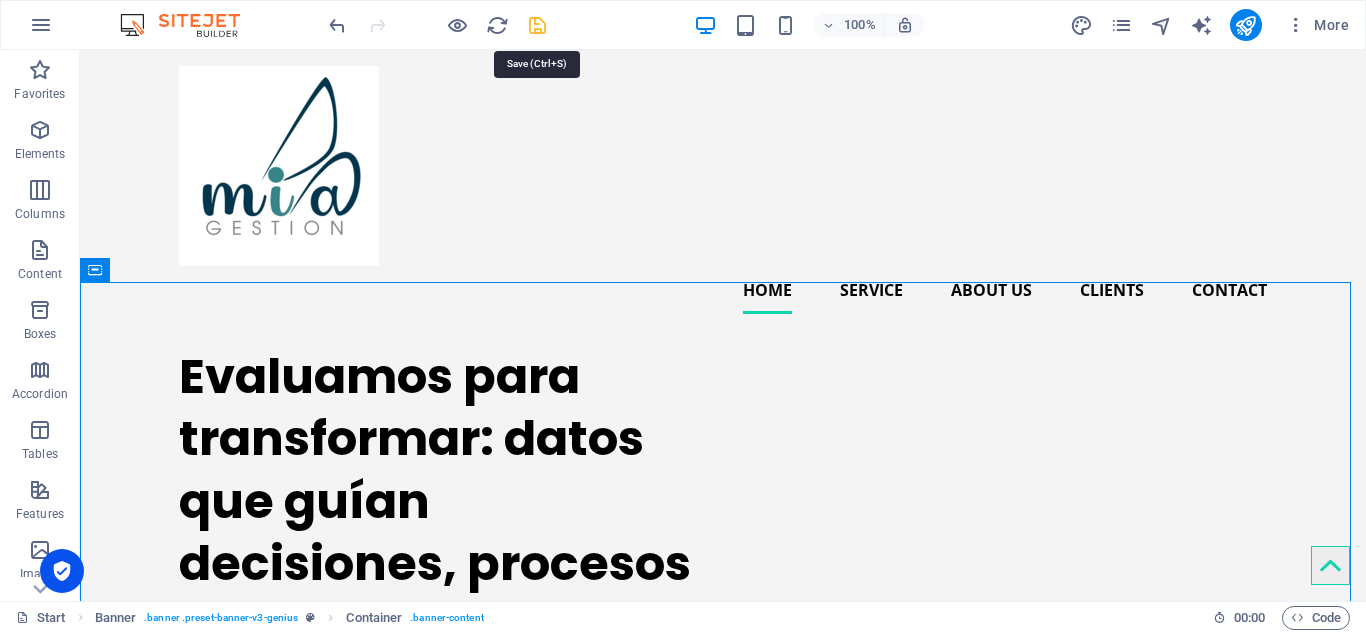 click at bounding box center [537, 25] 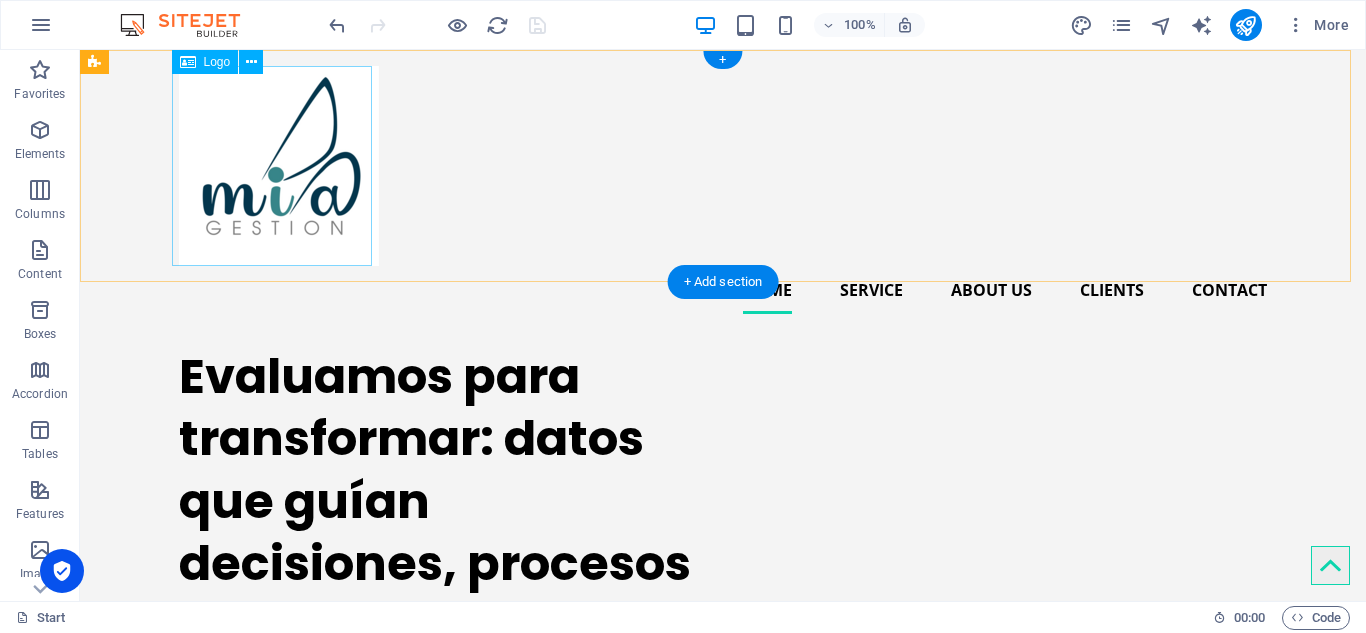 click at bounding box center [723, 166] 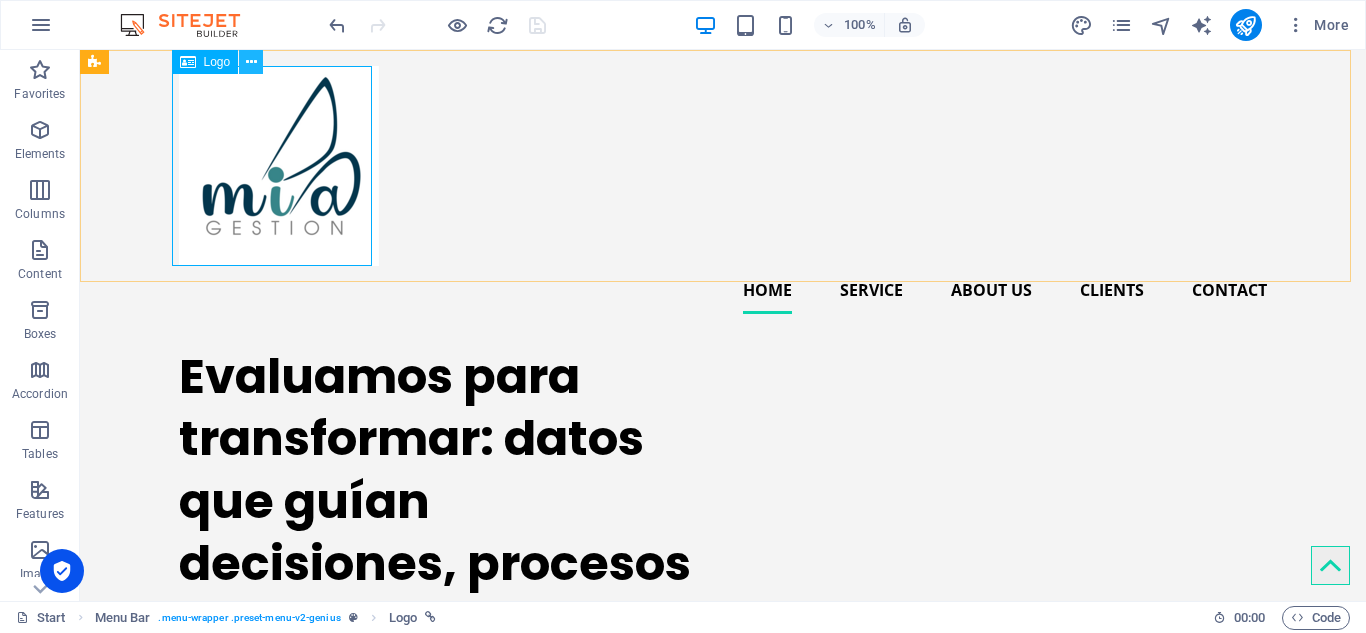click at bounding box center [251, 62] 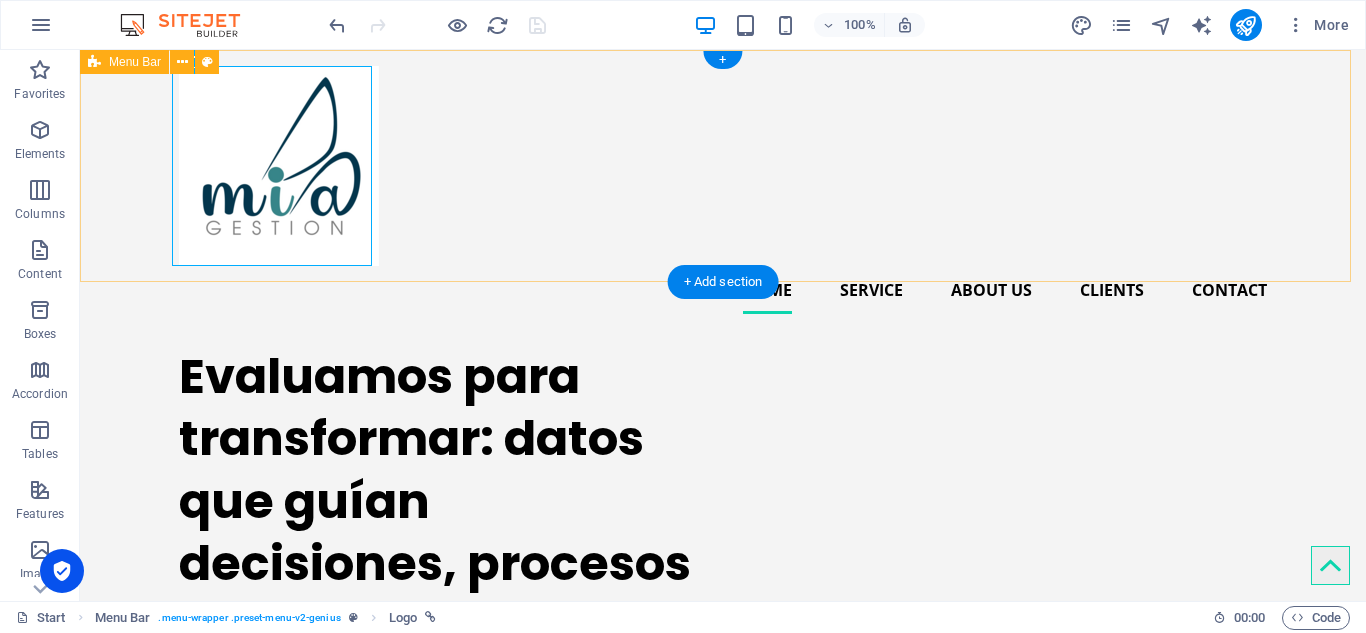 click on "Home Service About us Clients Contact" at bounding box center (723, 190) 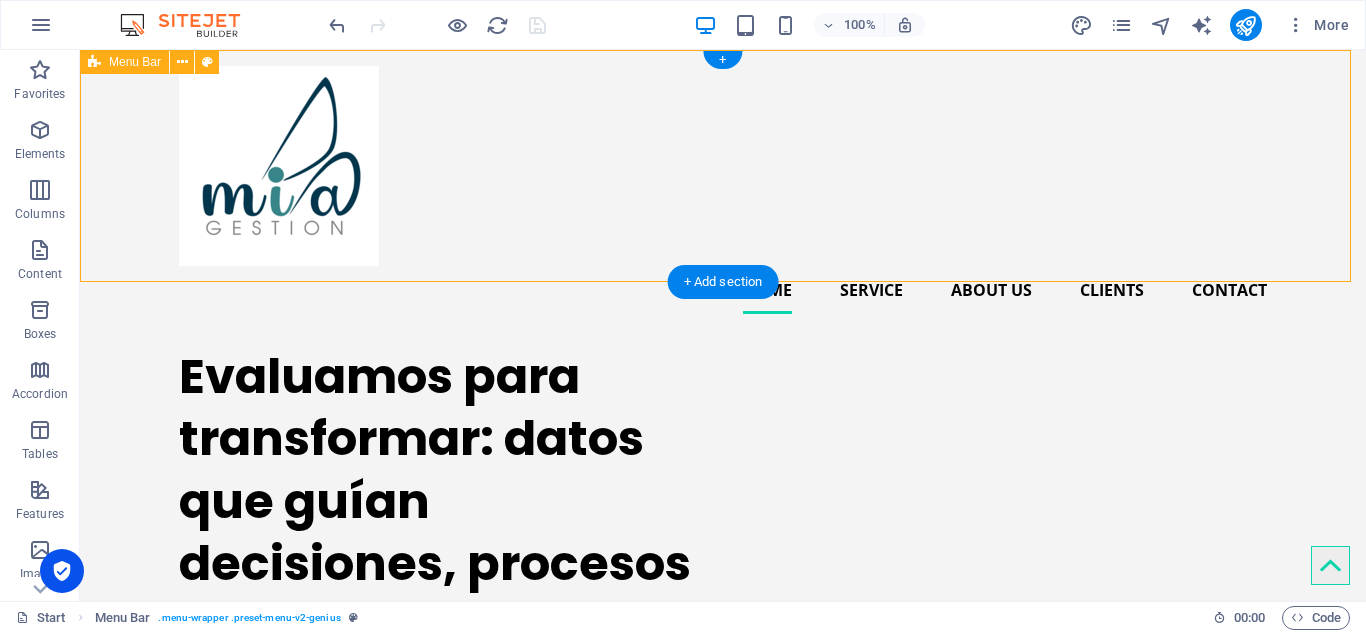 click on "Home Service About us Clients Contact" at bounding box center (723, 190) 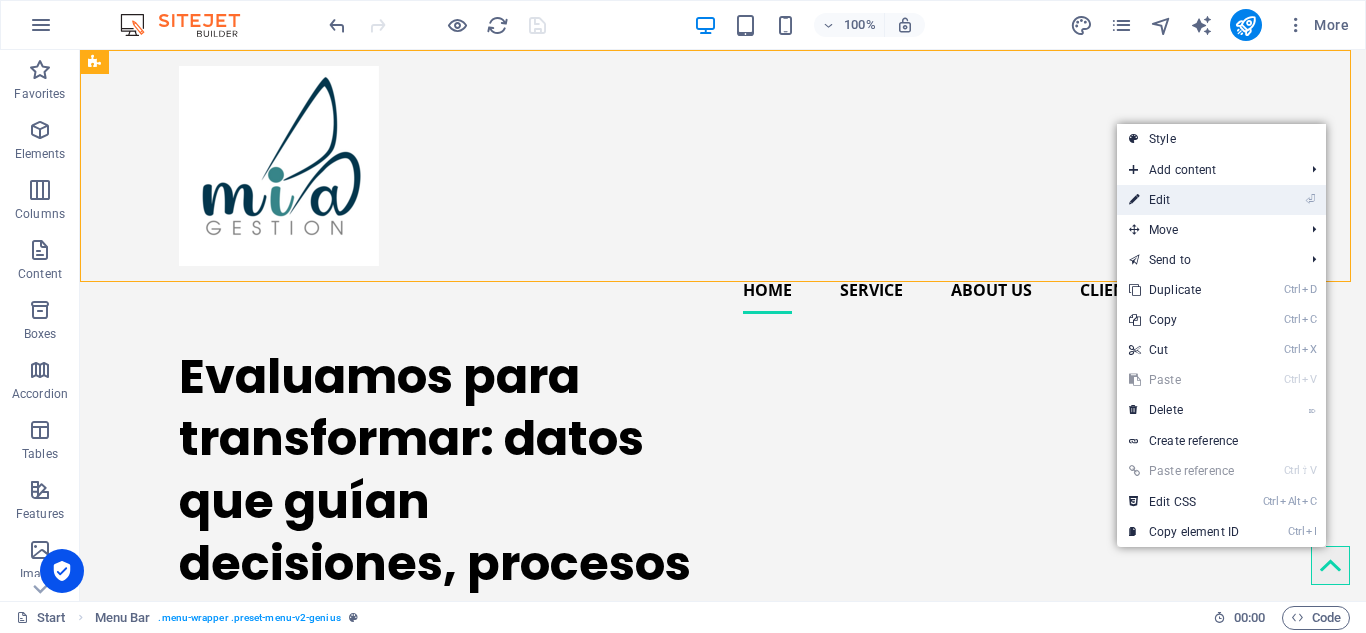 click on "⏎  Edit" at bounding box center (1184, 200) 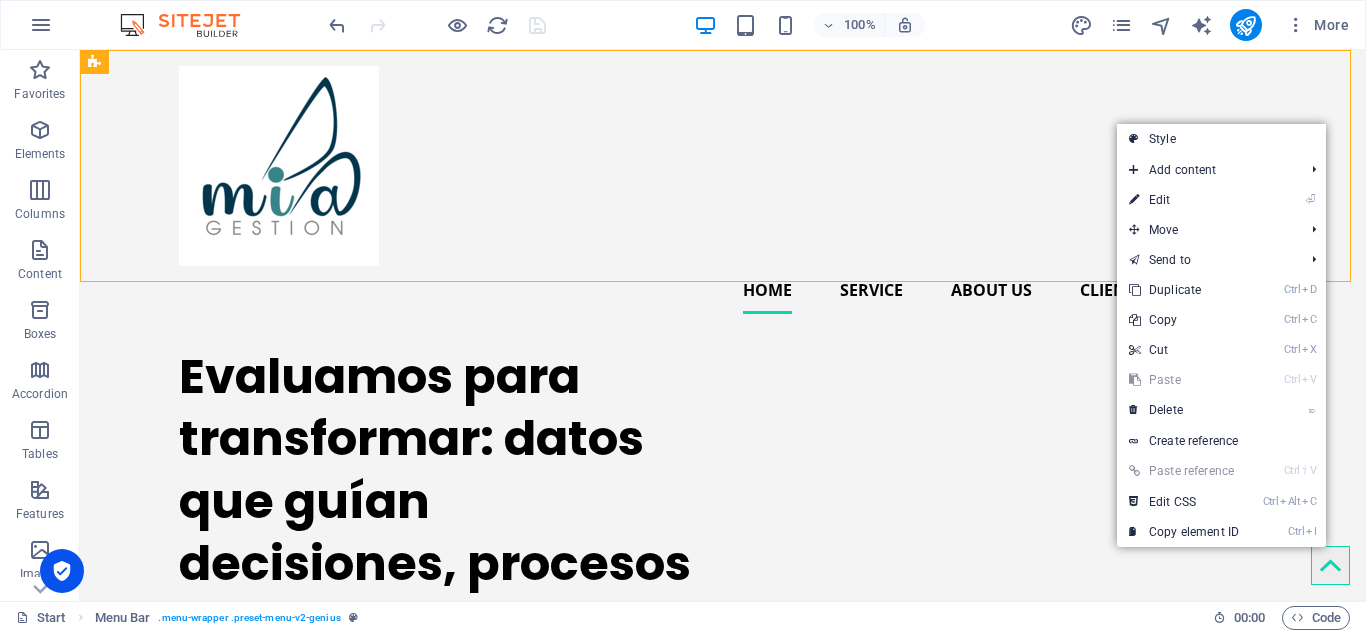 select on "header" 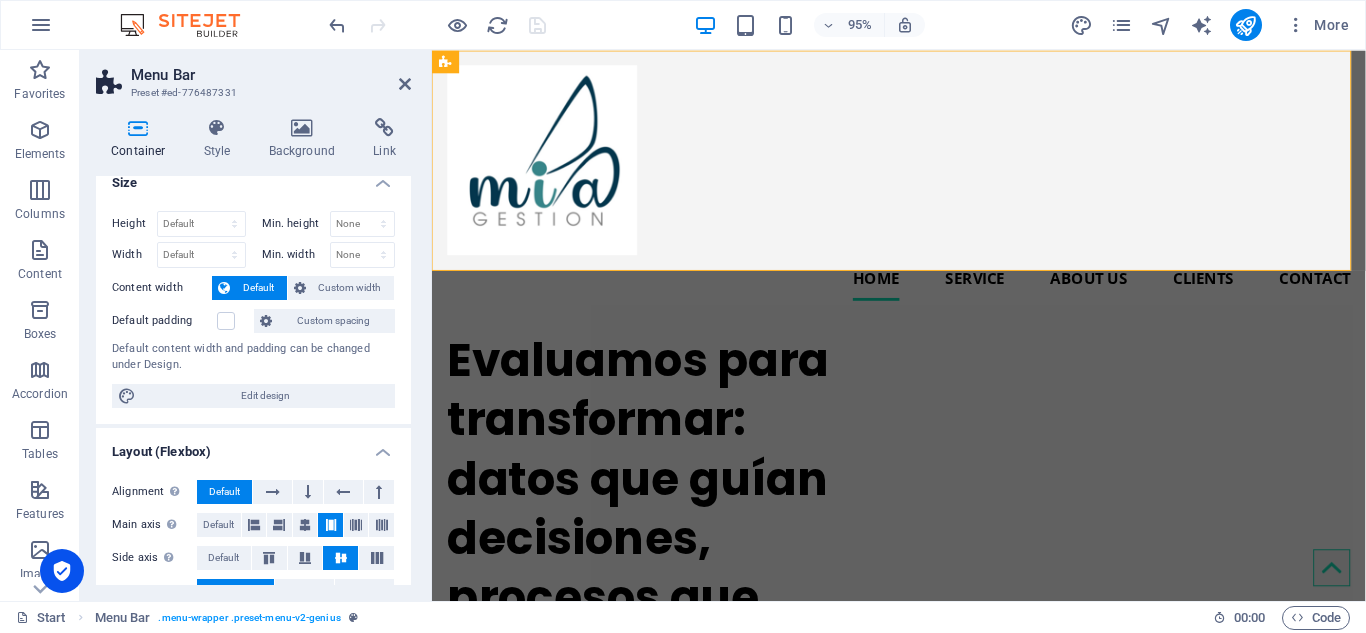 scroll, scrollTop: 0, scrollLeft: 0, axis: both 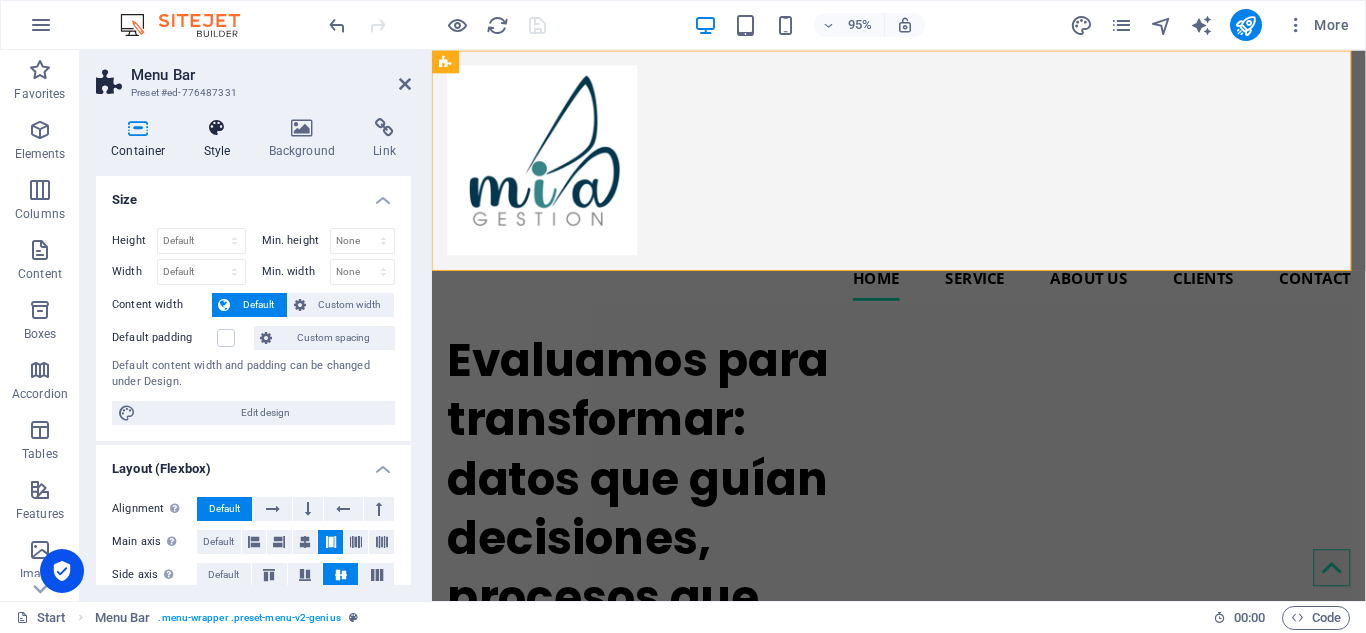 click at bounding box center (217, 128) 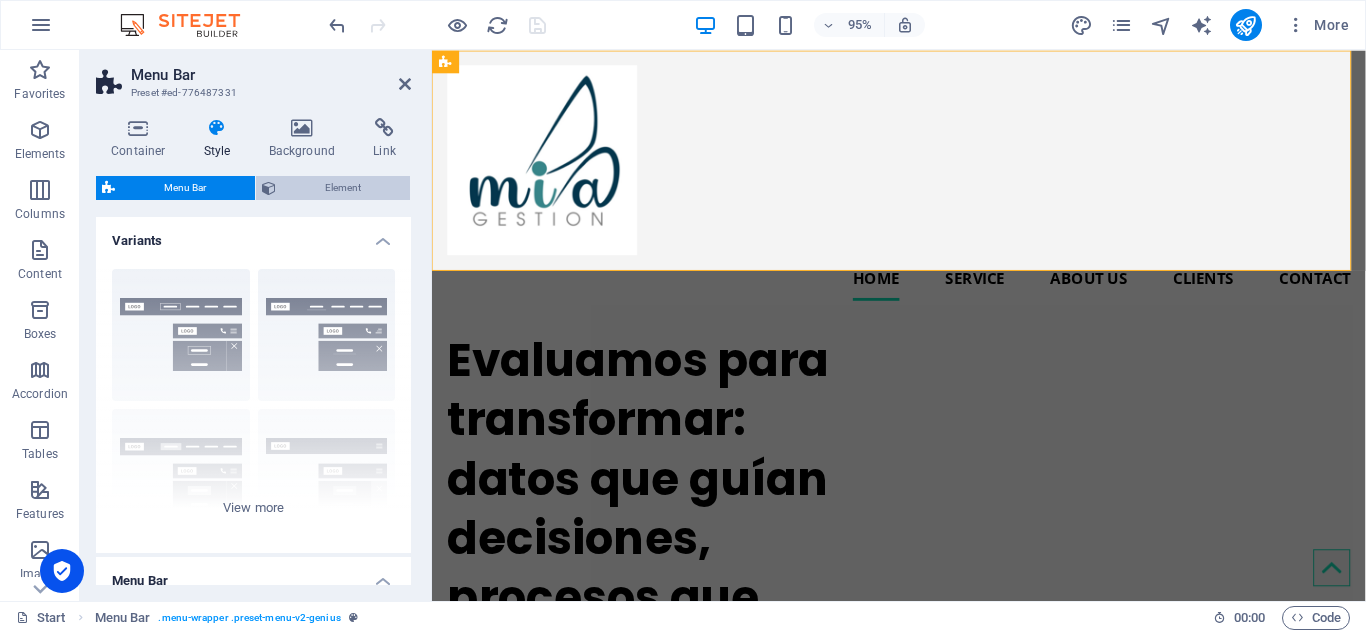 click on "Element" at bounding box center [343, 188] 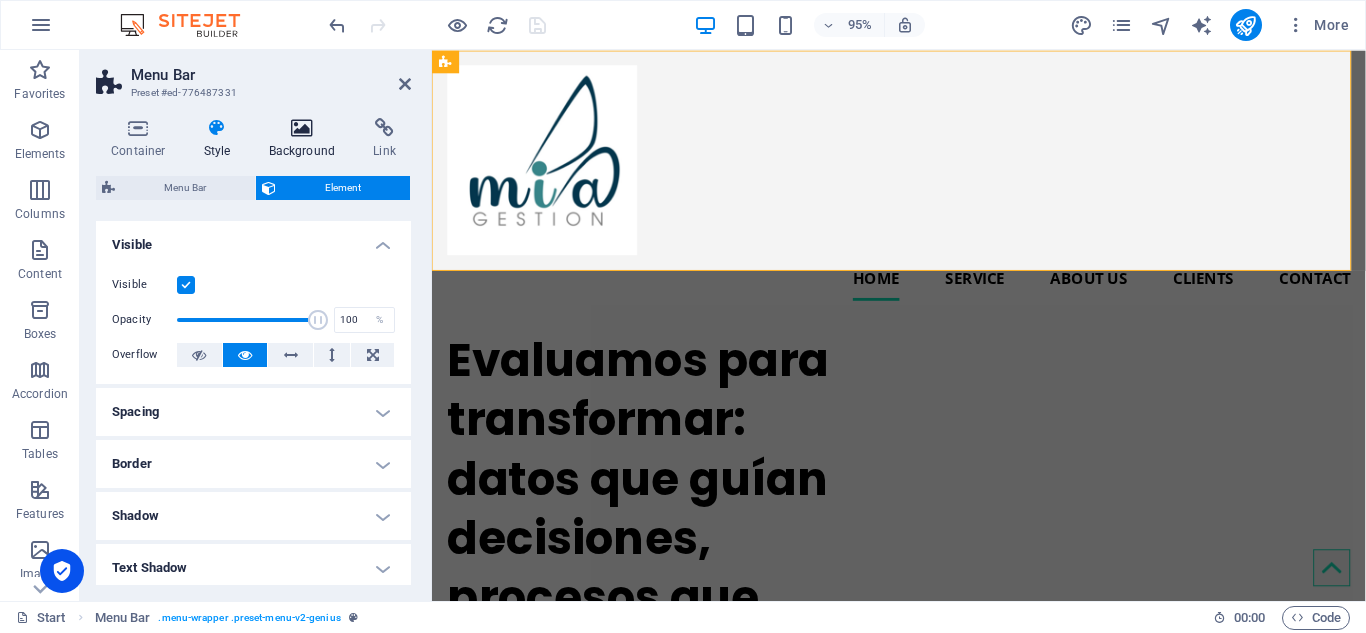 click at bounding box center [302, 128] 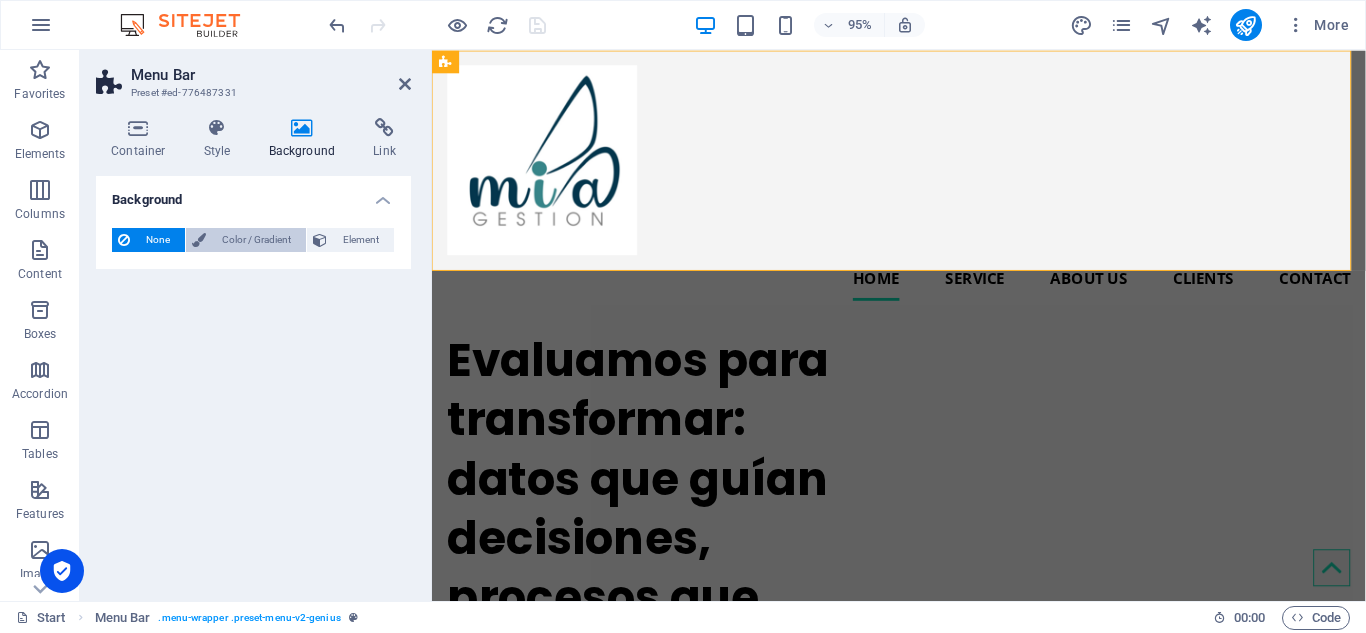 click on "Color / Gradient" at bounding box center [256, 240] 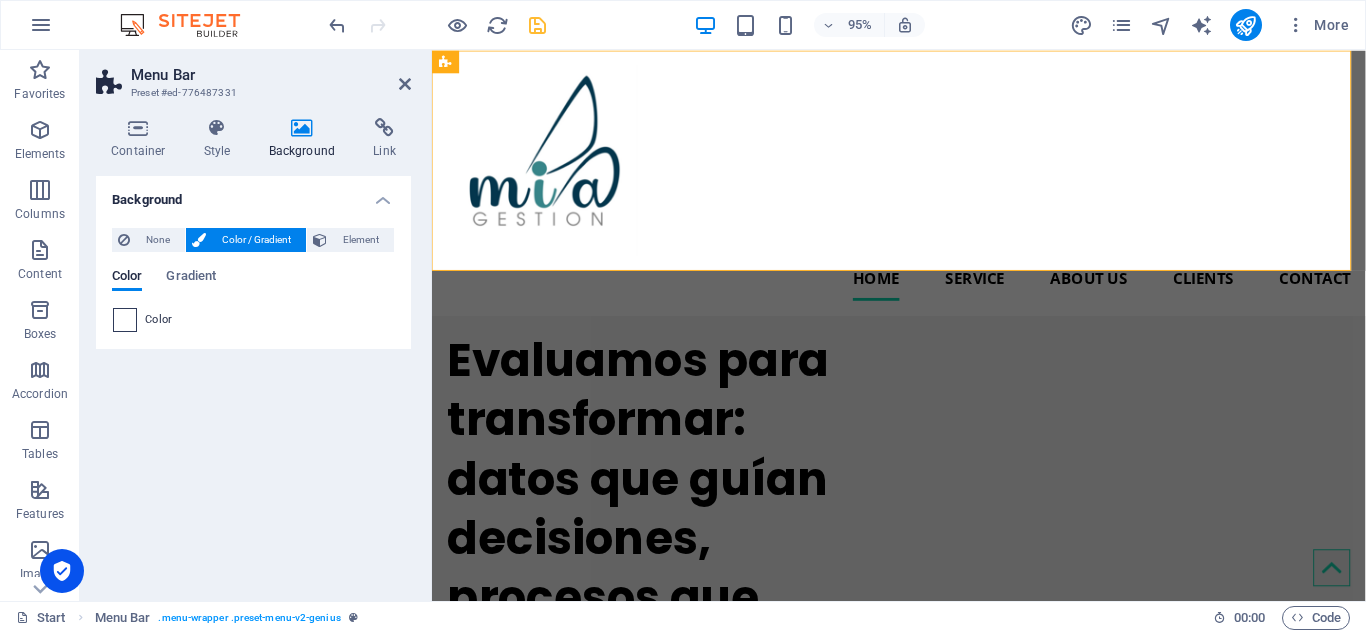 click at bounding box center [125, 320] 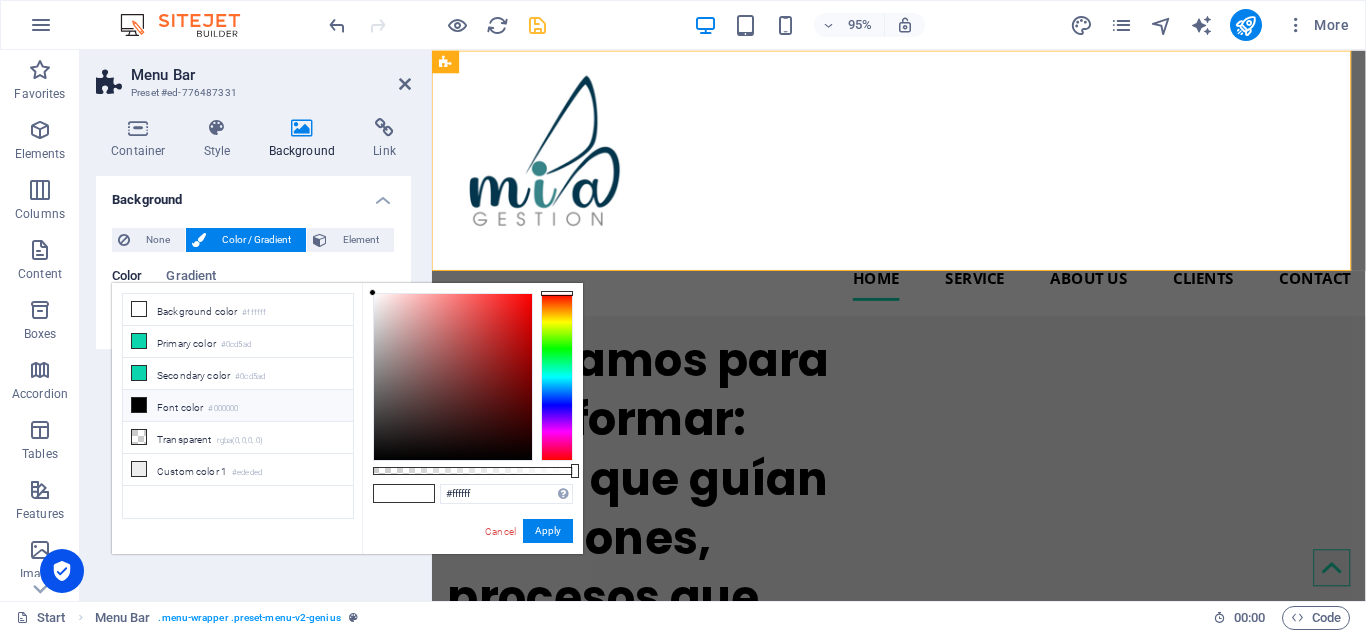 drag, startPoint x: 207, startPoint y: 462, endPoint x: 197, endPoint y: 519, distance: 57.870544 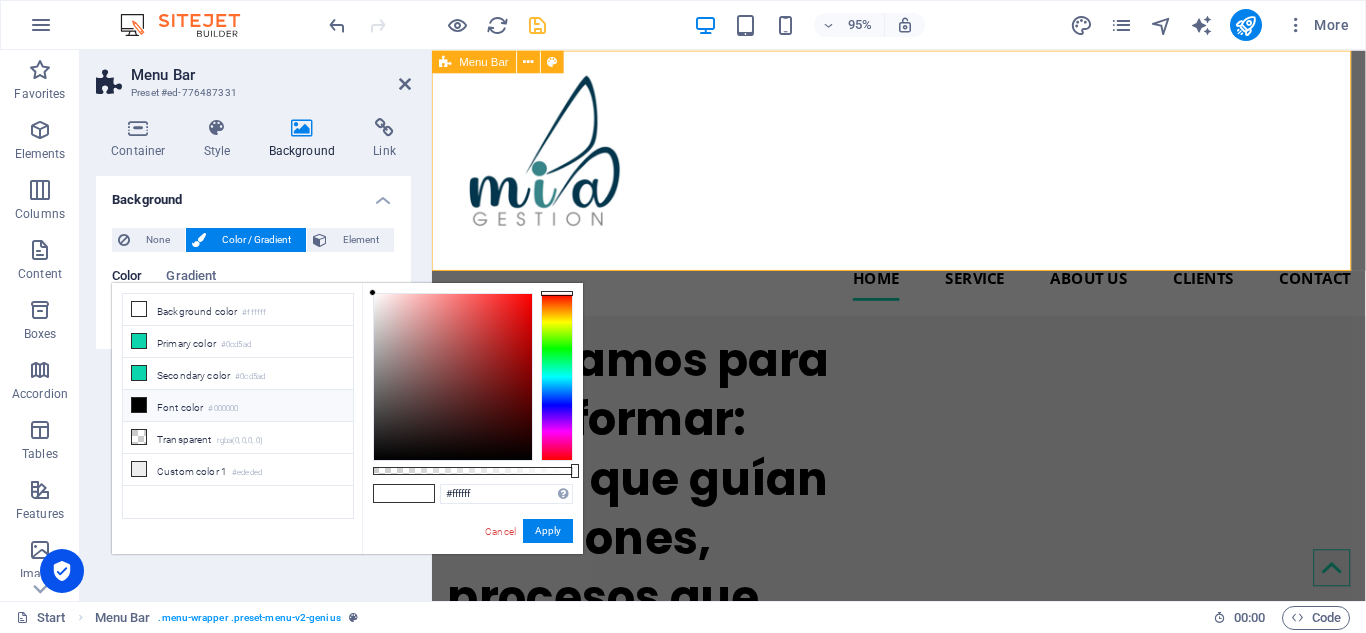 click on "Home Service About us Clients Contact" at bounding box center (923, 190) 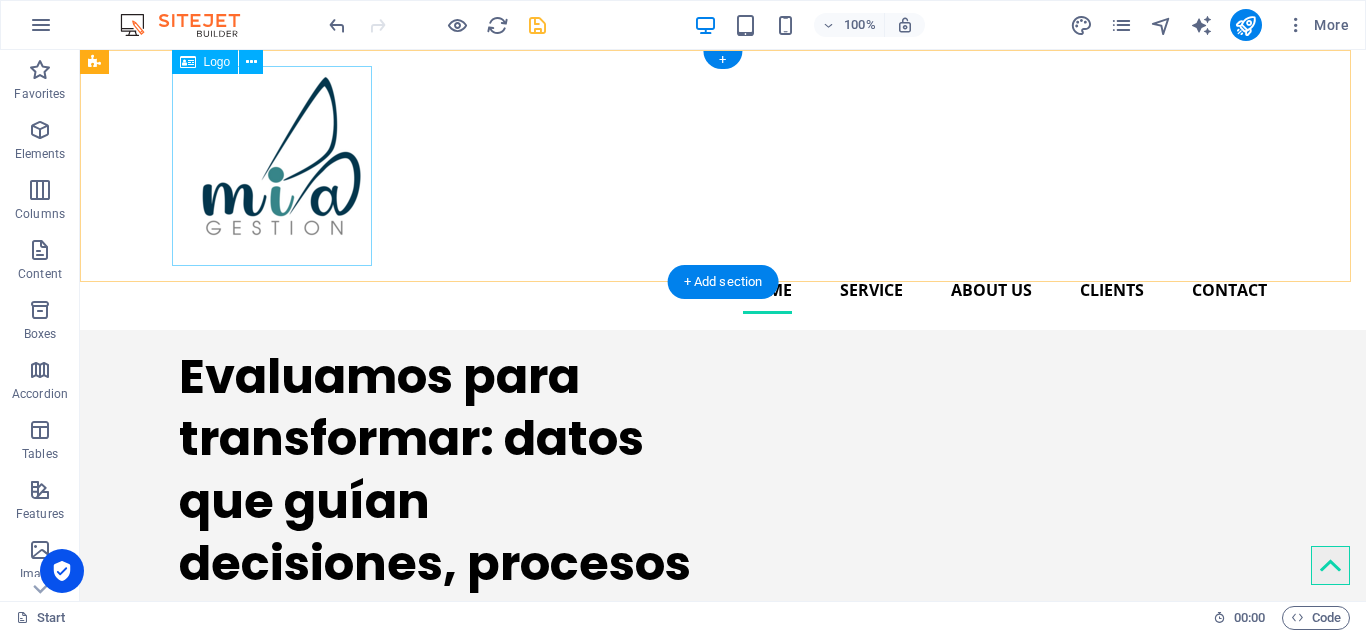 click at bounding box center [723, 166] 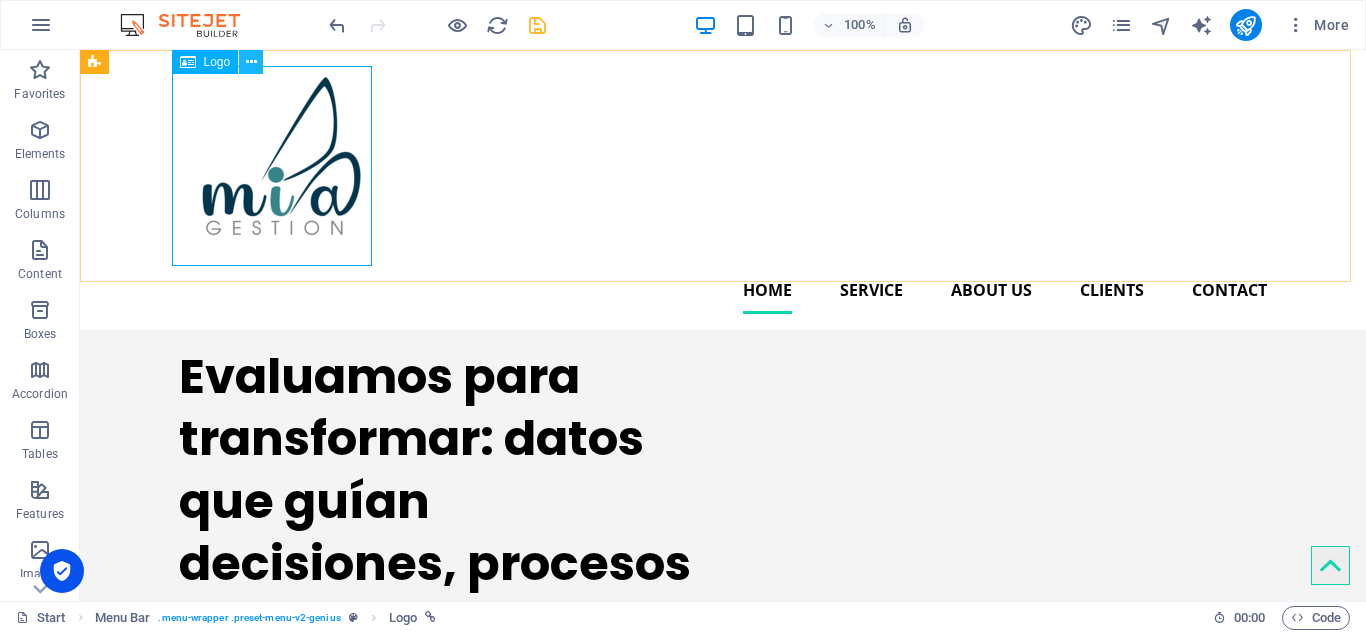 click at bounding box center (251, 62) 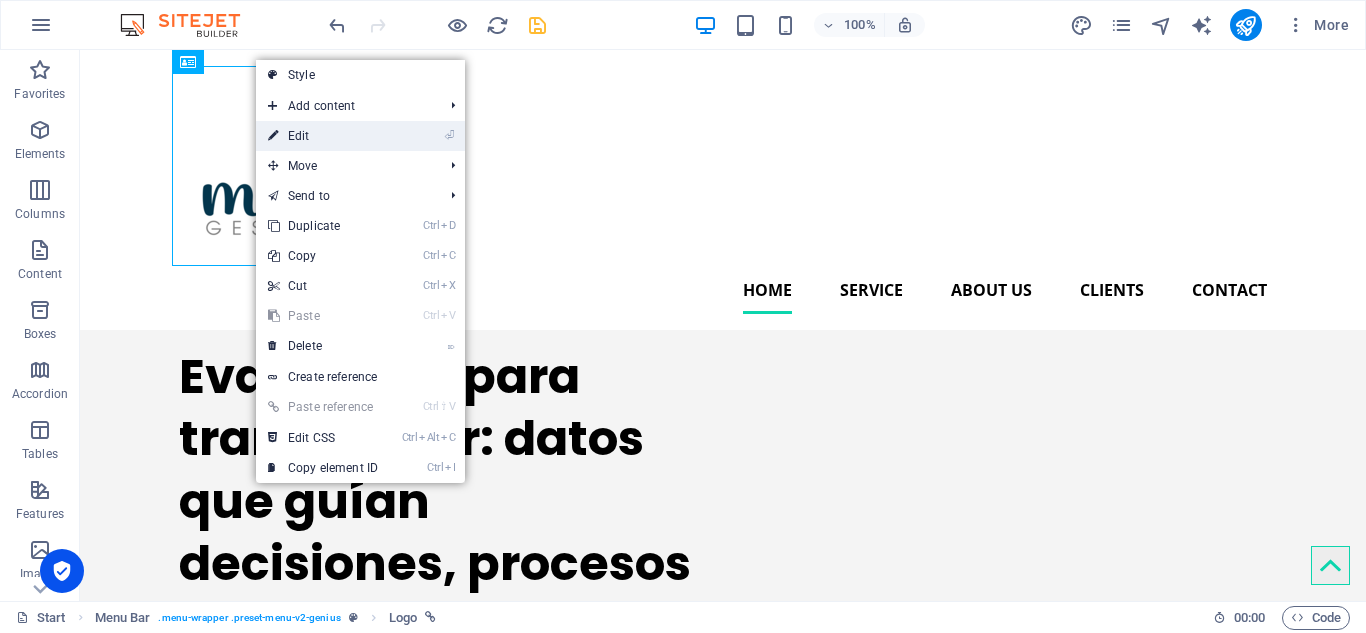 click on "⏎  Edit" at bounding box center [323, 136] 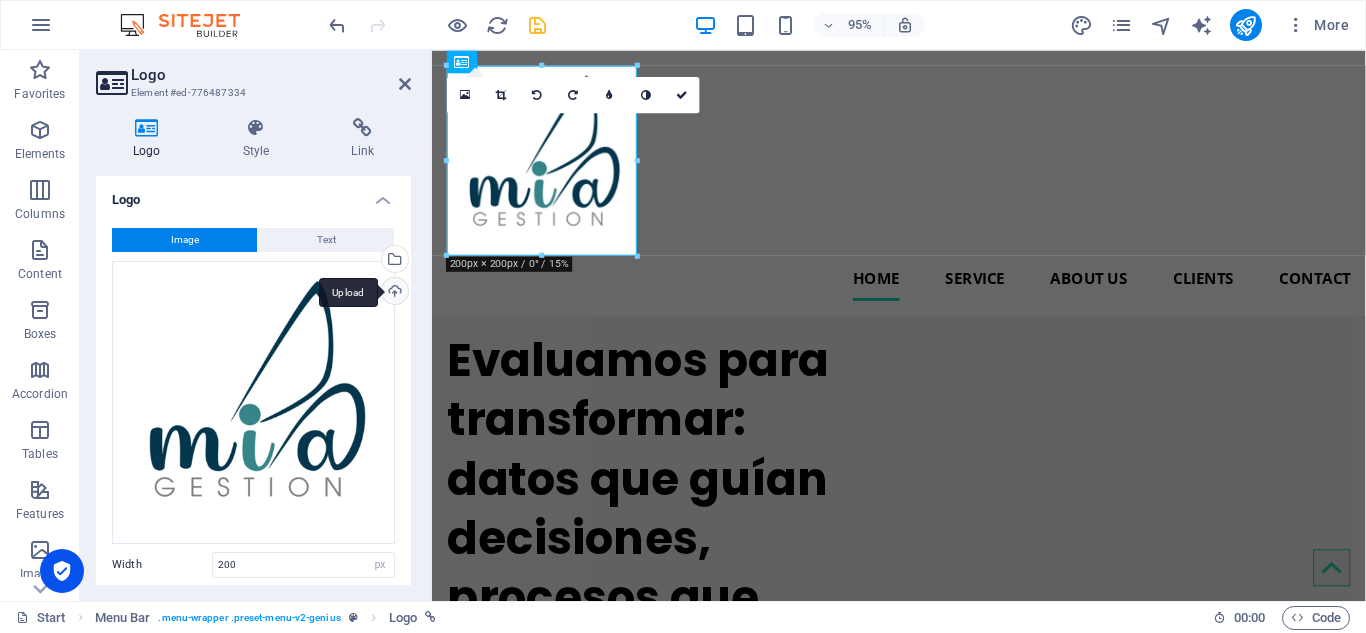 click on "Upload" at bounding box center [393, 293] 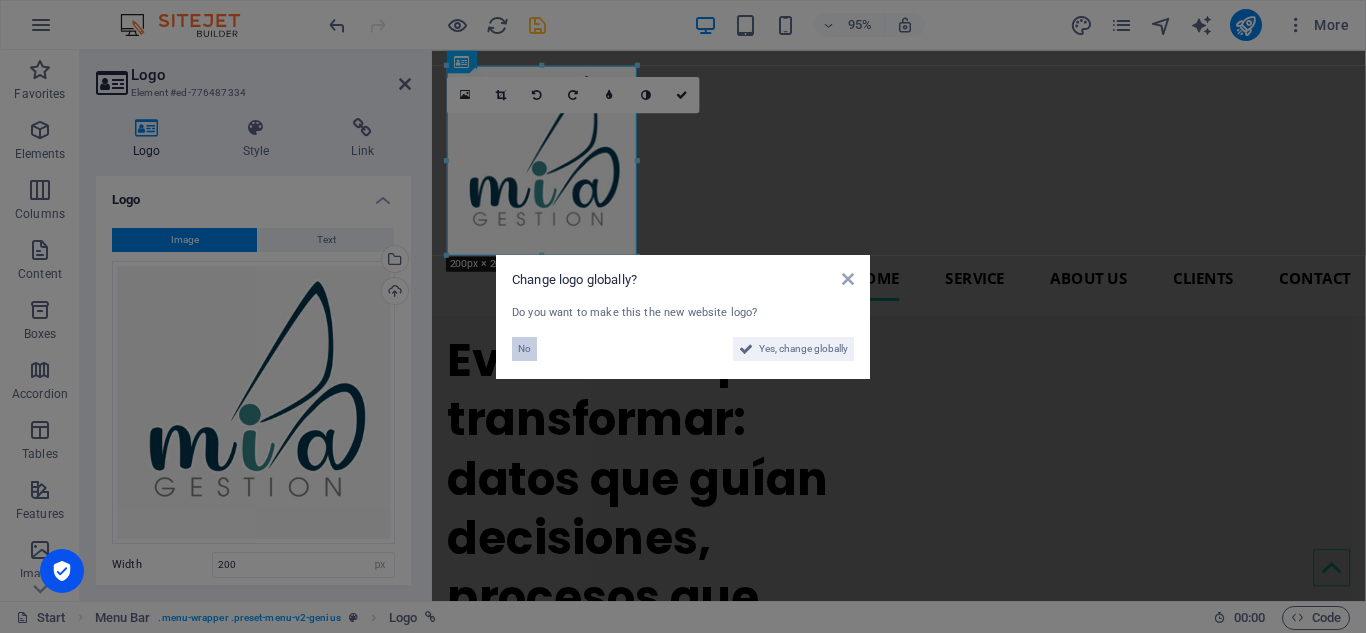 click on "No" at bounding box center [524, 349] 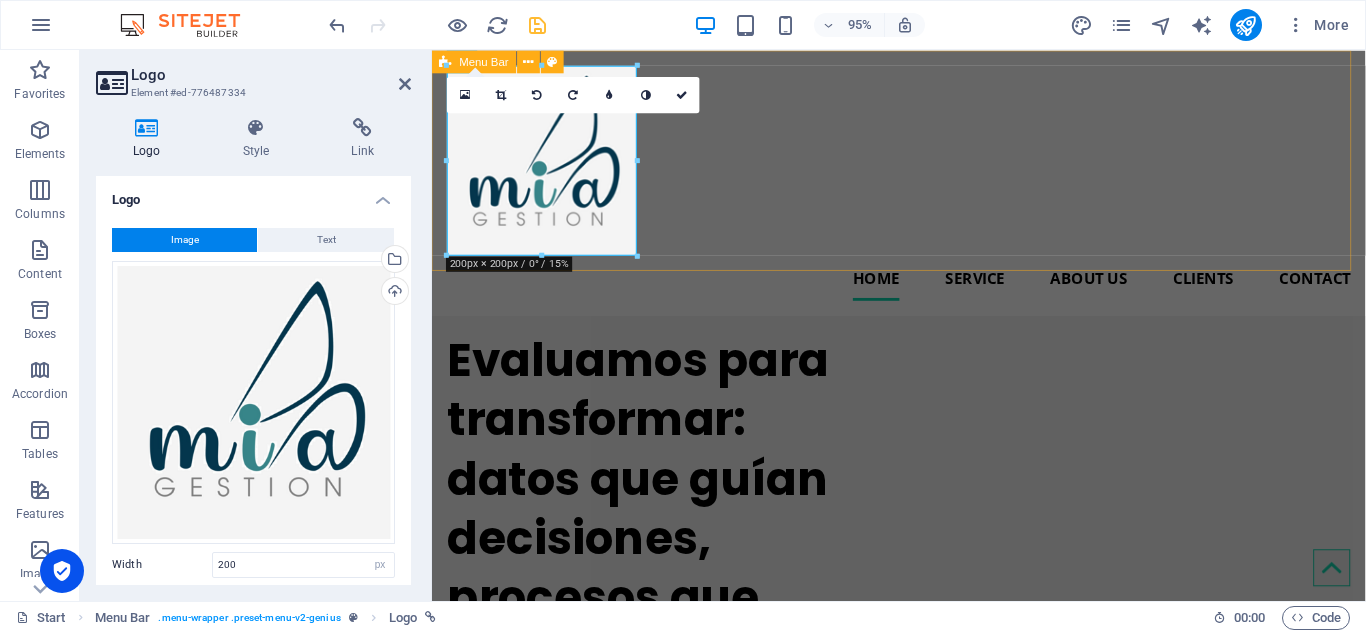 click on "Home Service About us Clients Contact" at bounding box center [923, 190] 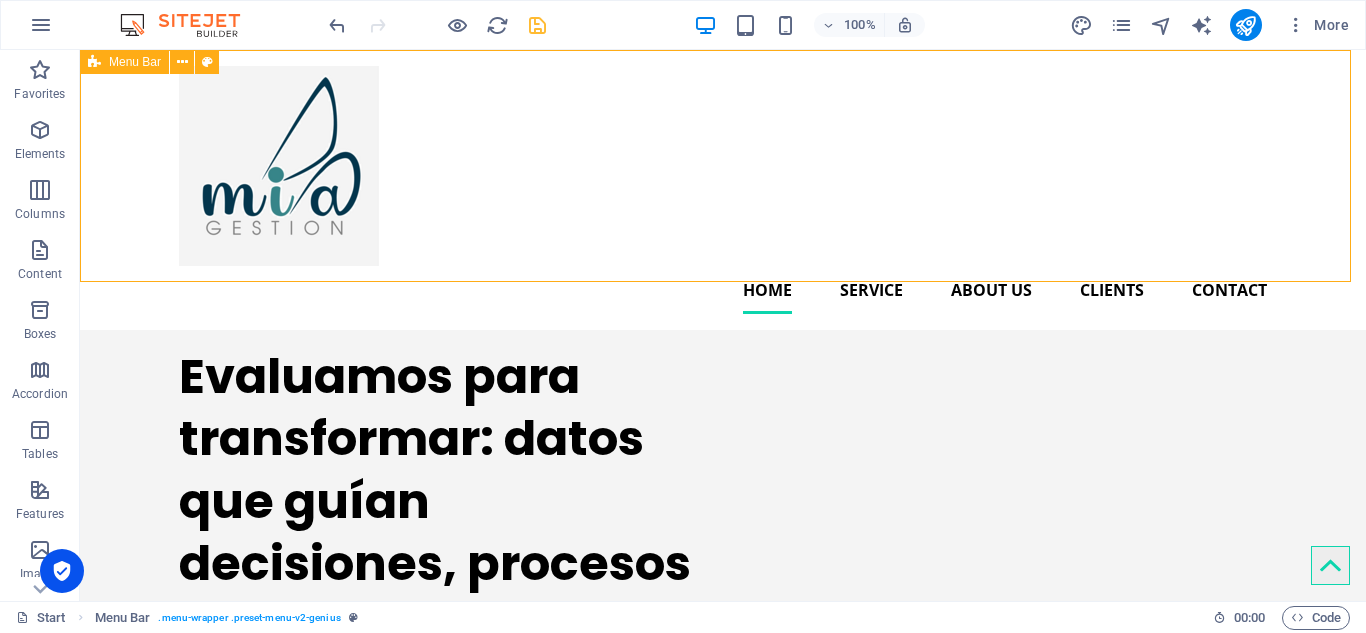 click on "Home Service About us Clients Contact" at bounding box center [723, 190] 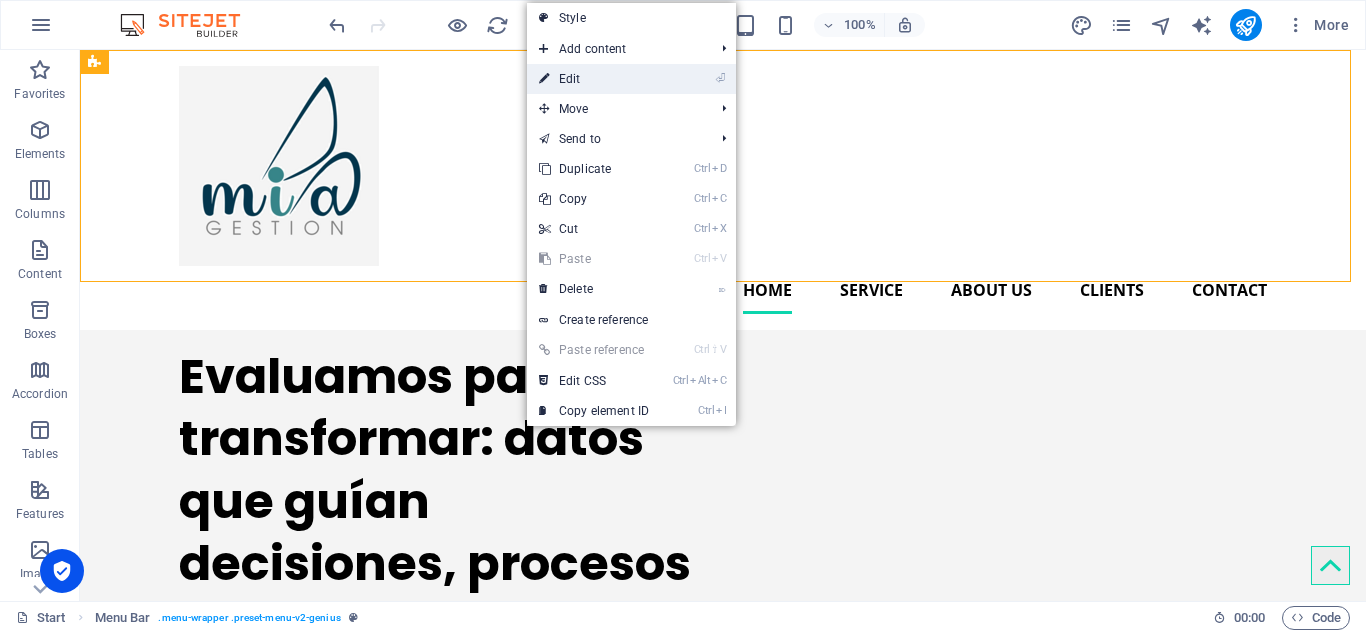 click on "⏎  Edit" at bounding box center (594, 79) 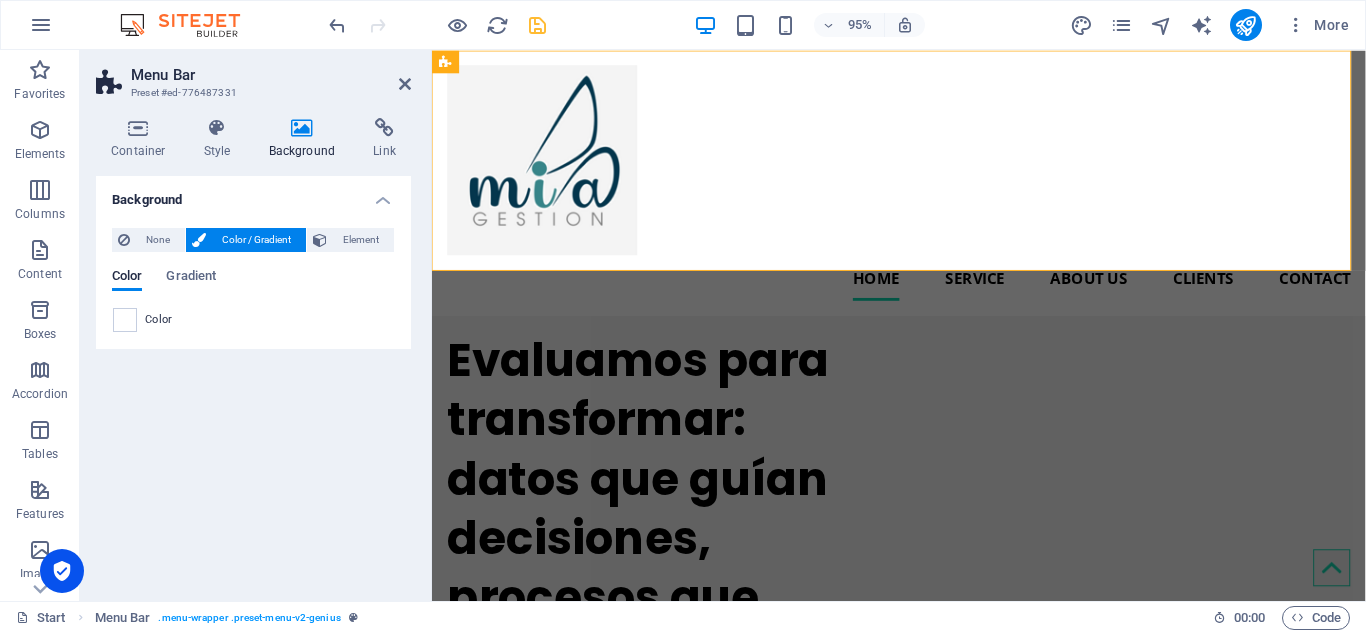 click on "Color / Gradient" at bounding box center (256, 240) 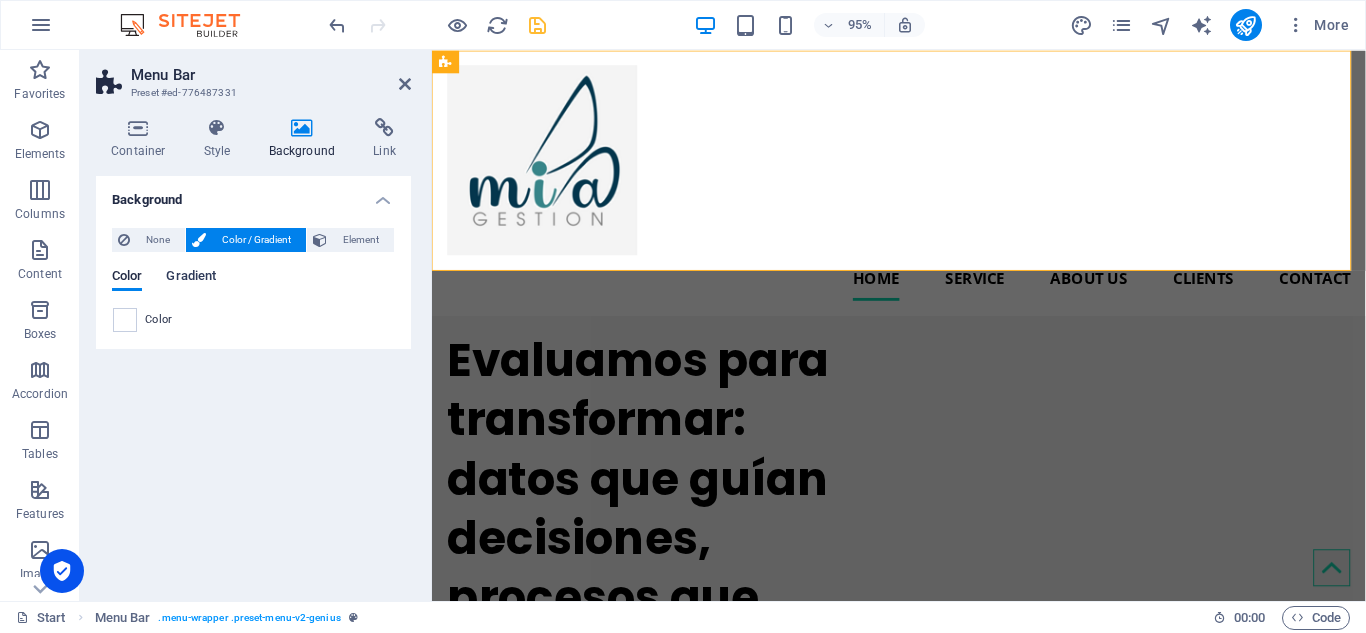 click on "Gradient" at bounding box center (191, 278) 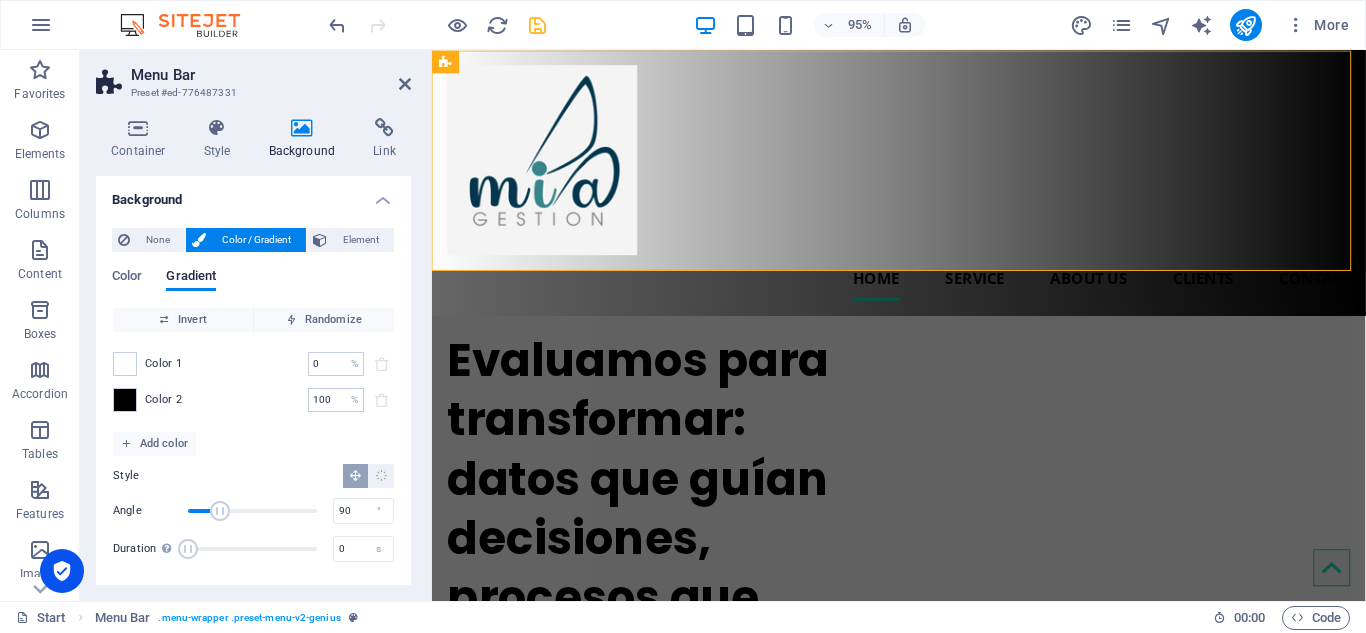scroll, scrollTop: 4, scrollLeft: 0, axis: vertical 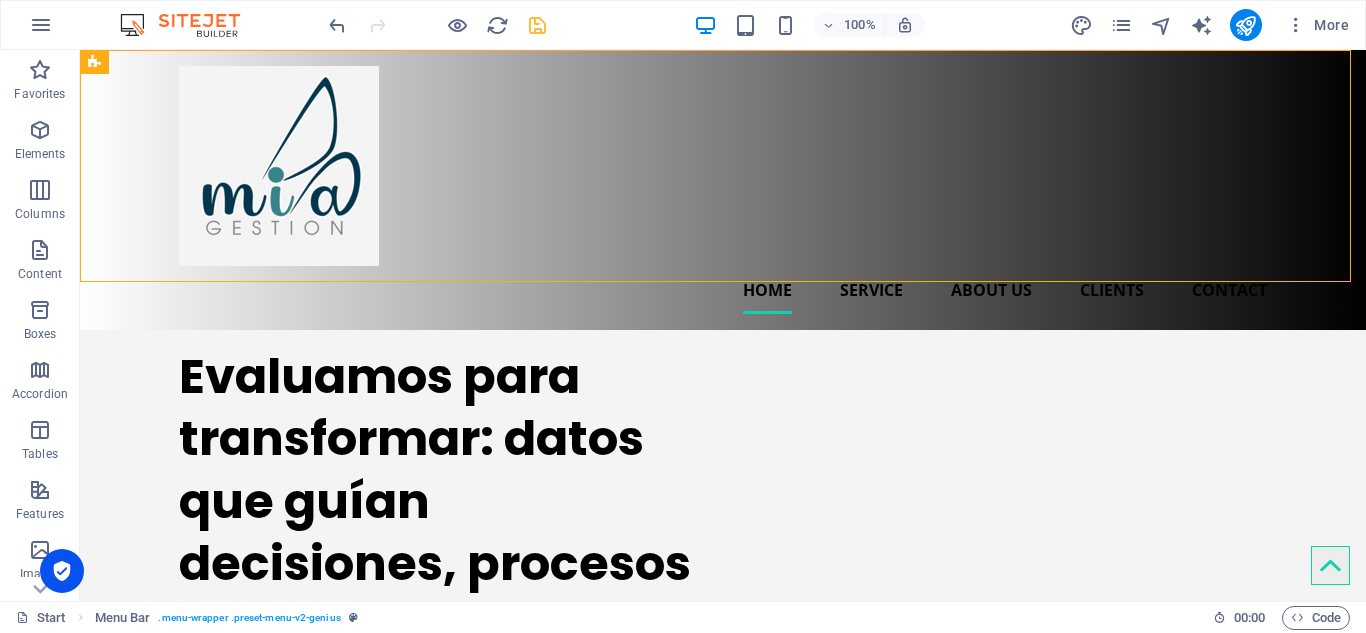 click on "100% More" at bounding box center [841, 25] 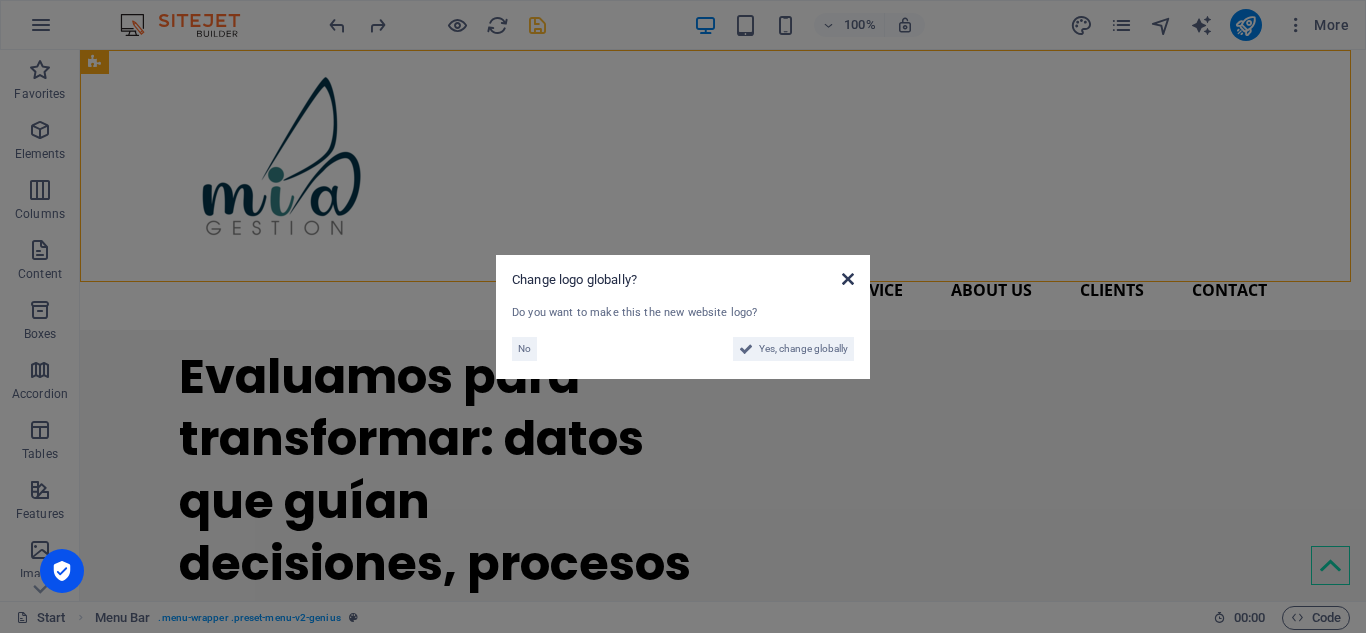 click at bounding box center (848, 279) 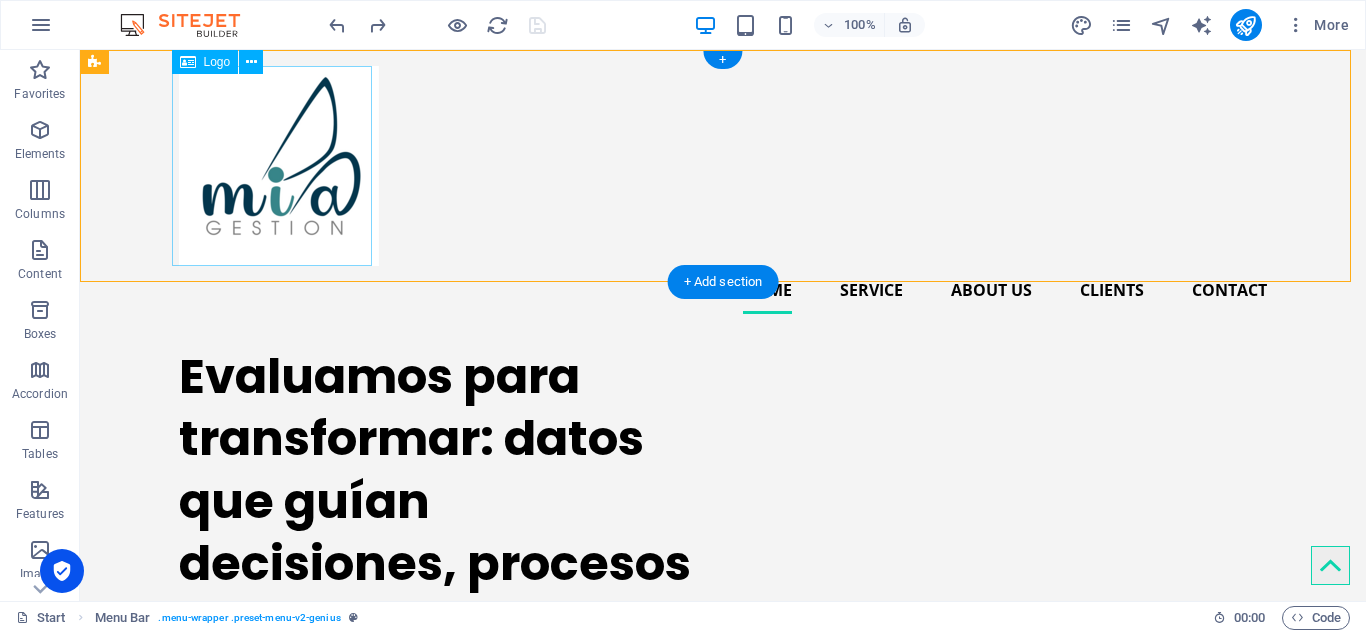 click at bounding box center [723, 166] 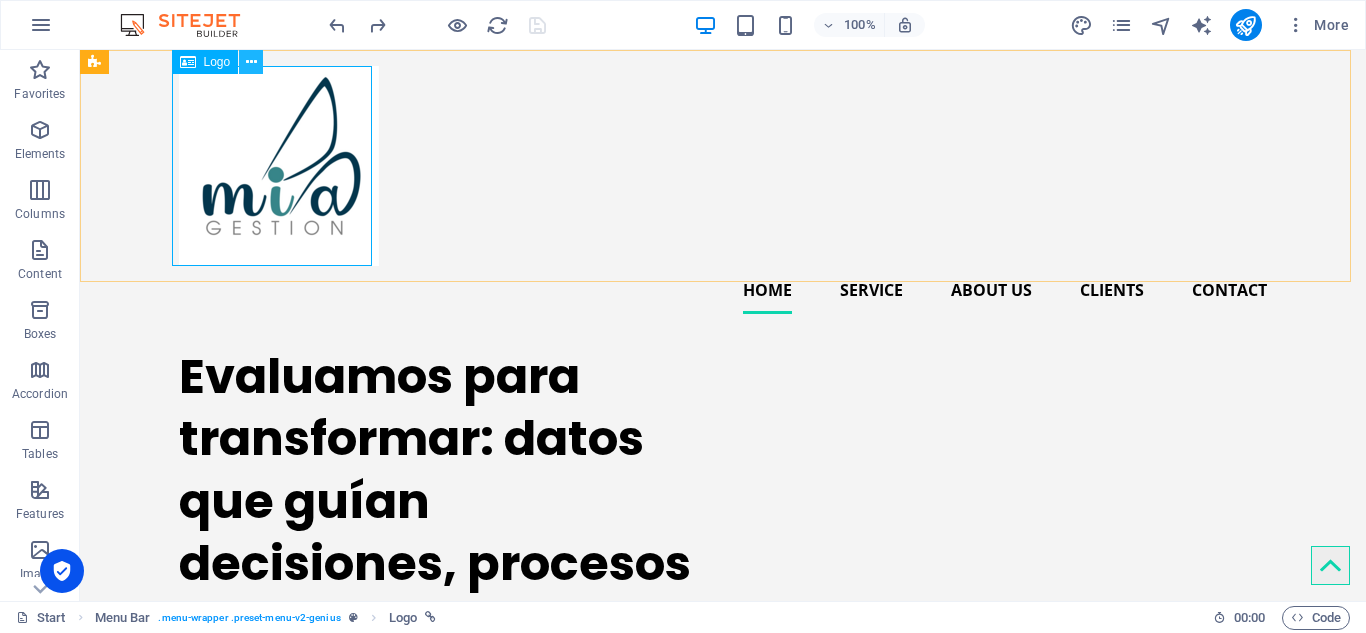 click at bounding box center [251, 62] 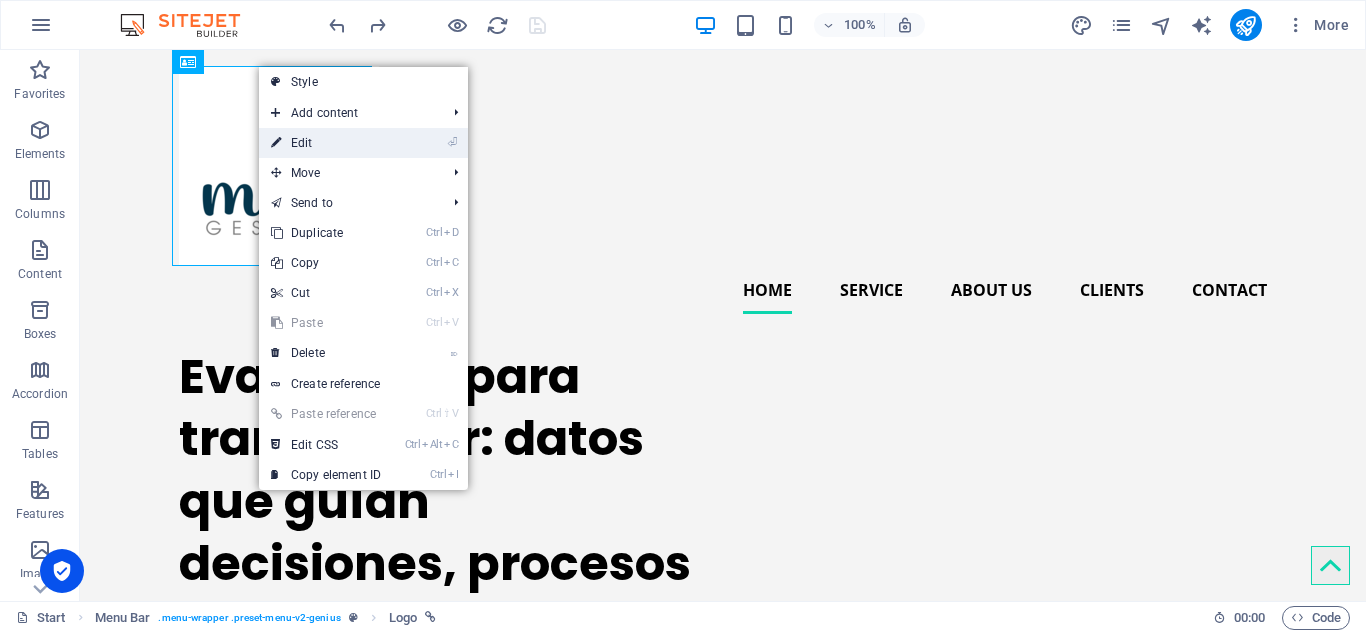 click on "⏎  Edit" at bounding box center (326, 143) 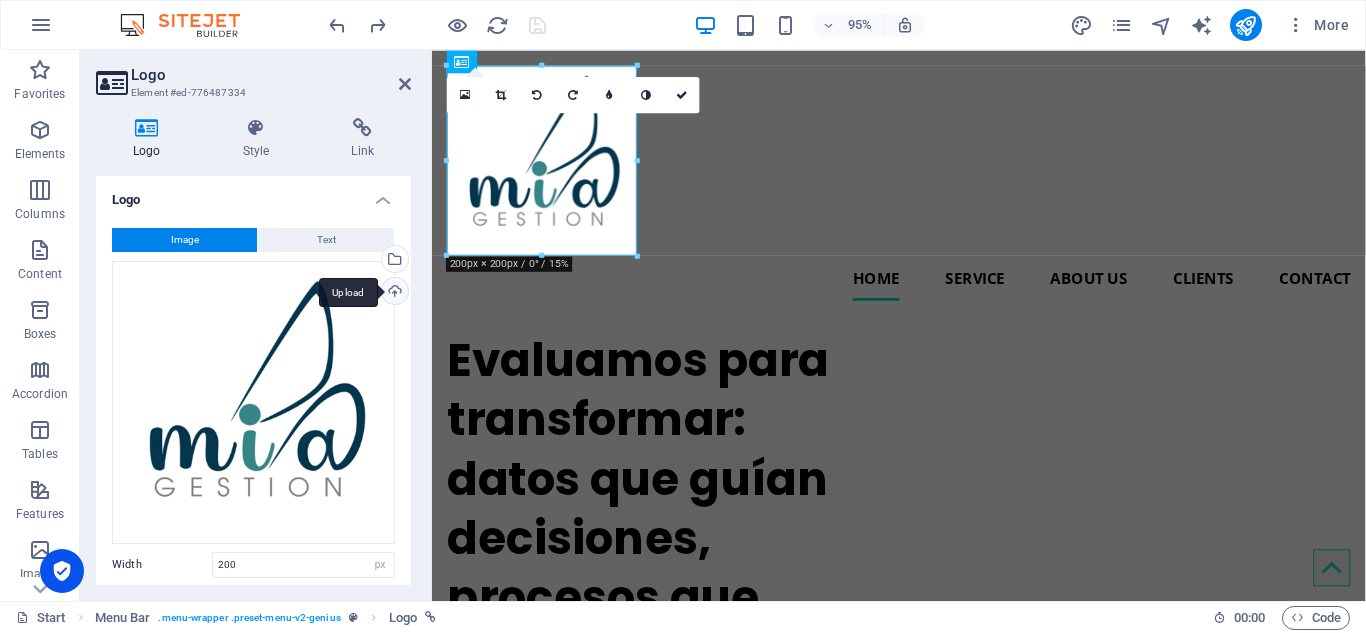click on "Upload" at bounding box center [393, 293] 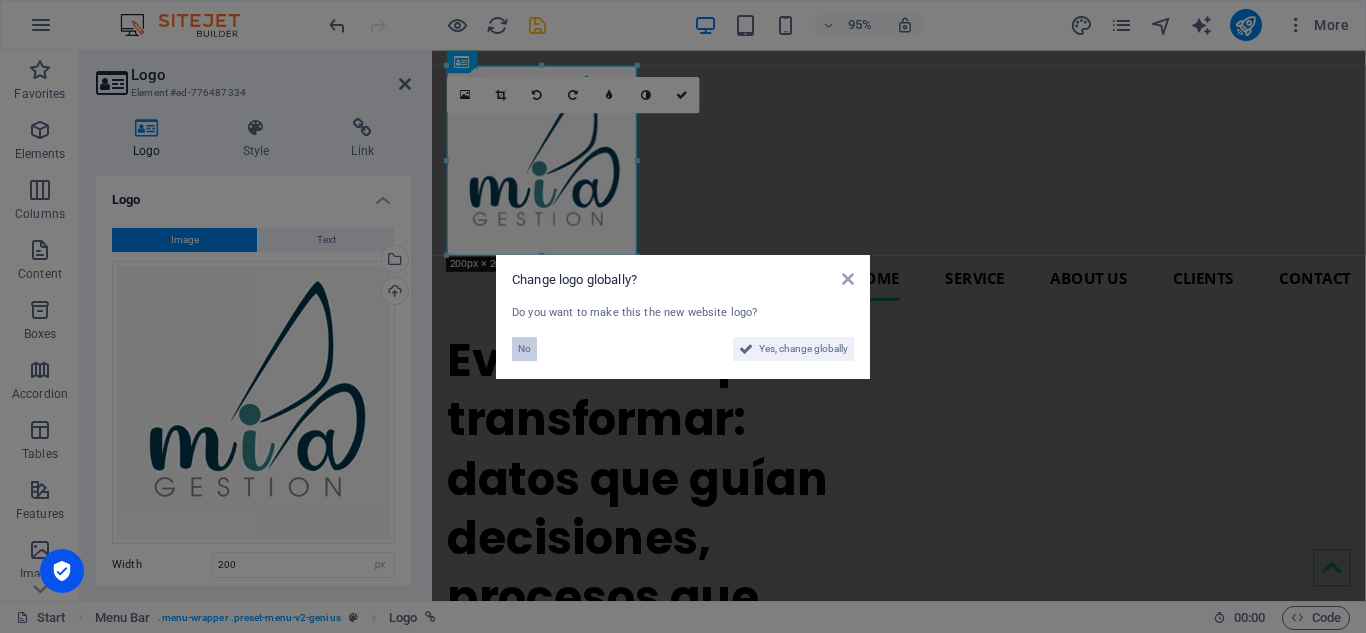 click on "No" at bounding box center (524, 349) 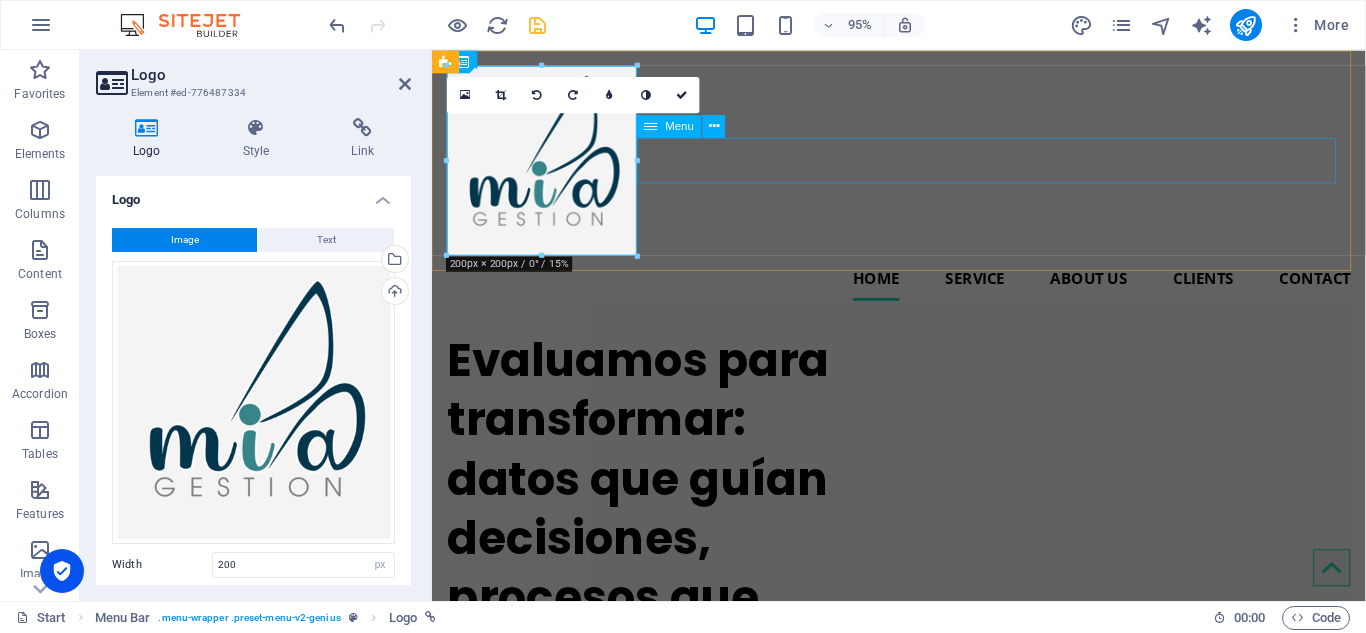 click on "Home Service About us Clients Contact" at bounding box center (923, 290) 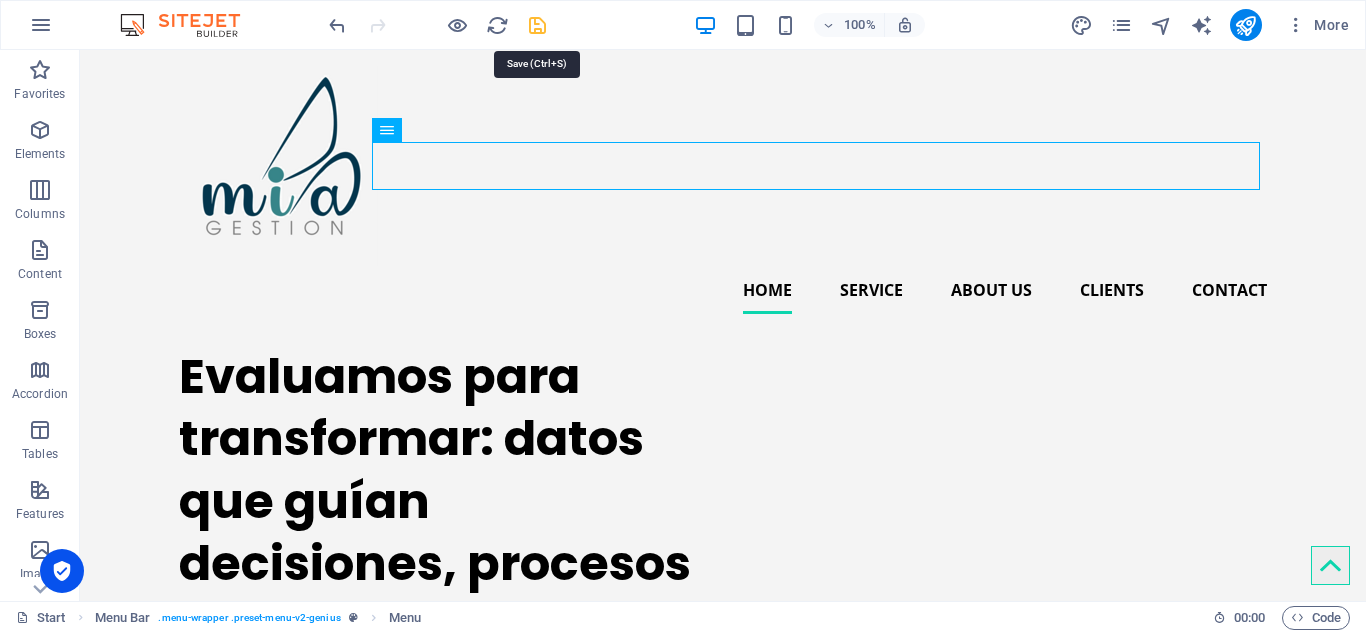 click at bounding box center (537, 25) 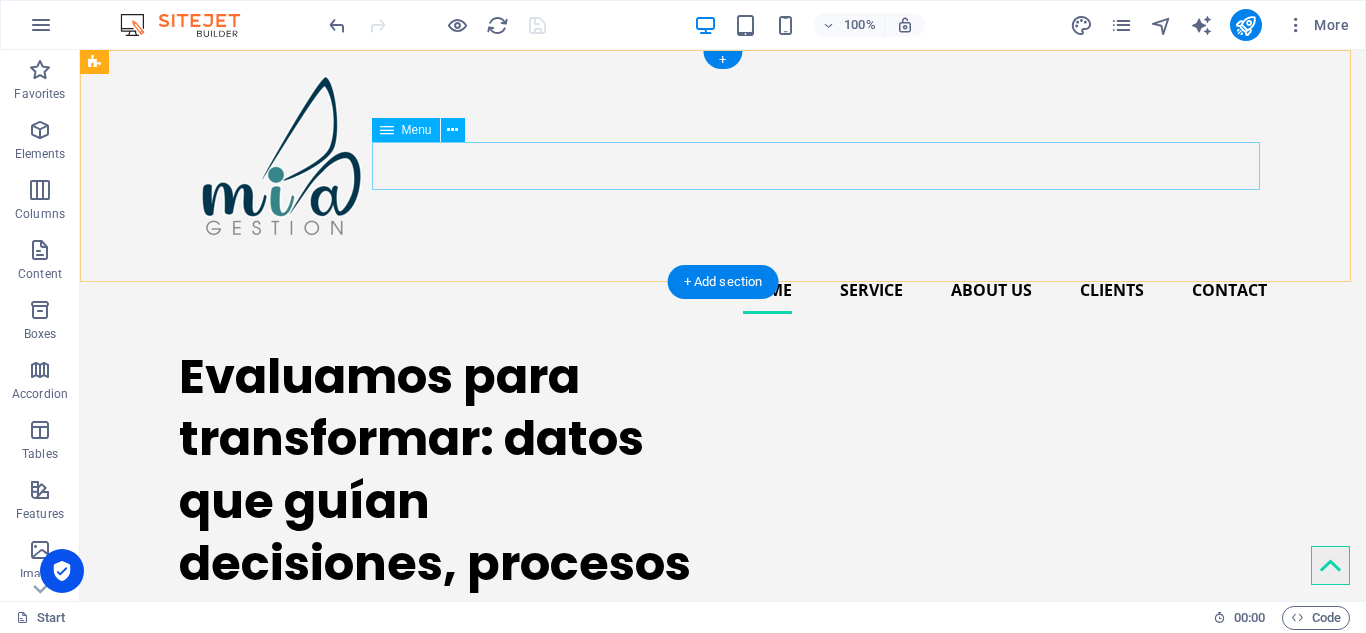click on "Home Service About us Clients Contact" at bounding box center [723, 290] 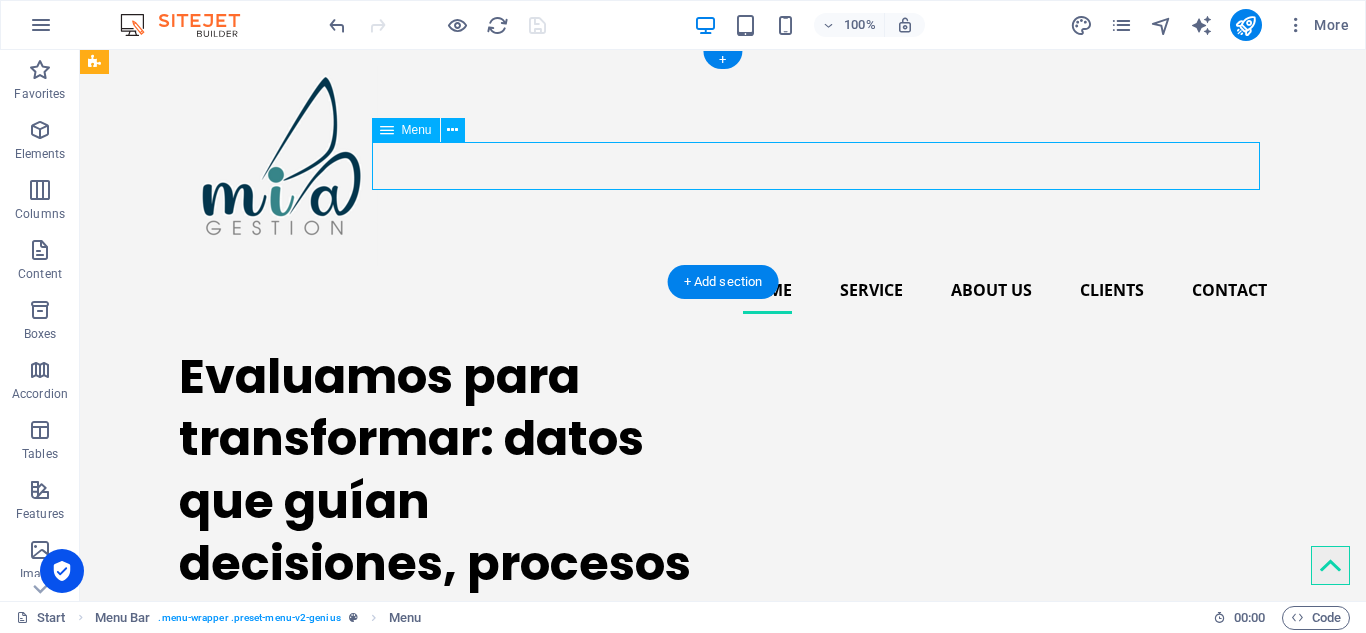 click on "Home Service About us Clients Contact" at bounding box center (723, 290) 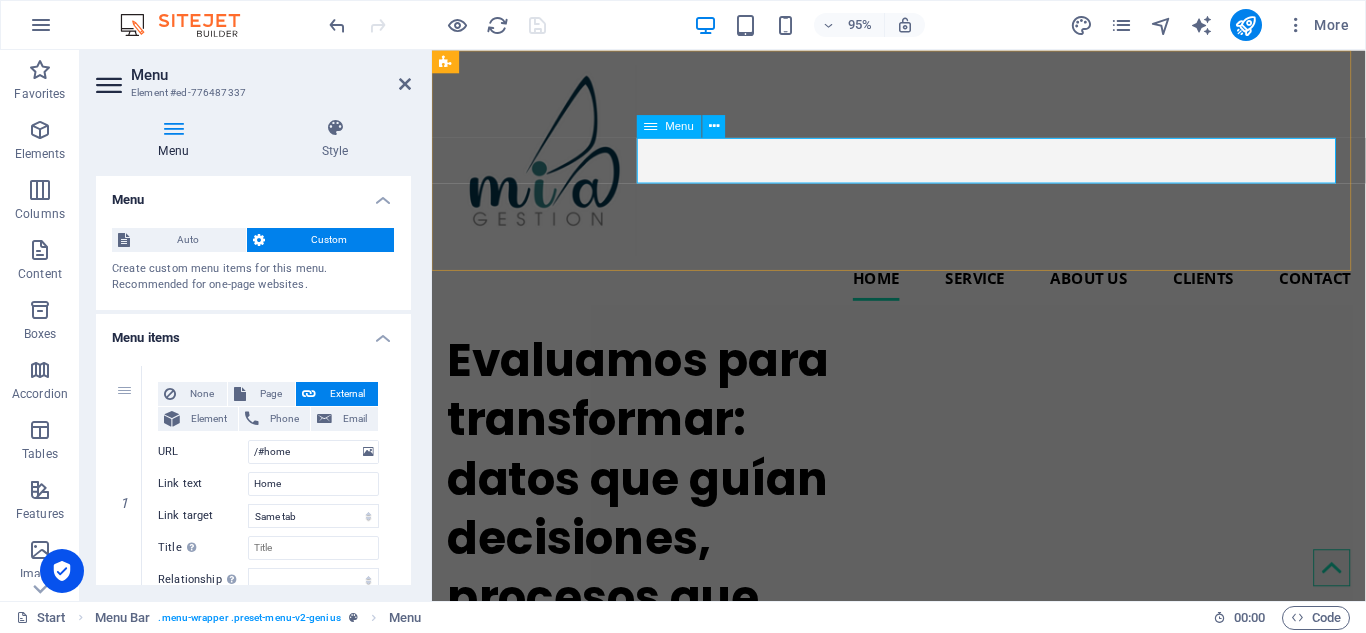 click on "Home Service About us Clients Contact" at bounding box center (923, 290) 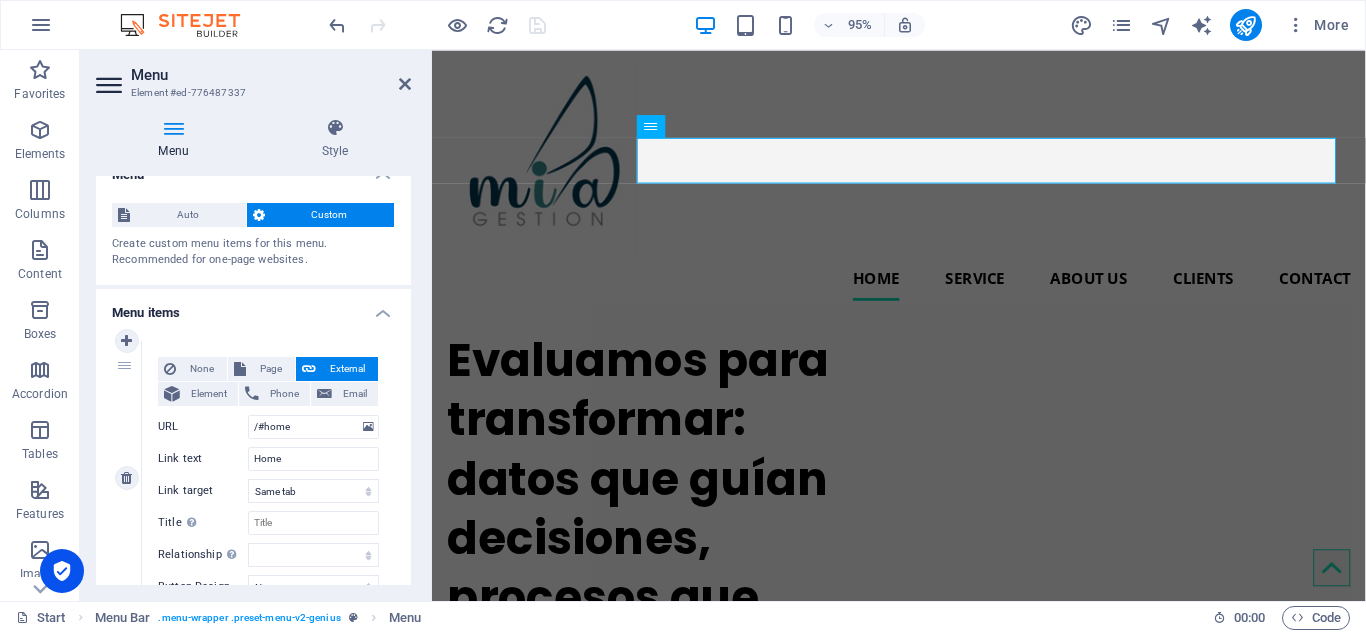scroll, scrollTop: 0, scrollLeft: 0, axis: both 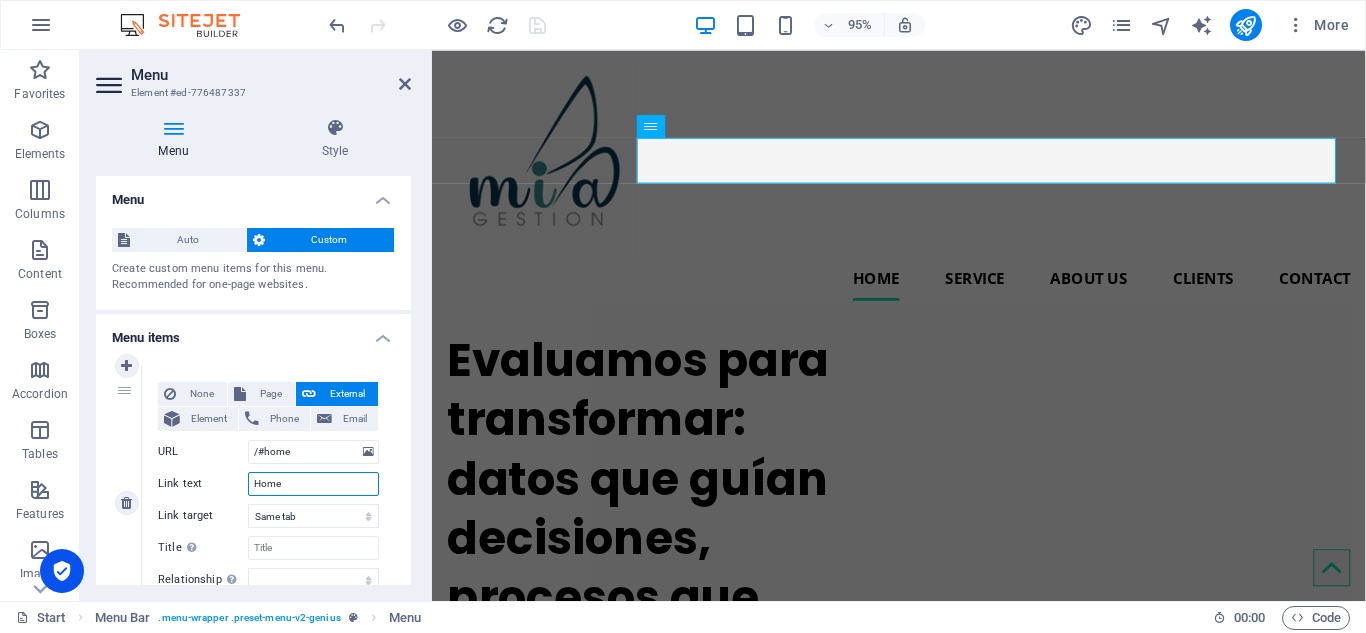 drag, startPoint x: 296, startPoint y: 484, endPoint x: 242, endPoint y: 482, distance: 54.037025 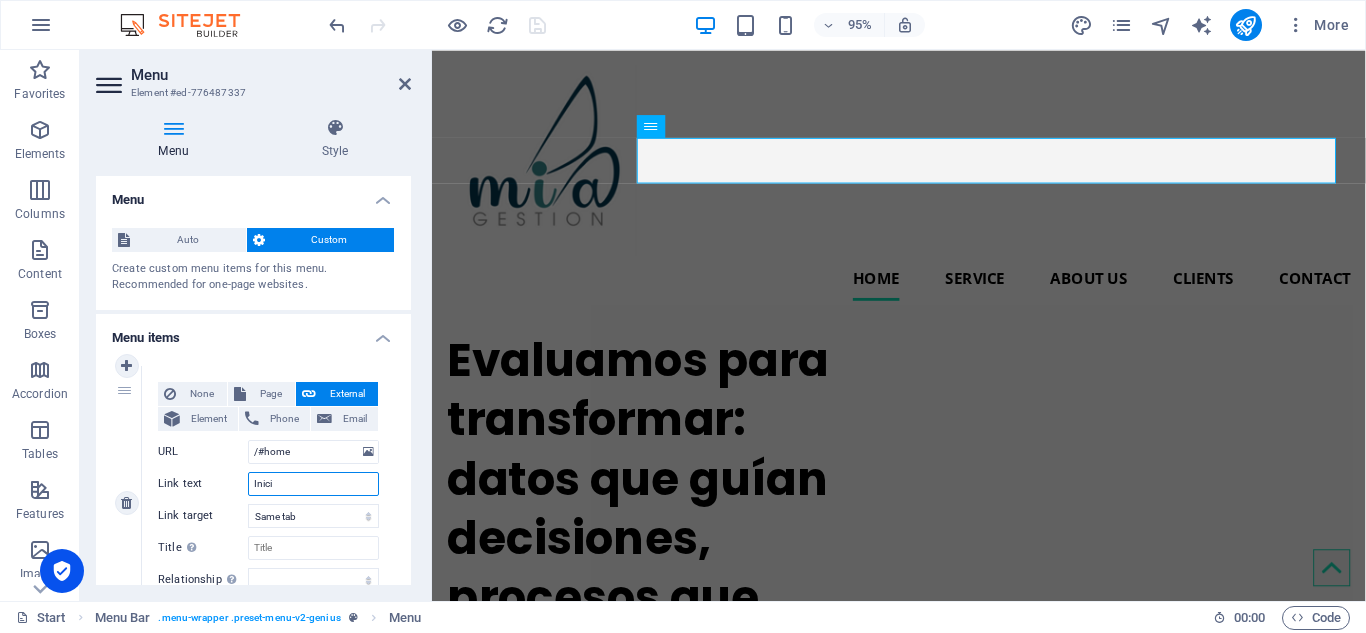 type on "Inicio" 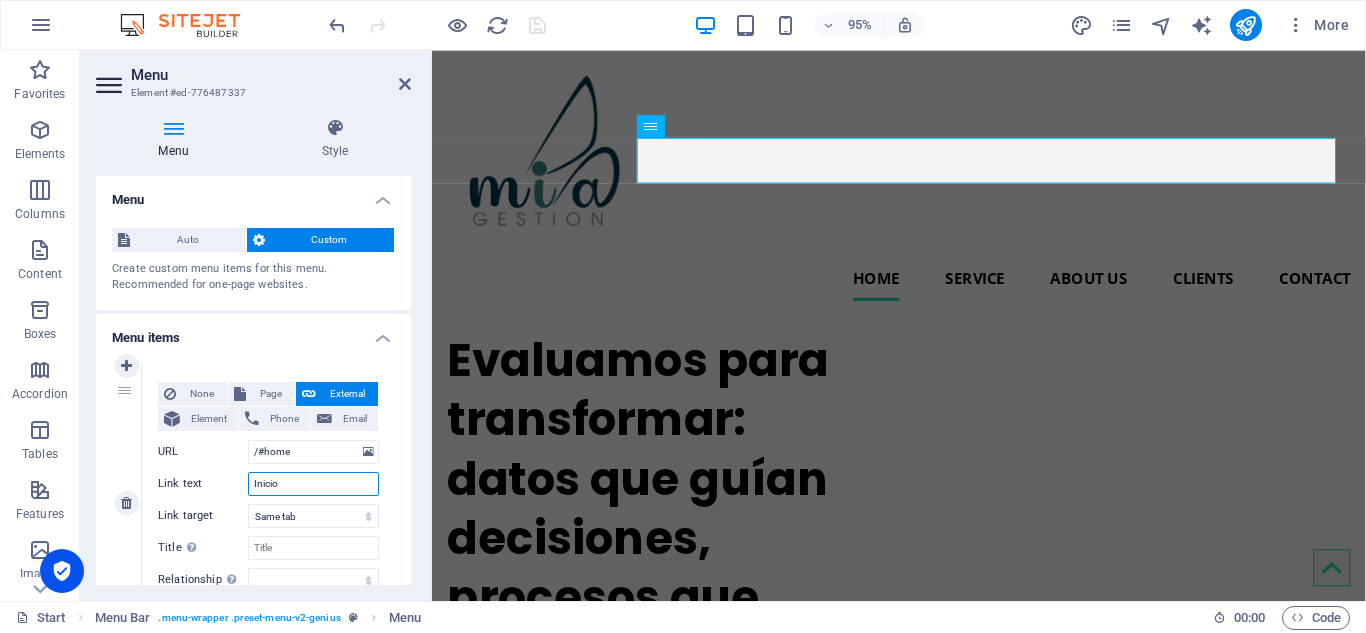 select 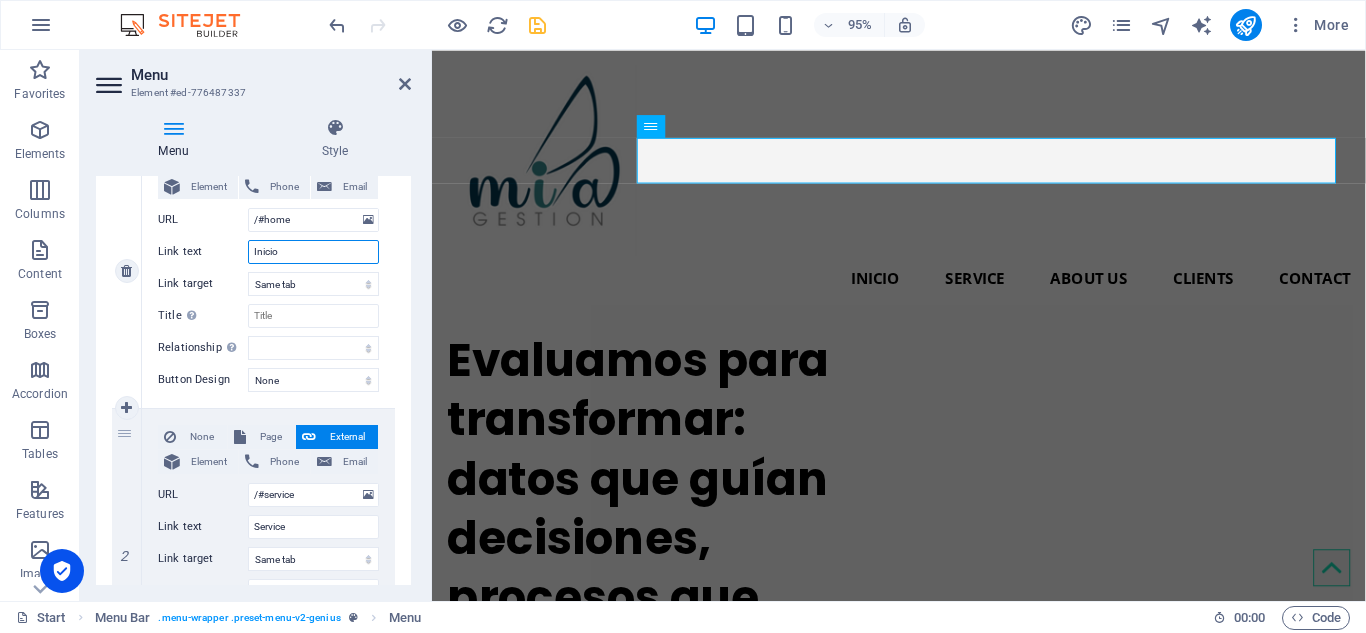 scroll, scrollTop: 300, scrollLeft: 0, axis: vertical 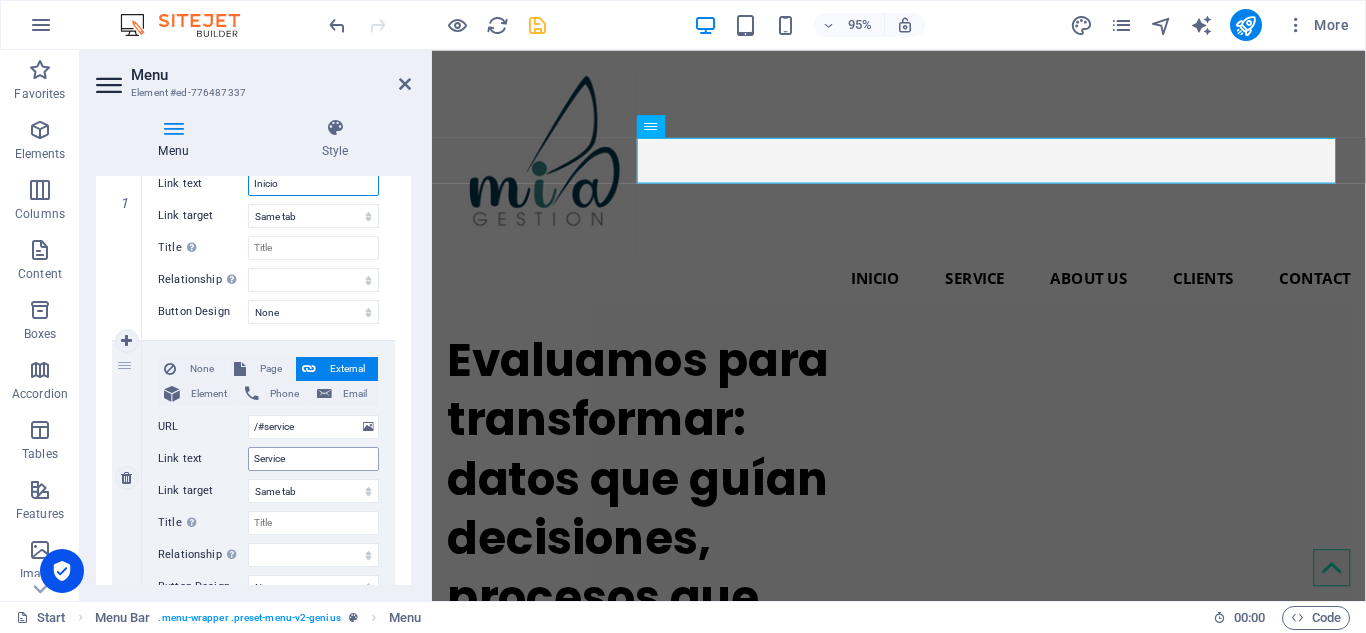 type on "Inicio" 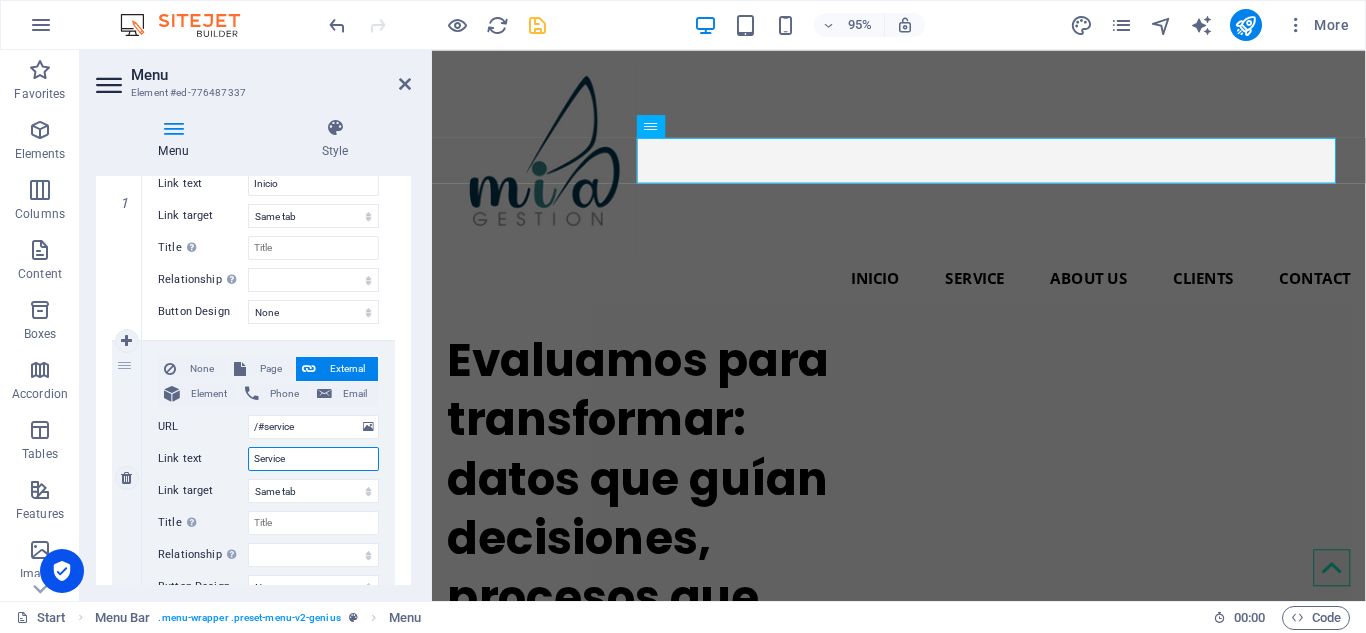 click on "Service" at bounding box center [313, 459] 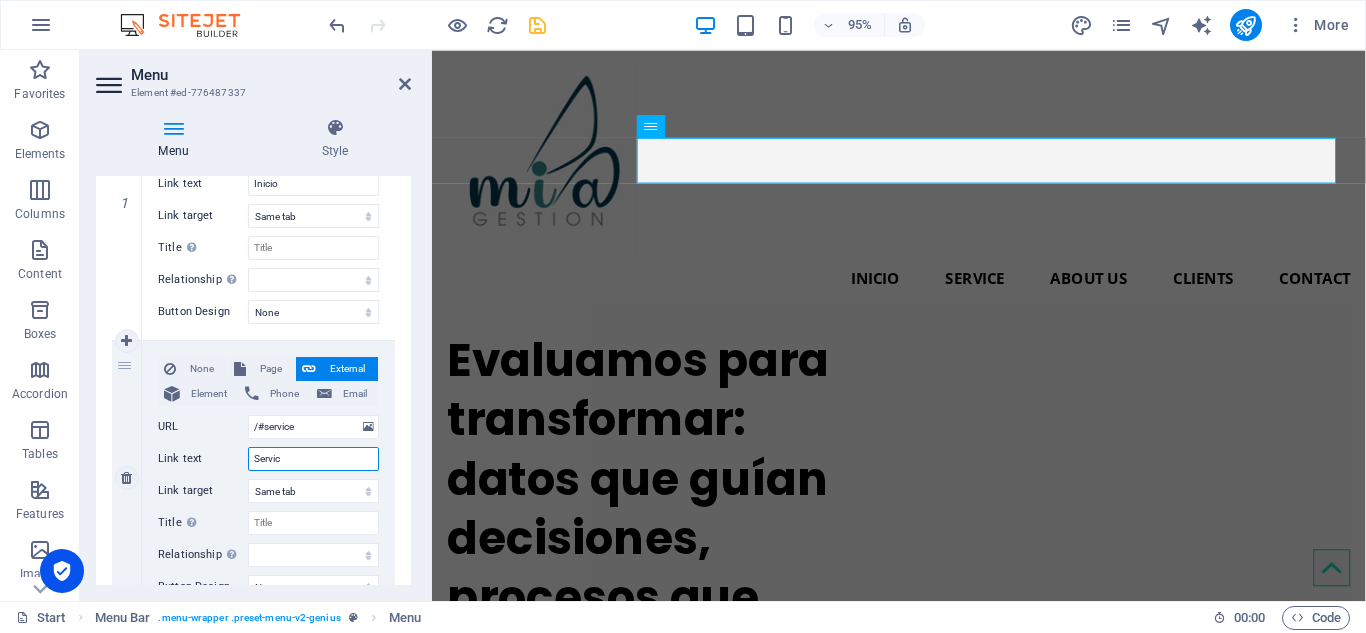 type on "Servi" 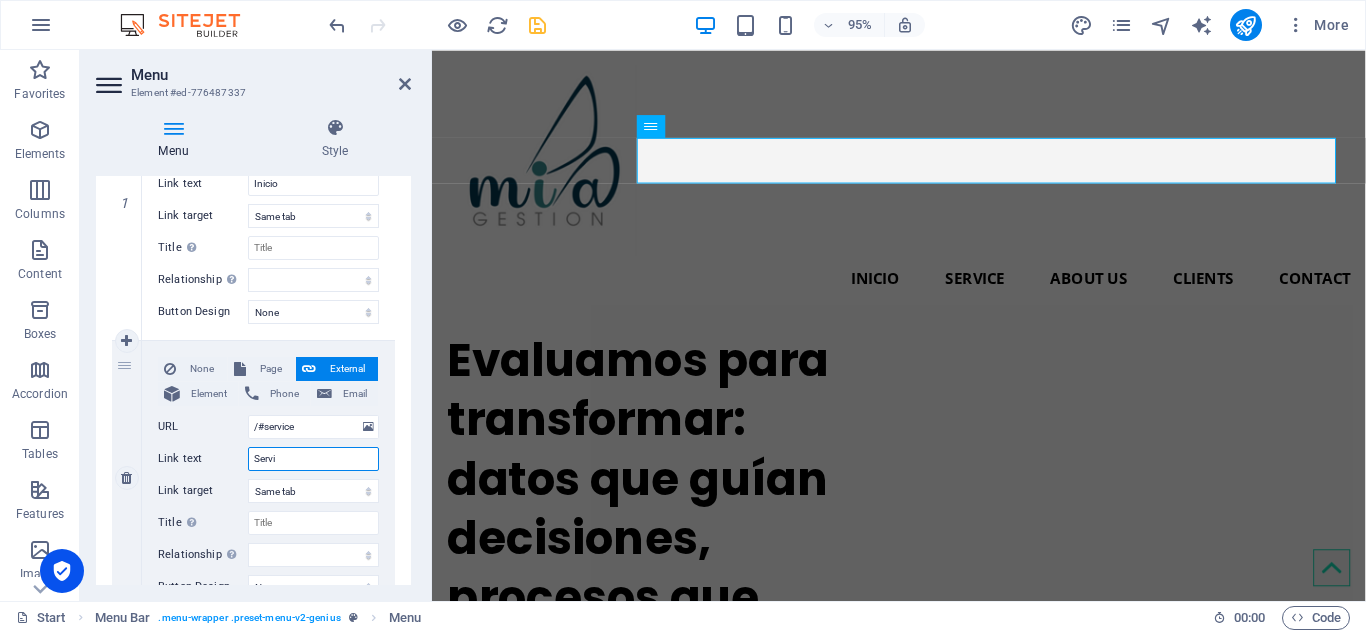 select 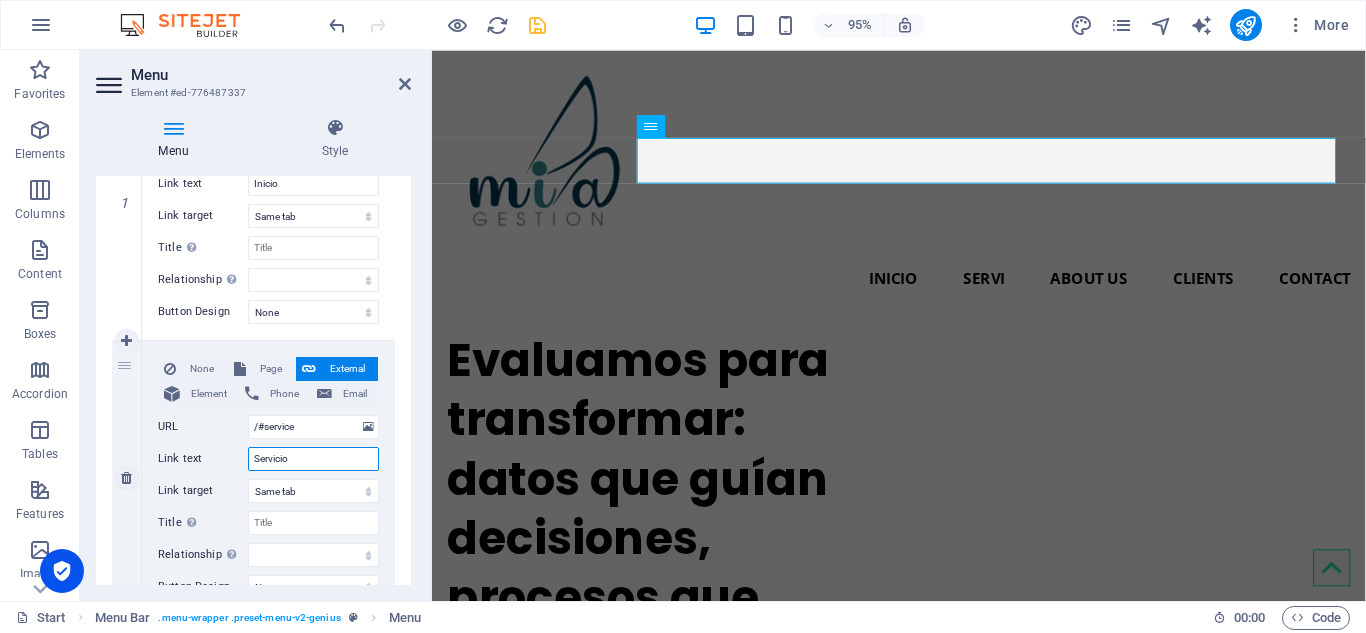 type on "Servicios" 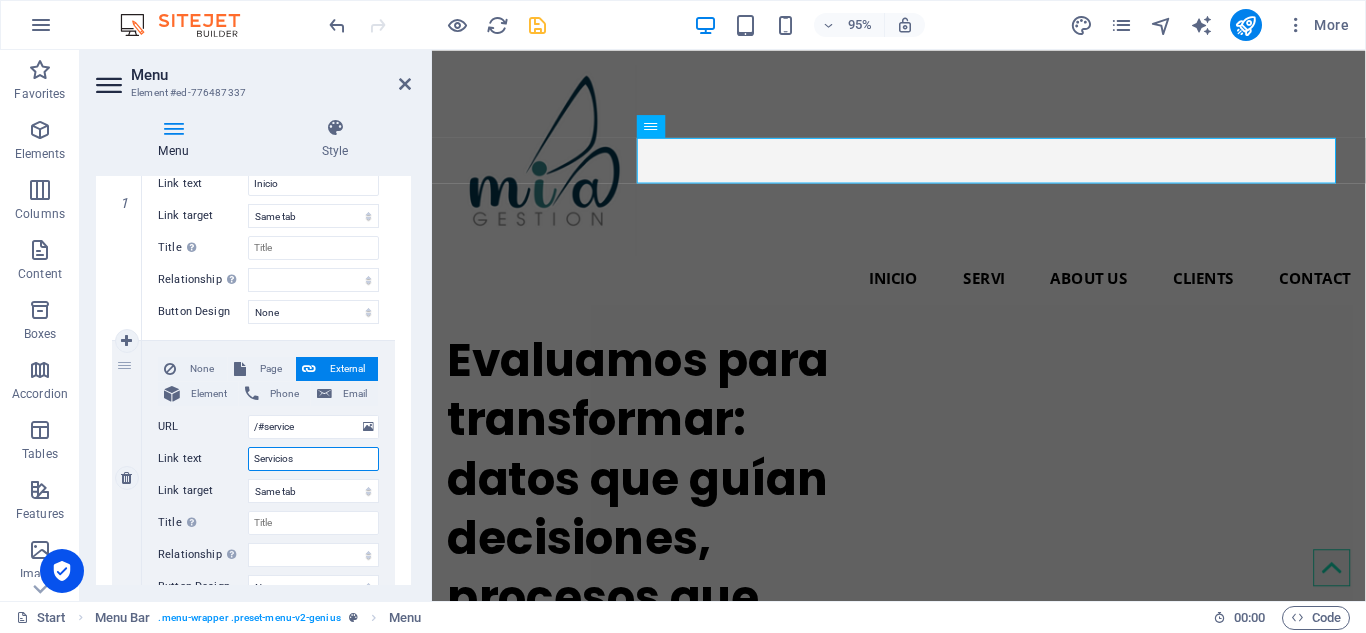 select 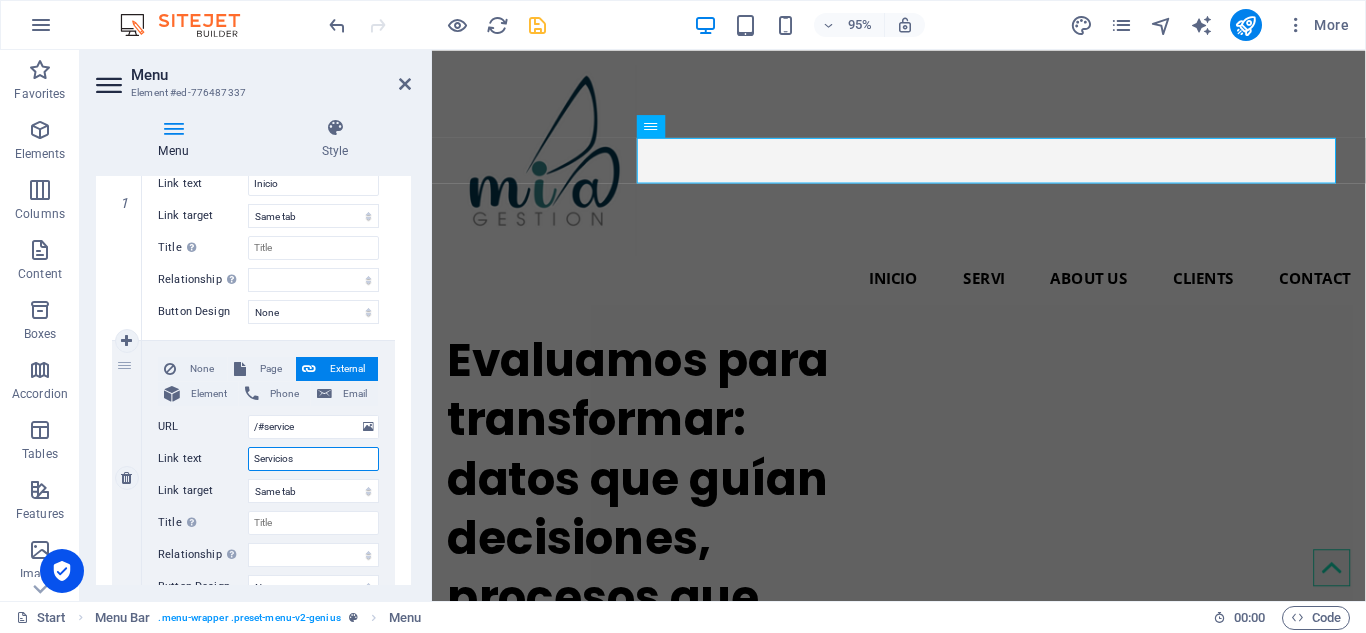 select 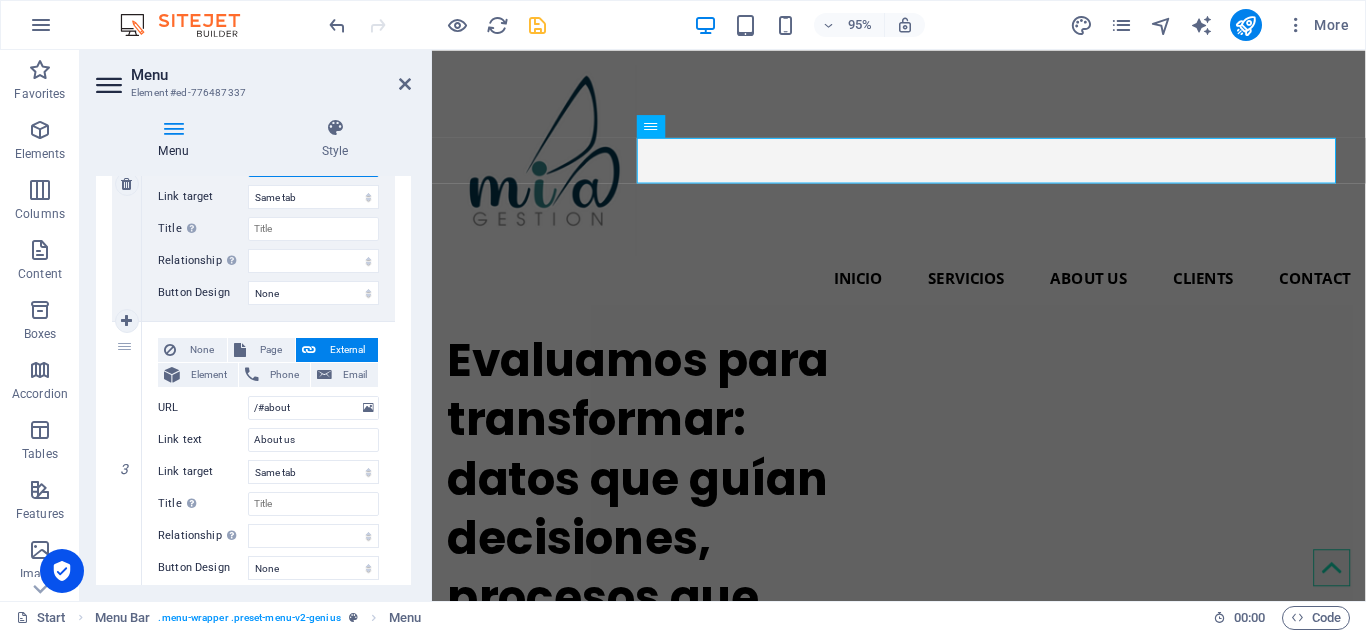 scroll, scrollTop: 600, scrollLeft: 0, axis: vertical 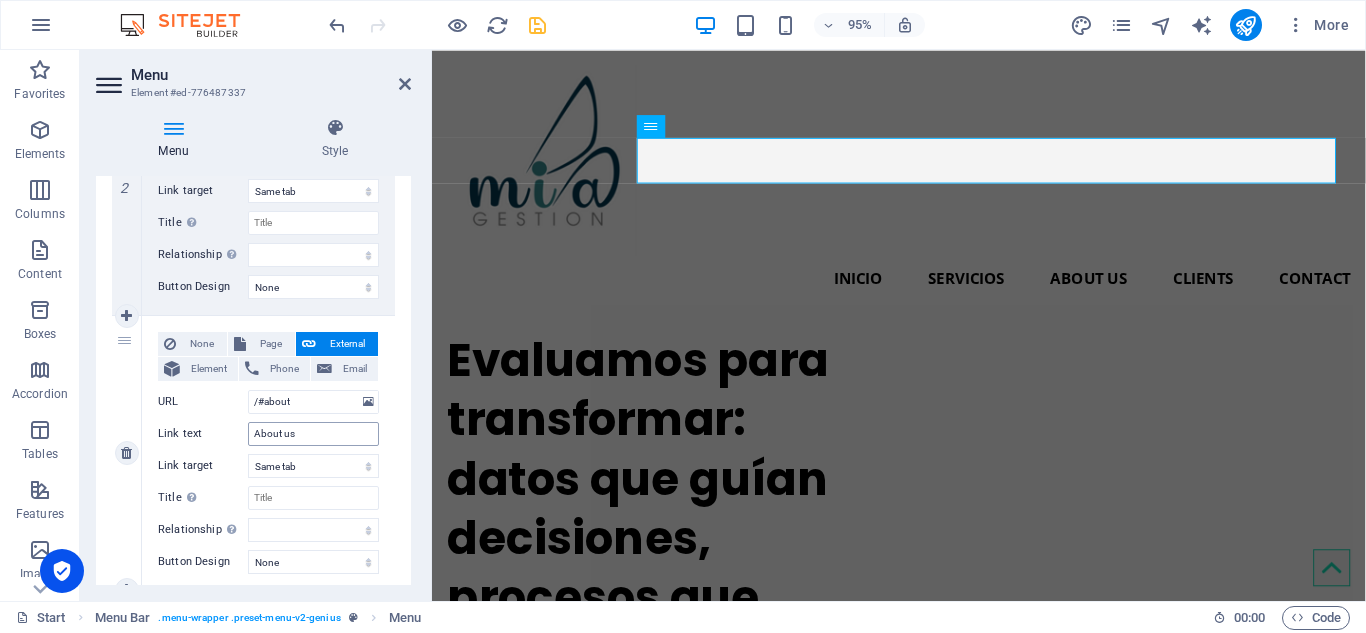 type on "Servicios" 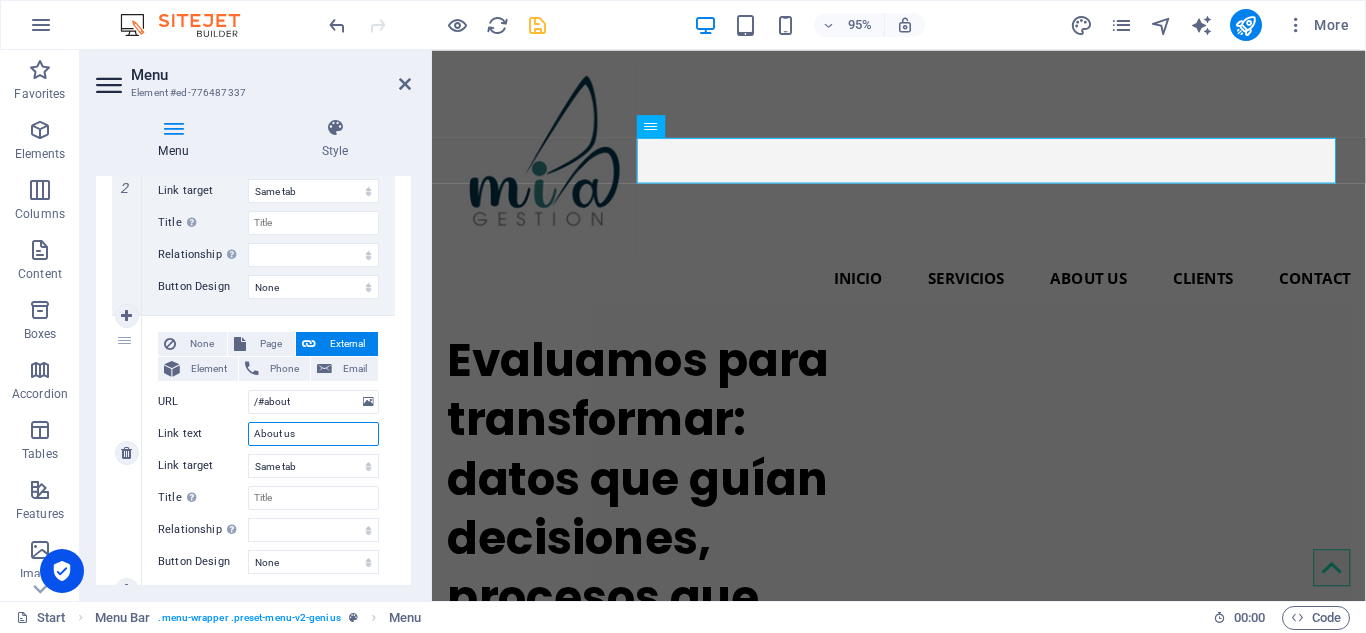 drag, startPoint x: 309, startPoint y: 437, endPoint x: 239, endPoint y: 427, distance: 70.71068 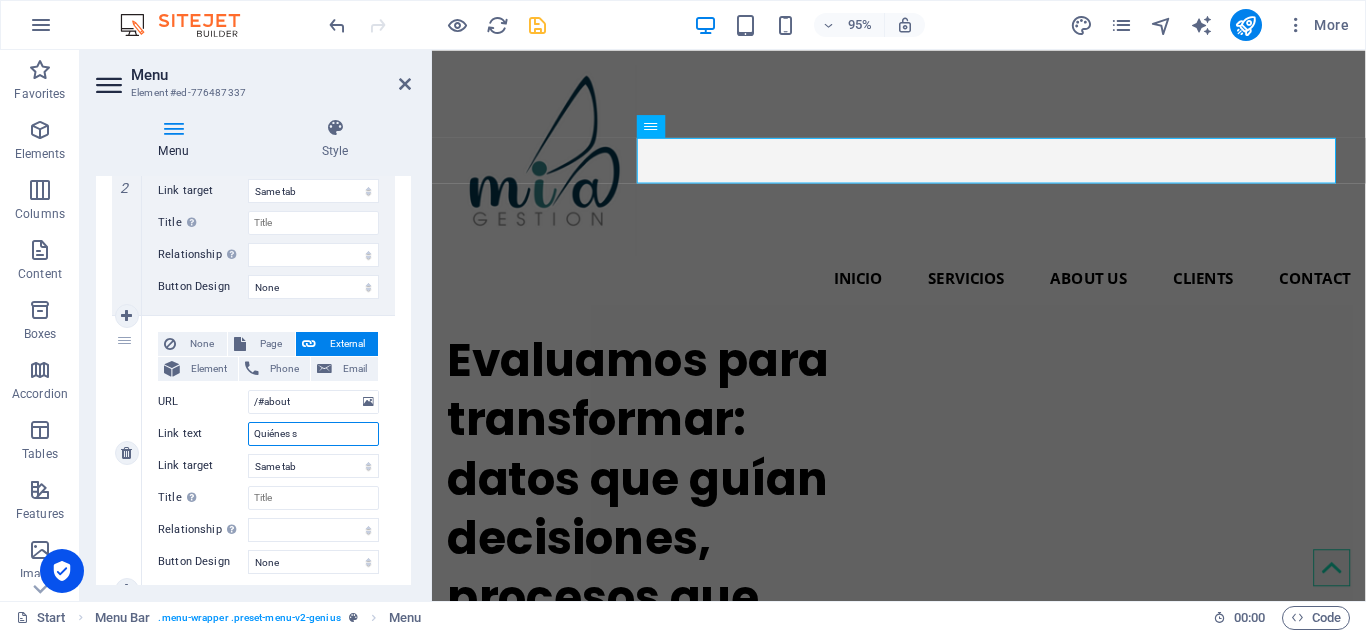 type on "Quiénes so" 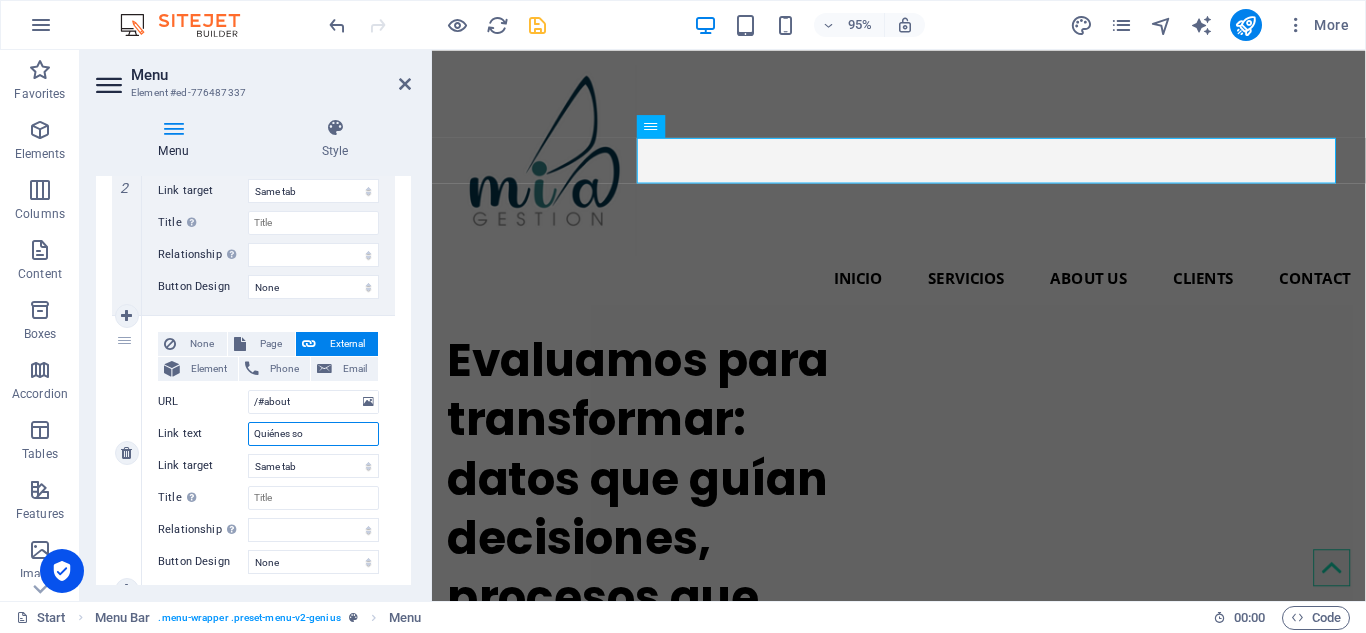 select 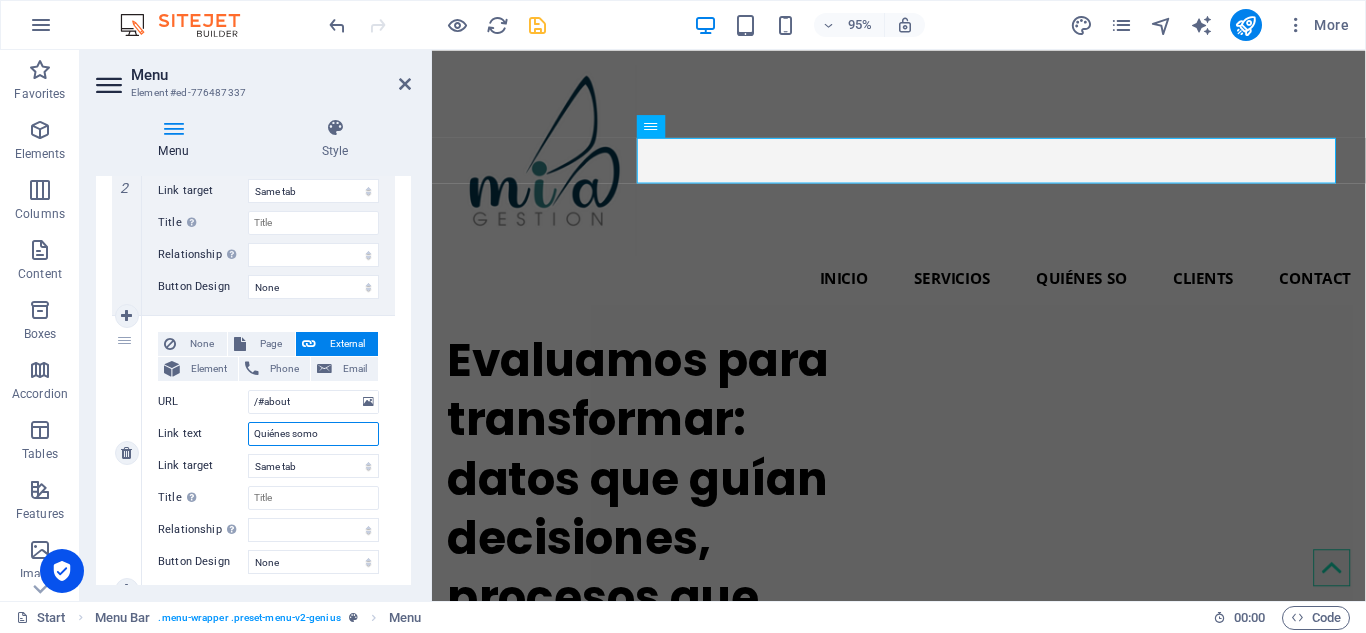 type on "Quiénes somos" 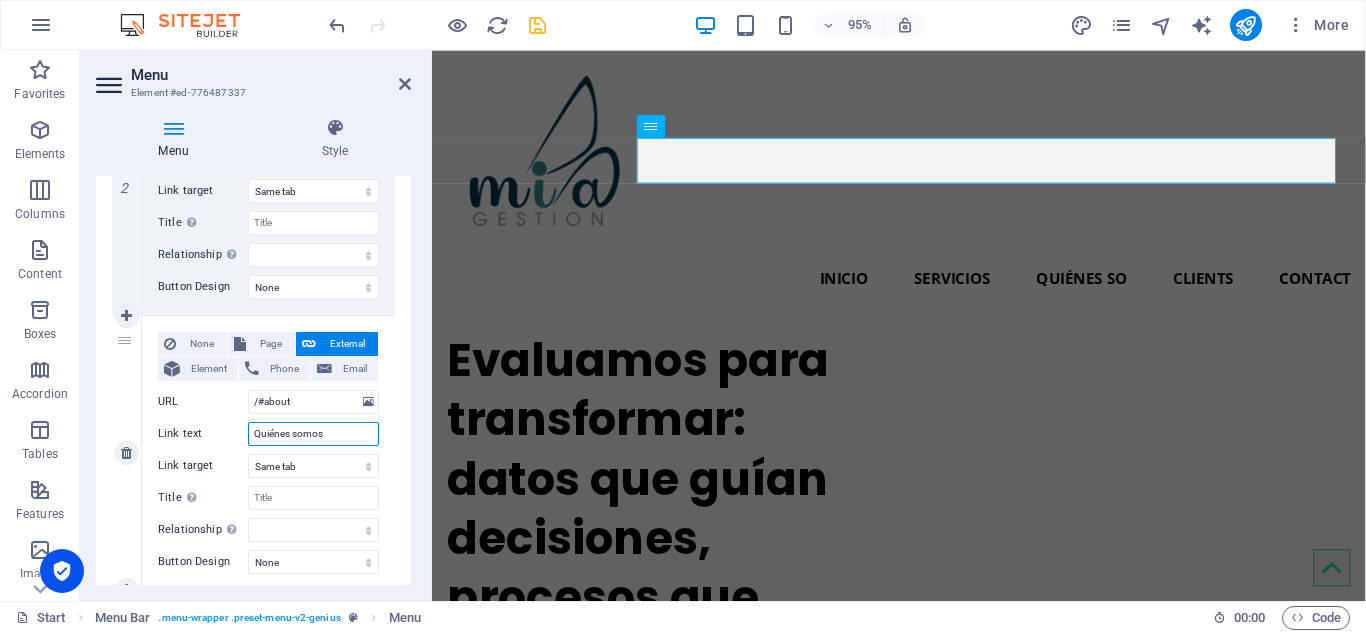 select 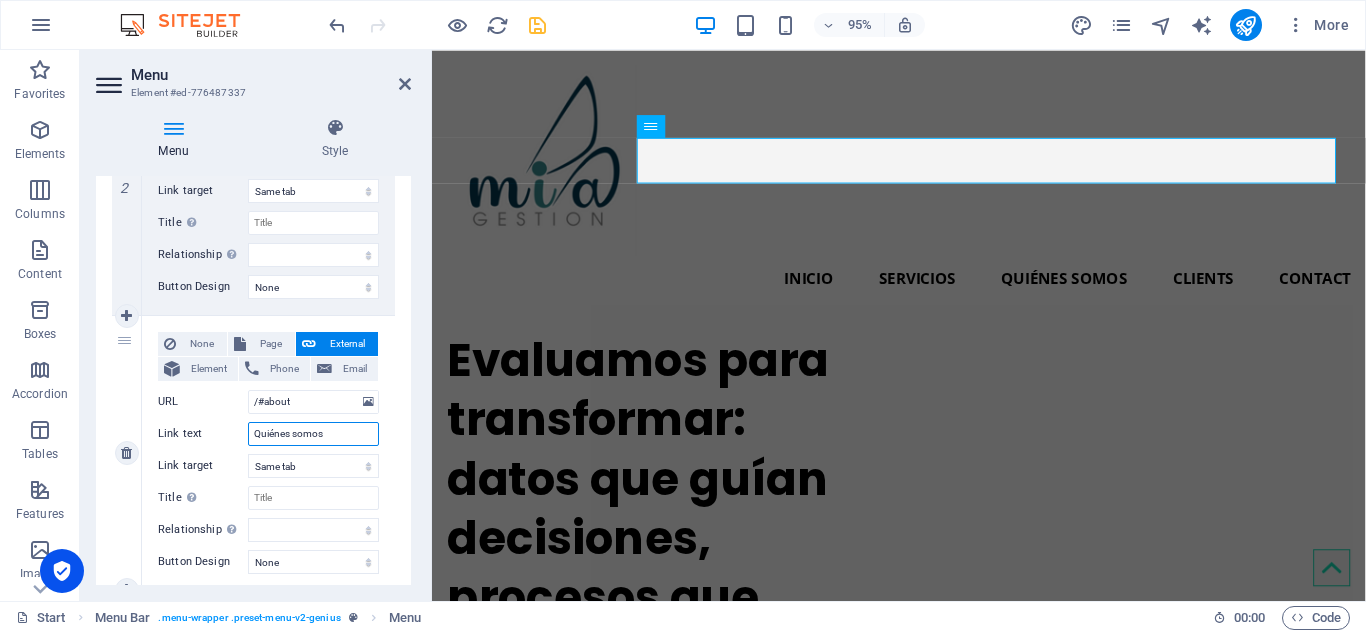 type on "Quiénes somos" 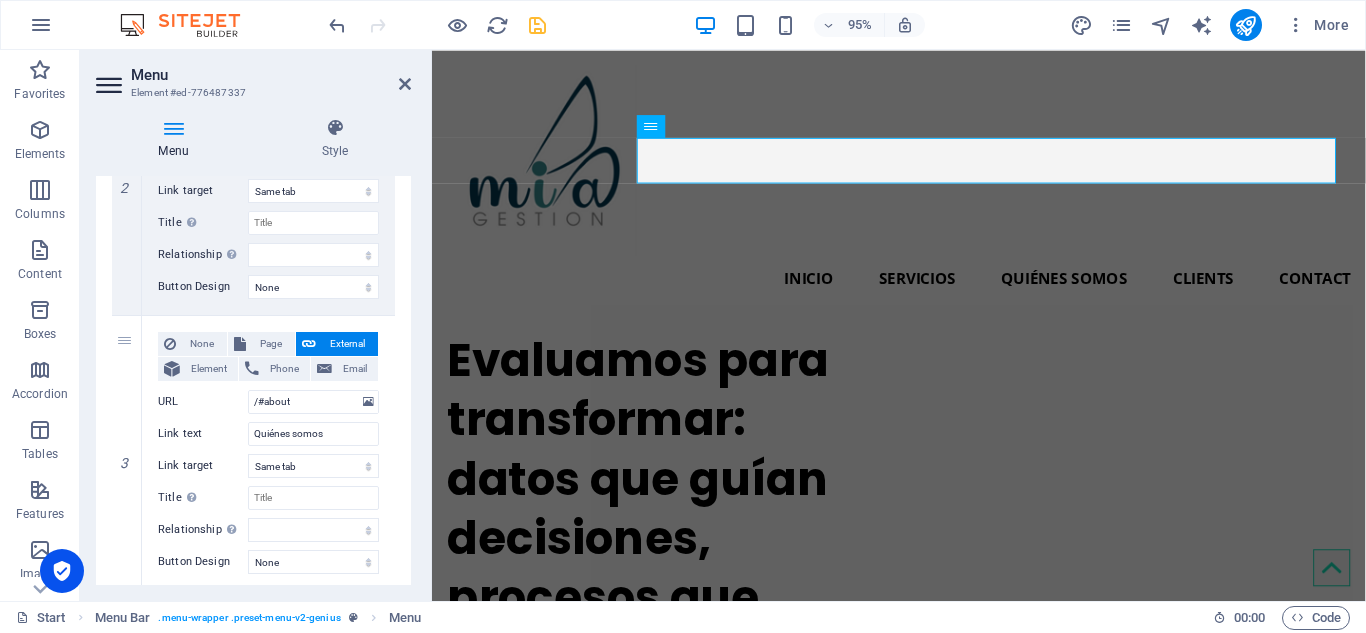 click on "95% More" at bounding box center (841, 25) 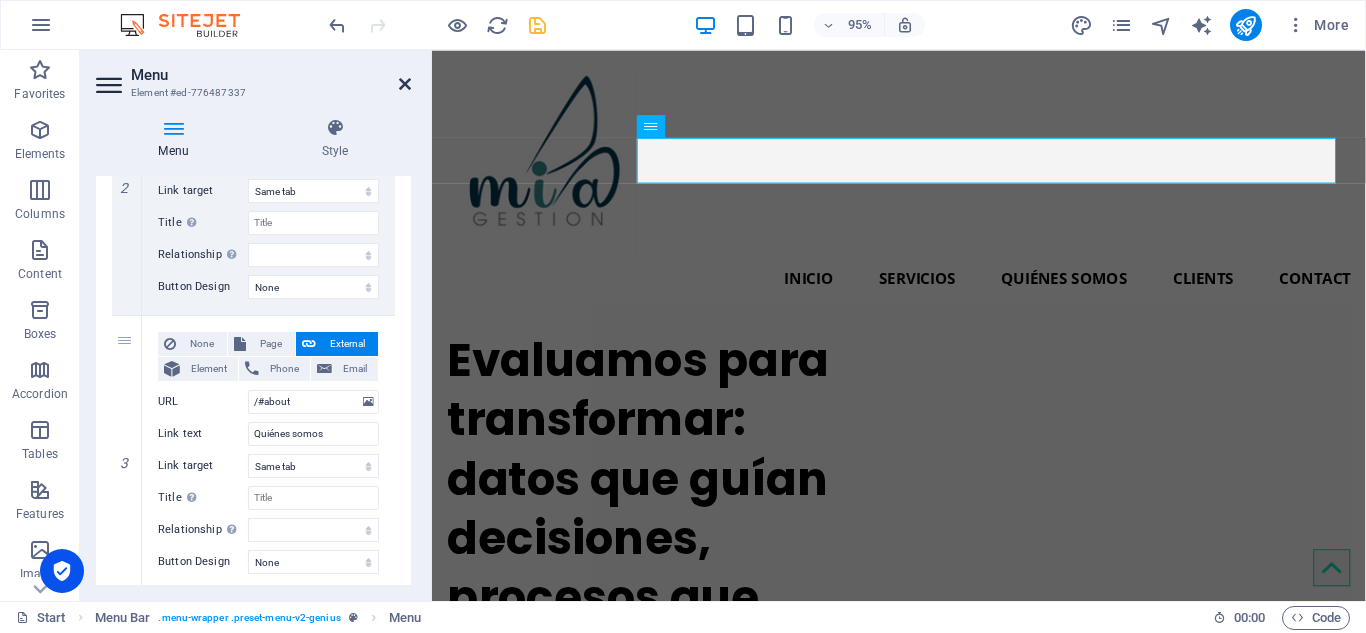 click at bounding box center (405, 84) 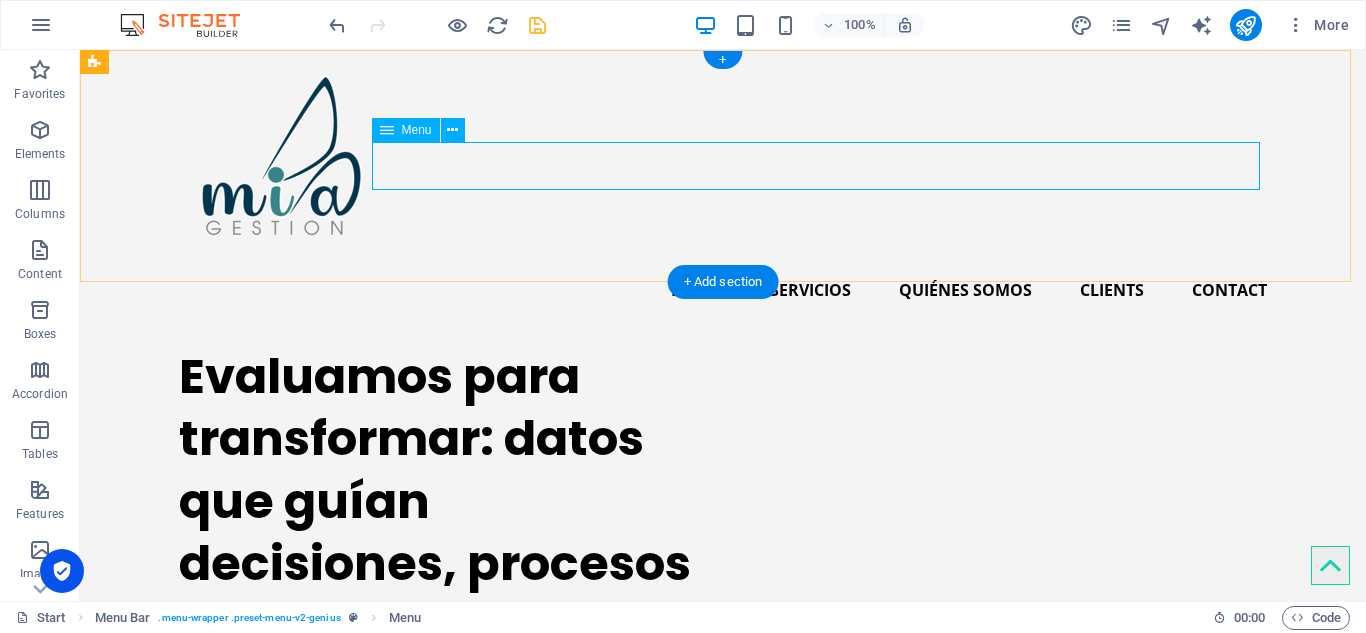 click on "Inicio Servicios Quiénes somos Clients Contact" at bounding box center [723, 290] 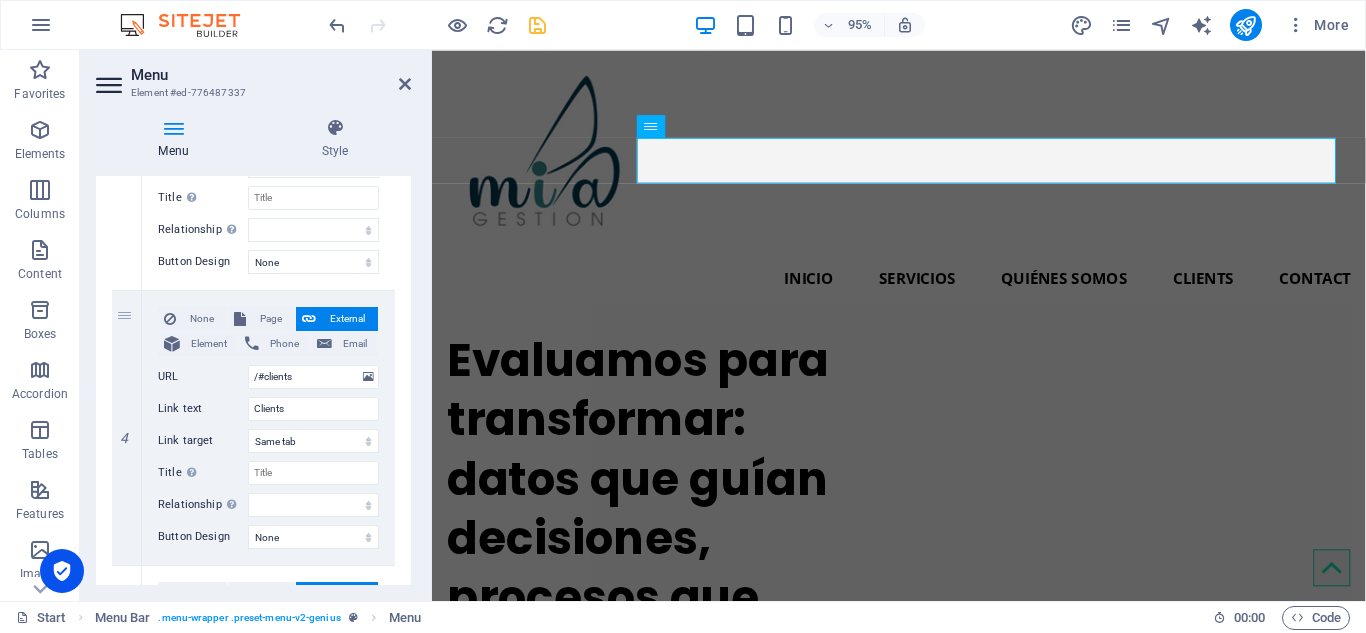 scroll, scrollTop: 800, scrollLeft: 0, axis: vertical 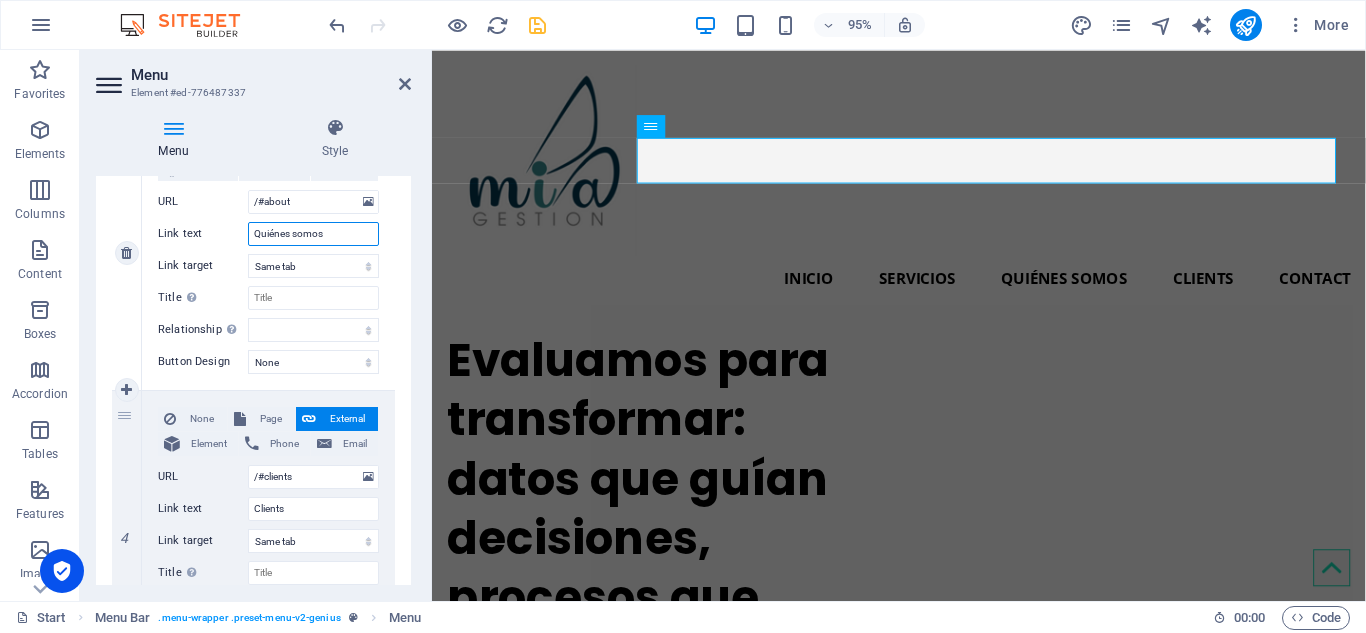 click on "Quiénes somos" at bounding box center [313, 234] 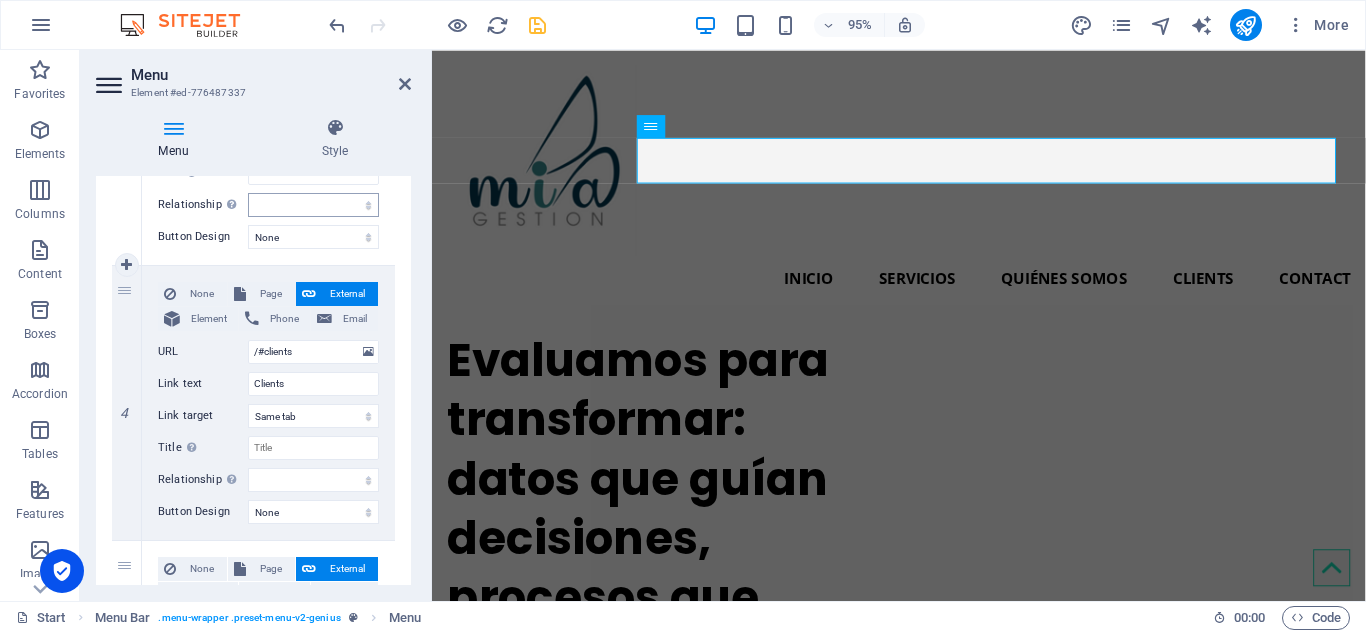 scroll, scrollTop: 900, scrollLeft: 0, axis: vertical 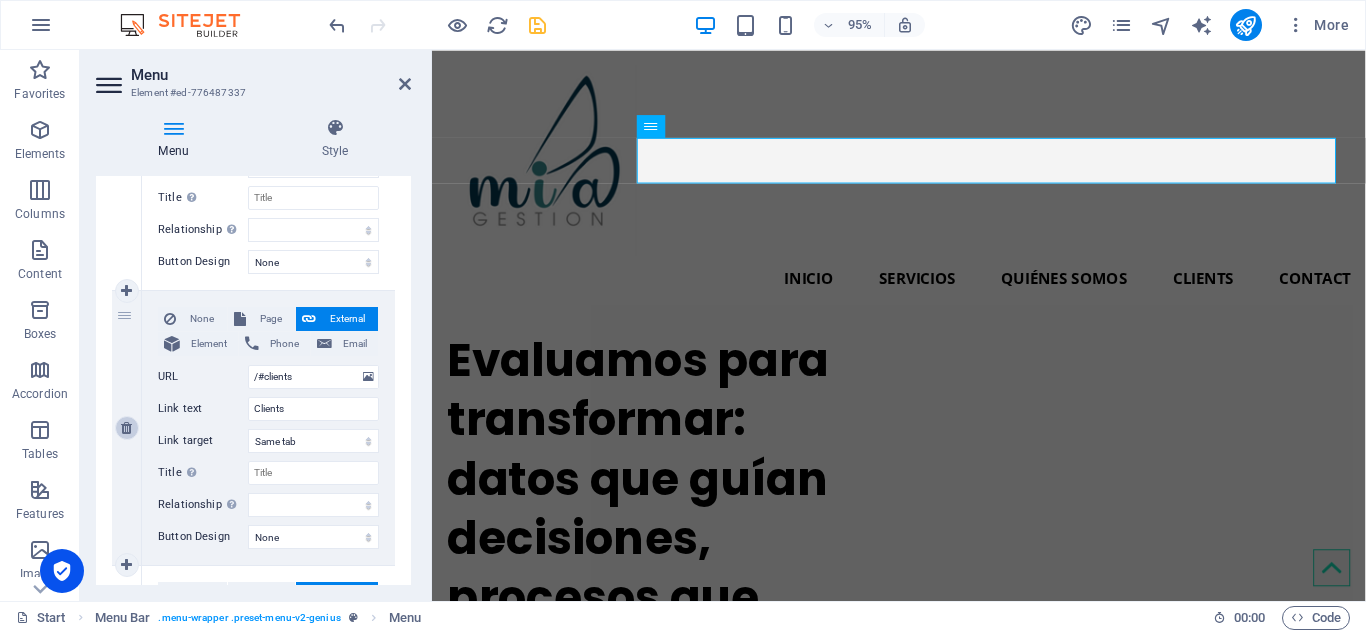 click at bounding box center (126, 428) 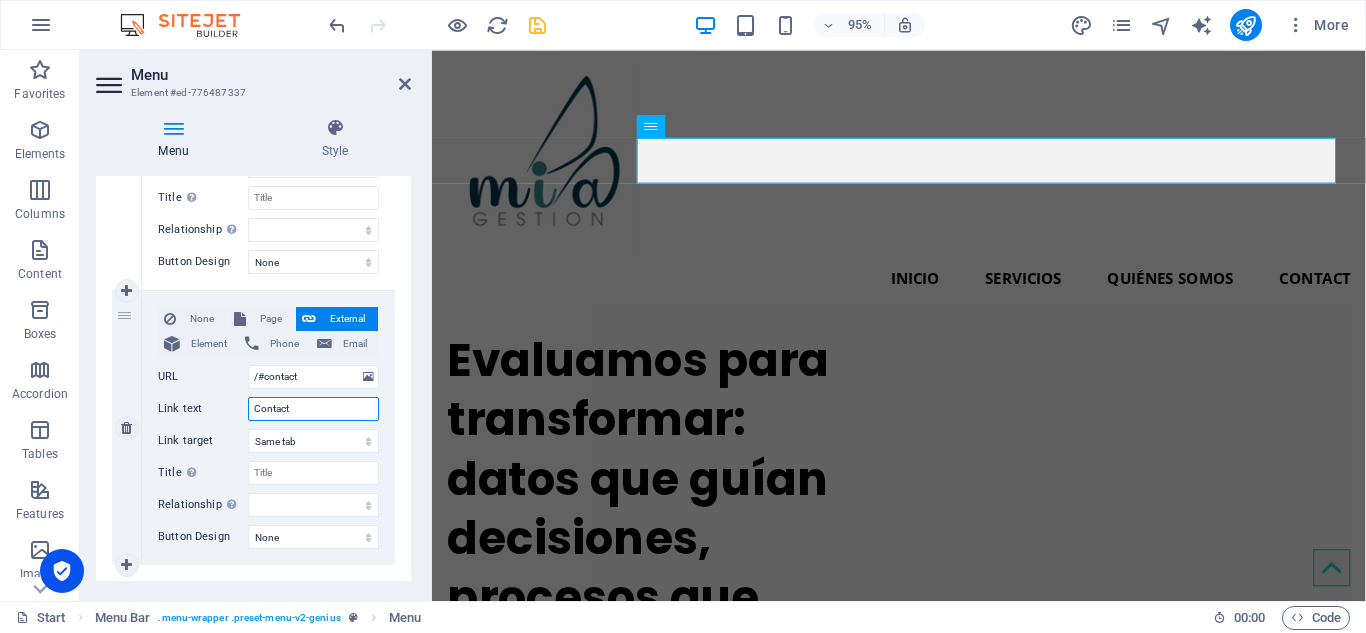 click on "Contact" at bounding box center [313, 409] 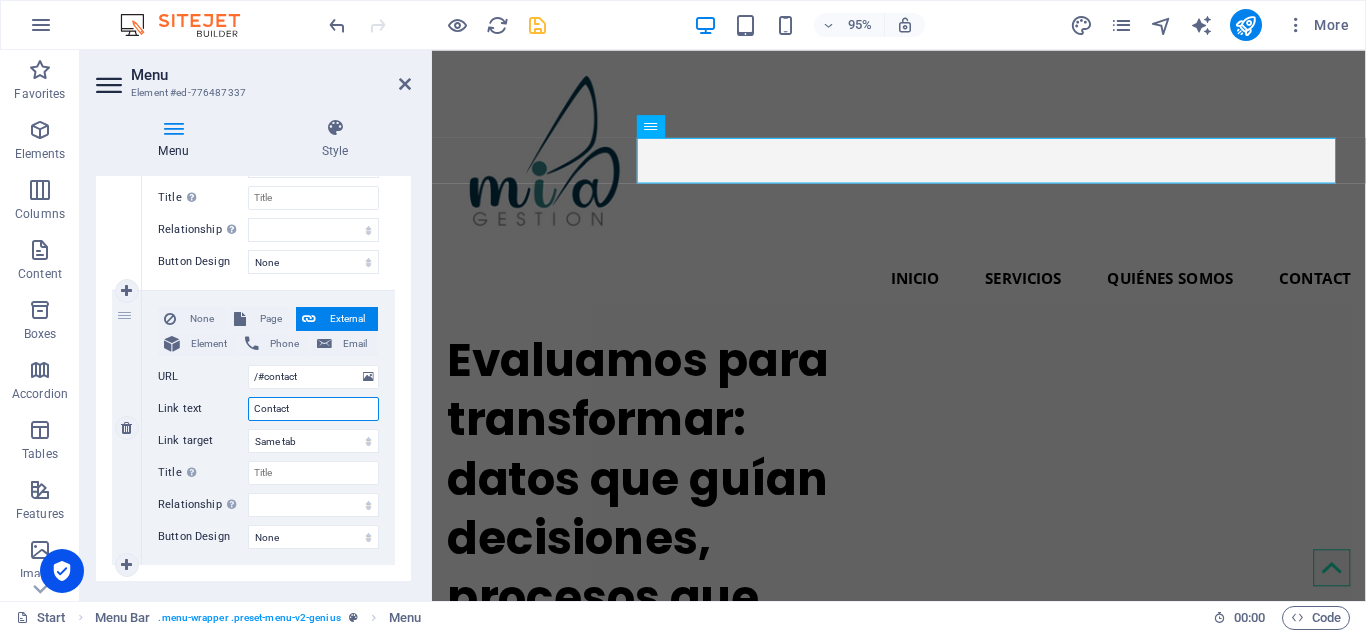 type on "Contacto" 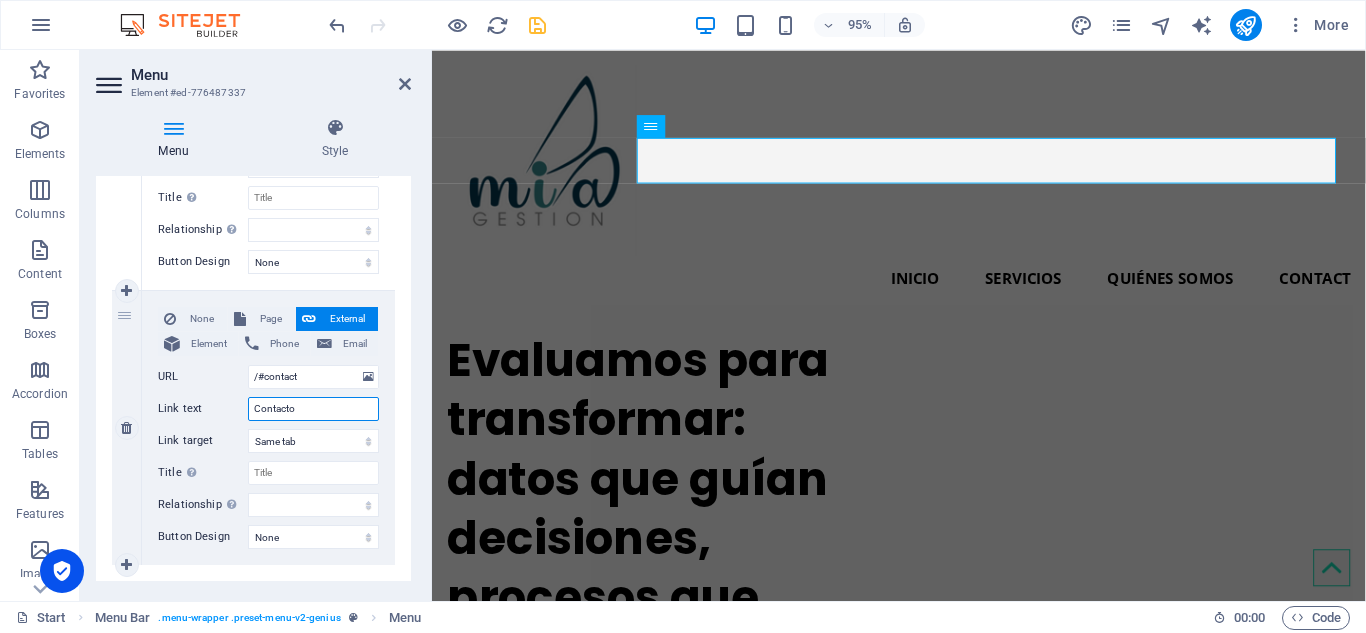 select 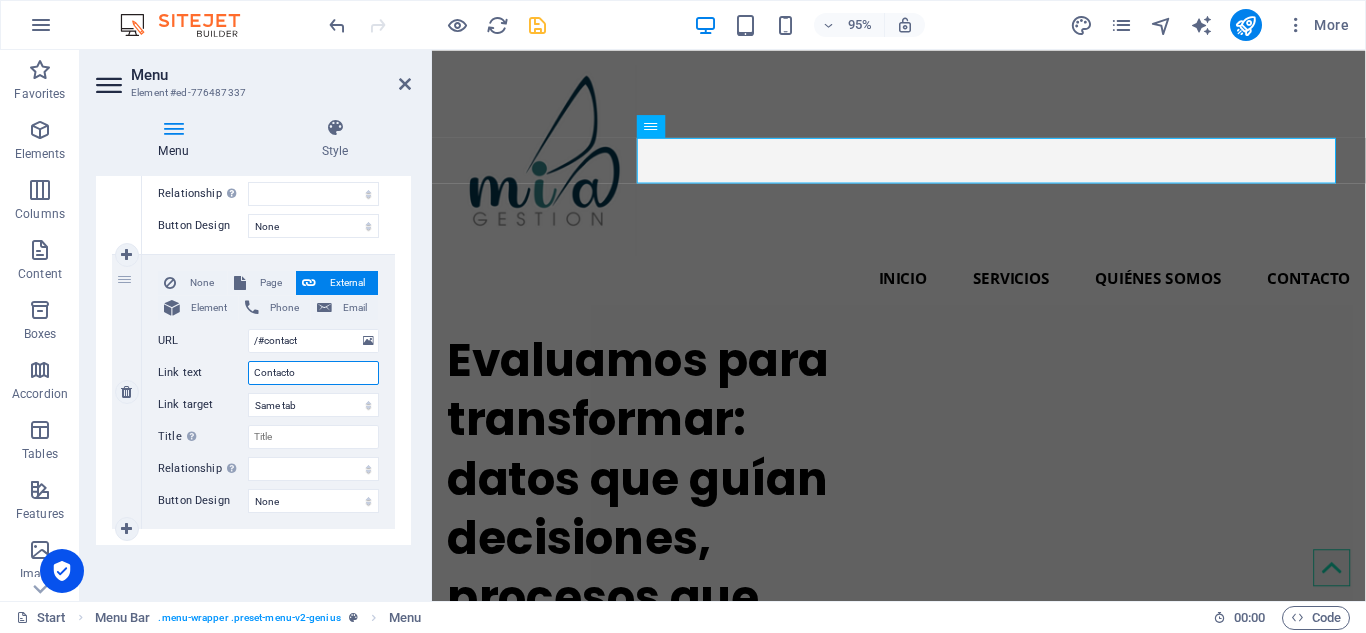 scroll, scrollTop: 536, scrollLeft: 0, axis: vertical 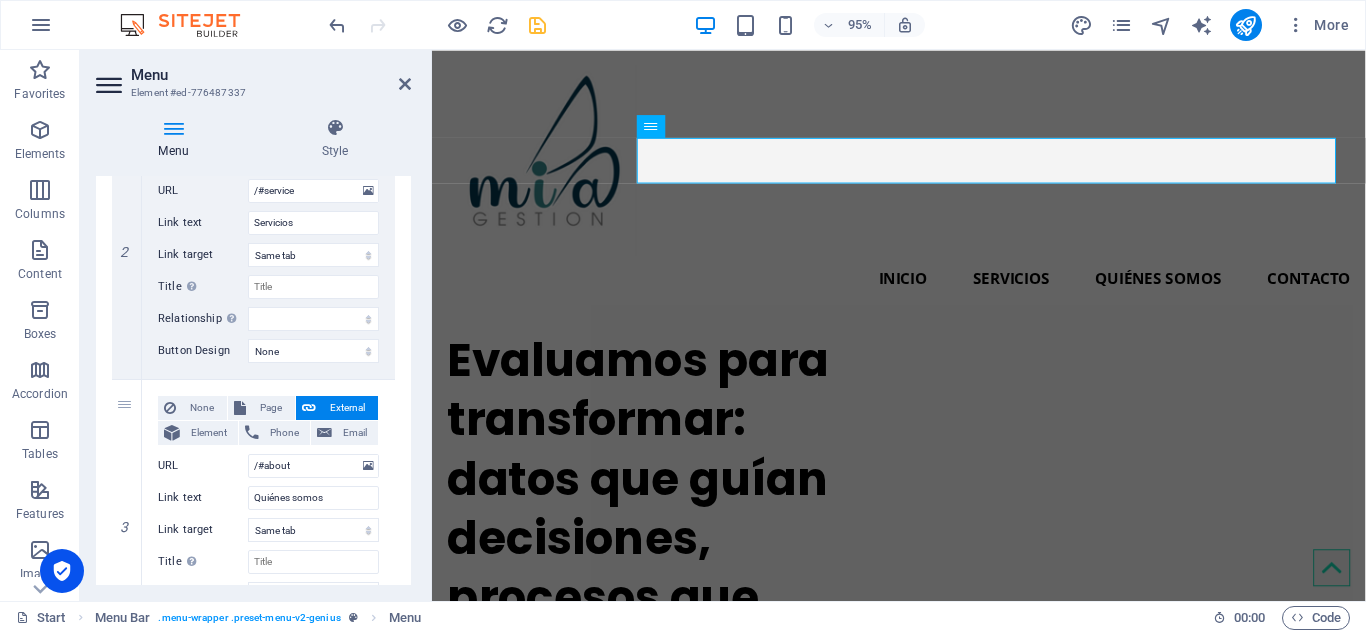 type on "Contacto" 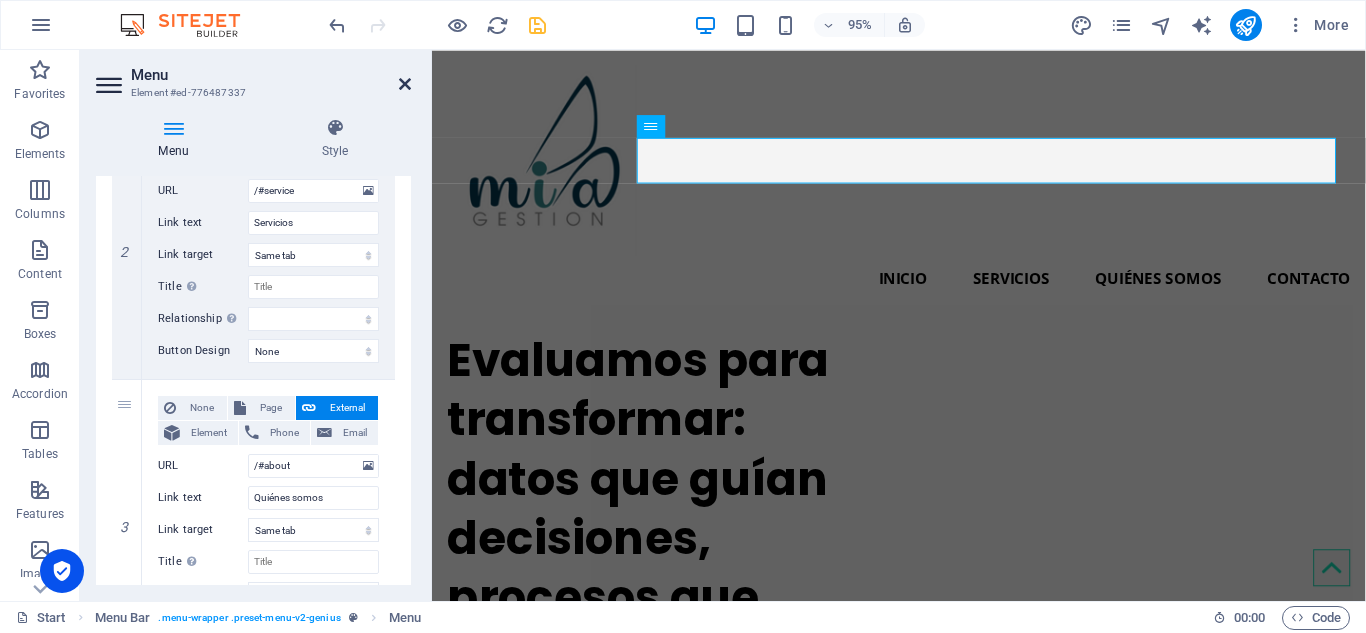 click at bounding box center (405, 84) 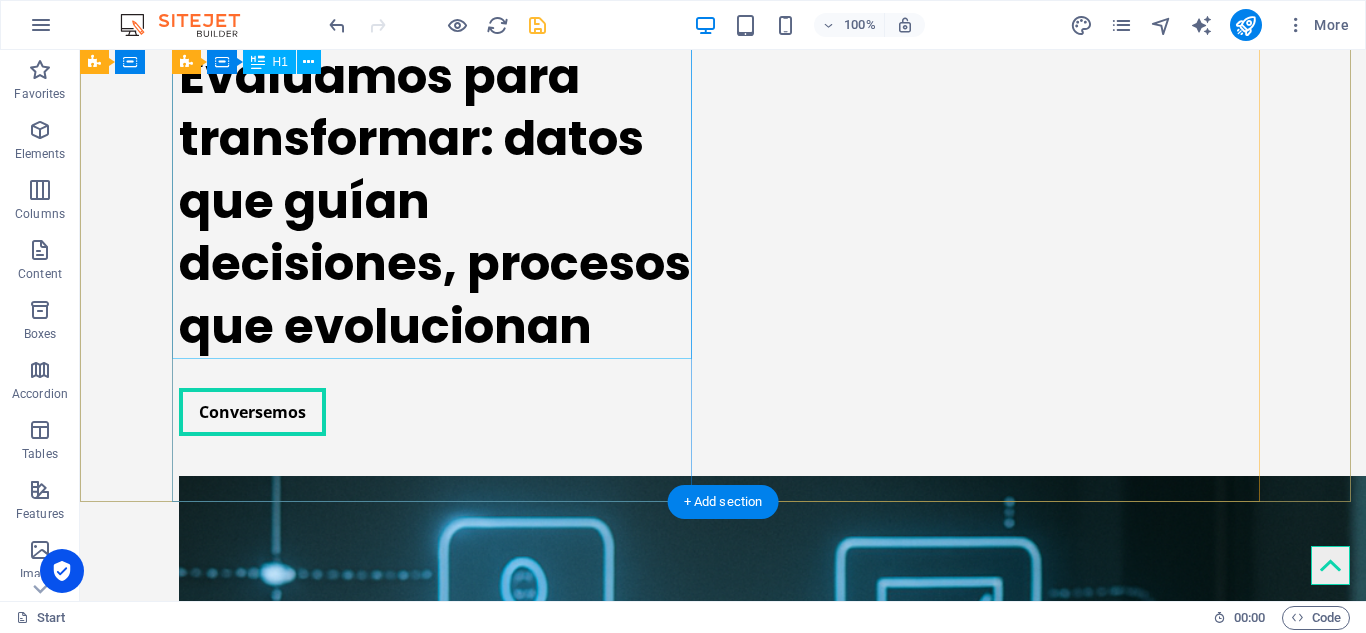 scroll, scrollTop: 400, scrollLeft: 0, axis: vertical 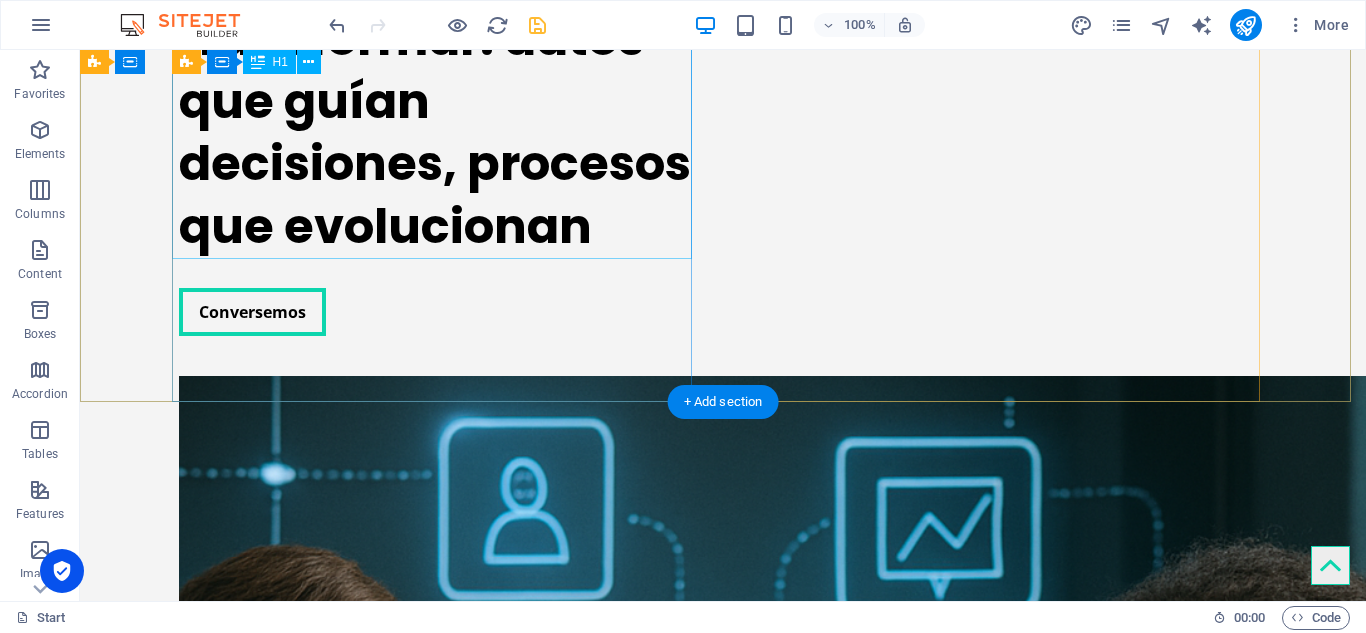 click on "Evaluamos para transformar: datos que guían decisiones, procesos que evolucionan" at bounding box center [439, 102] 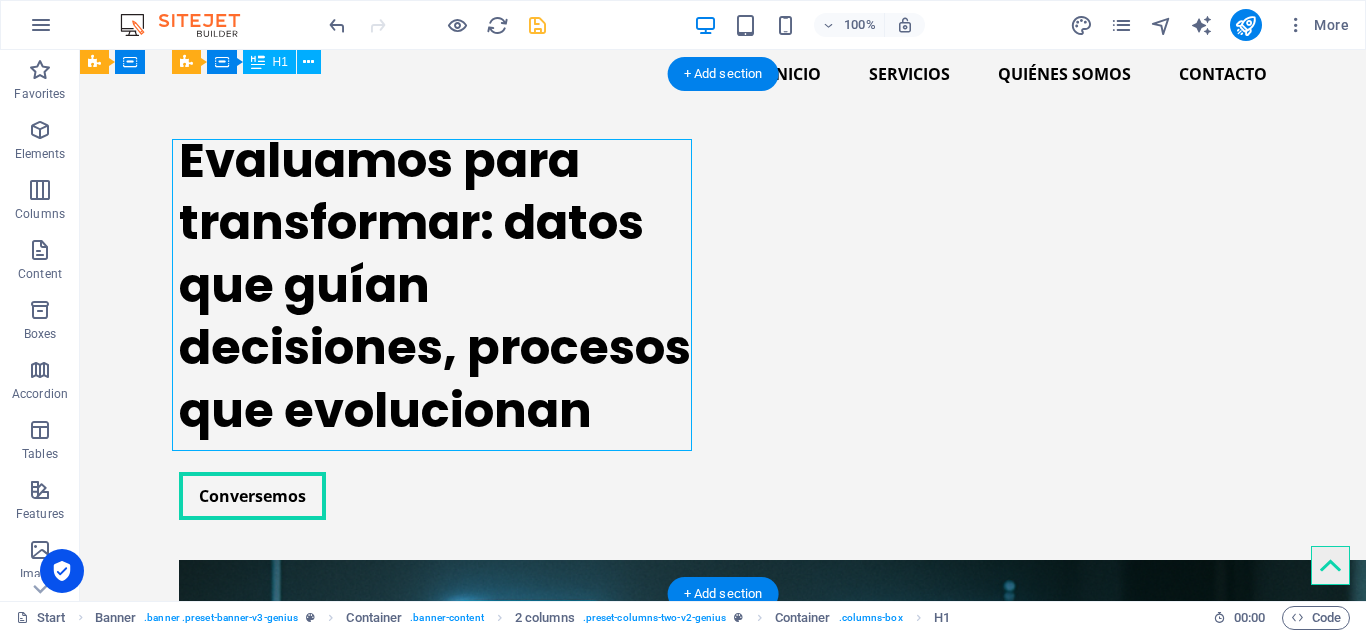 scroll, scrollTop: 200, scrollLeft: 0, axis: vertical 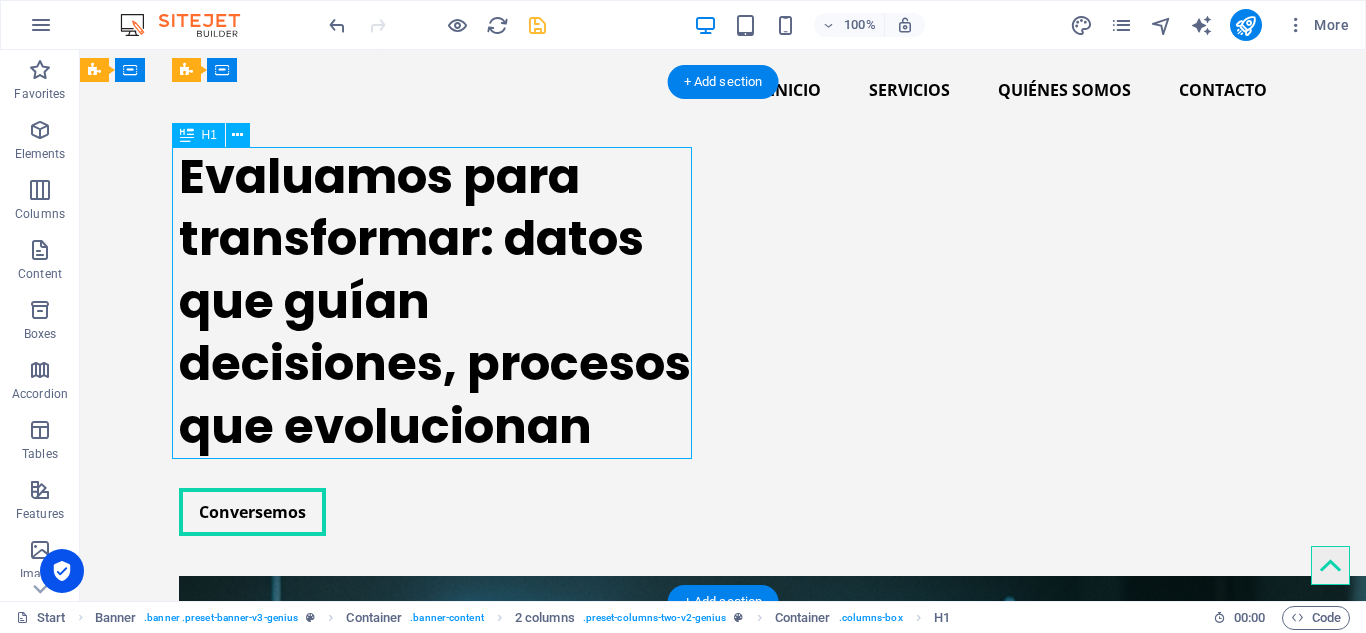 click on "Evaluamos para transformar: datos que guían decisiones, procesos que evolucionan" at bounding box center (439, 302) 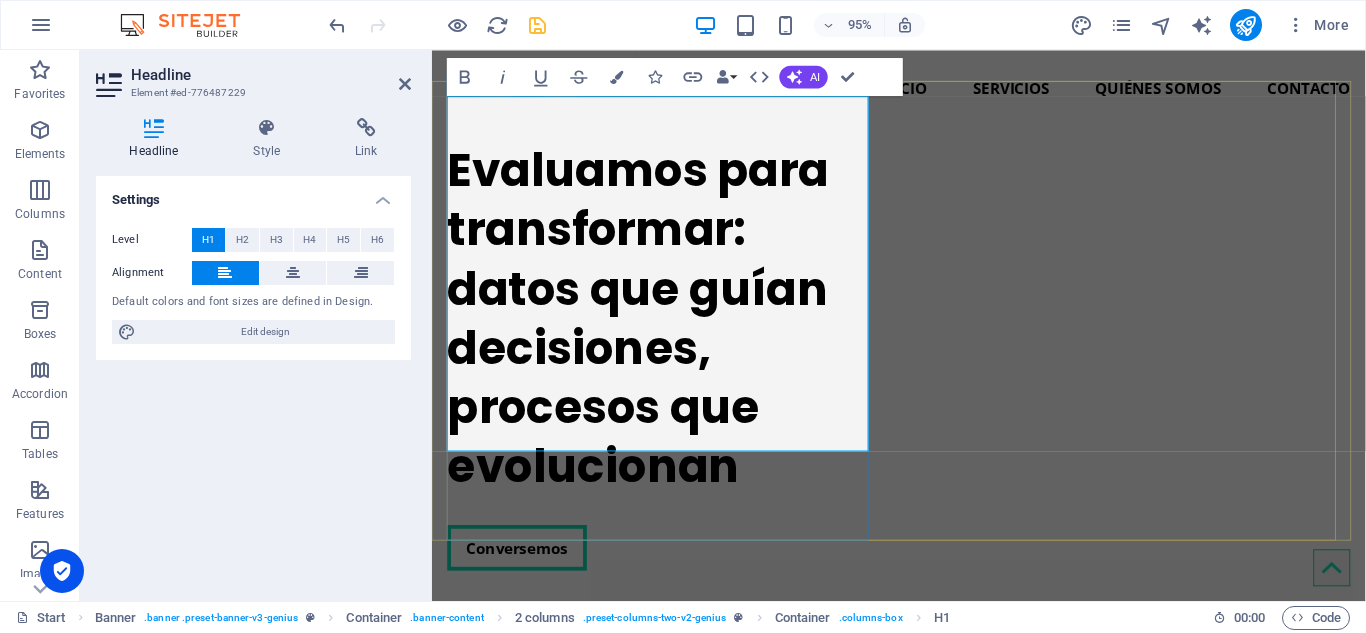 click on "Evaluamos para transformar: datos que guían decisiones, procesos que evolucionan" at bounding box center (674, 333) 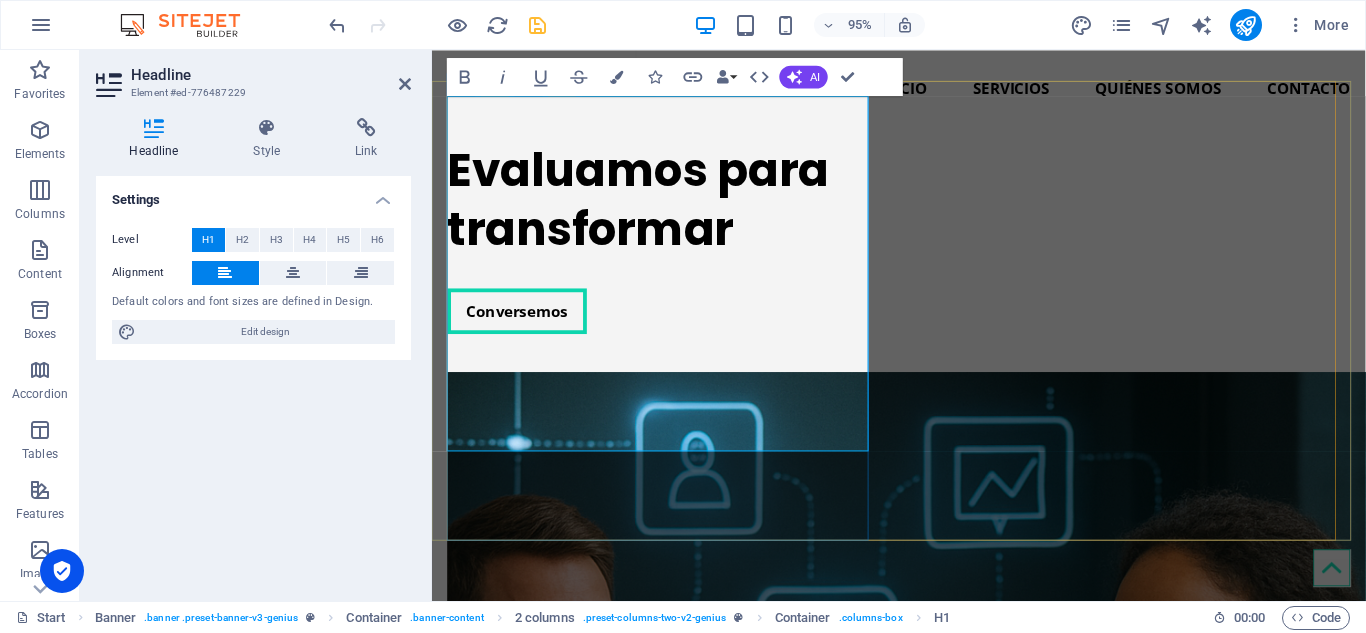 scroll, scrollTop: 305, scrollLeft: 0, axis: vertical 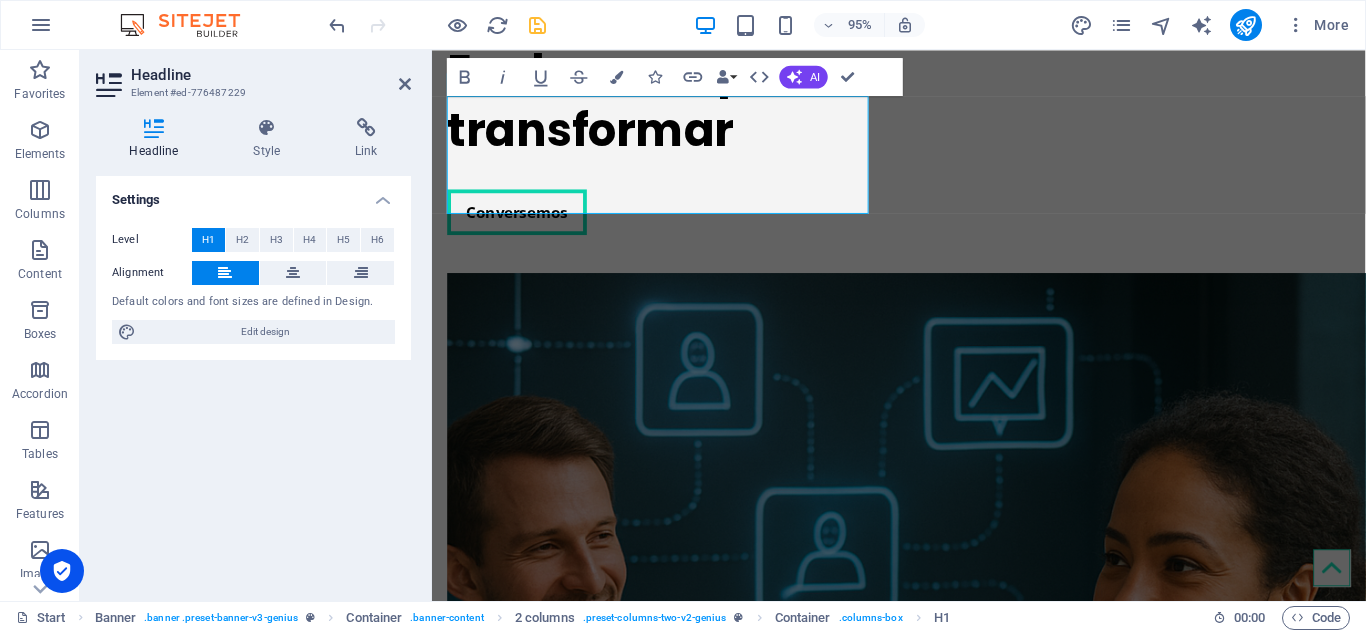 click on "Settings Level H1 H2 H3 H4 H5 H6 Alignment Default colors and font sizes are defined in Design. Edit design" at bounding box center [253, 380] 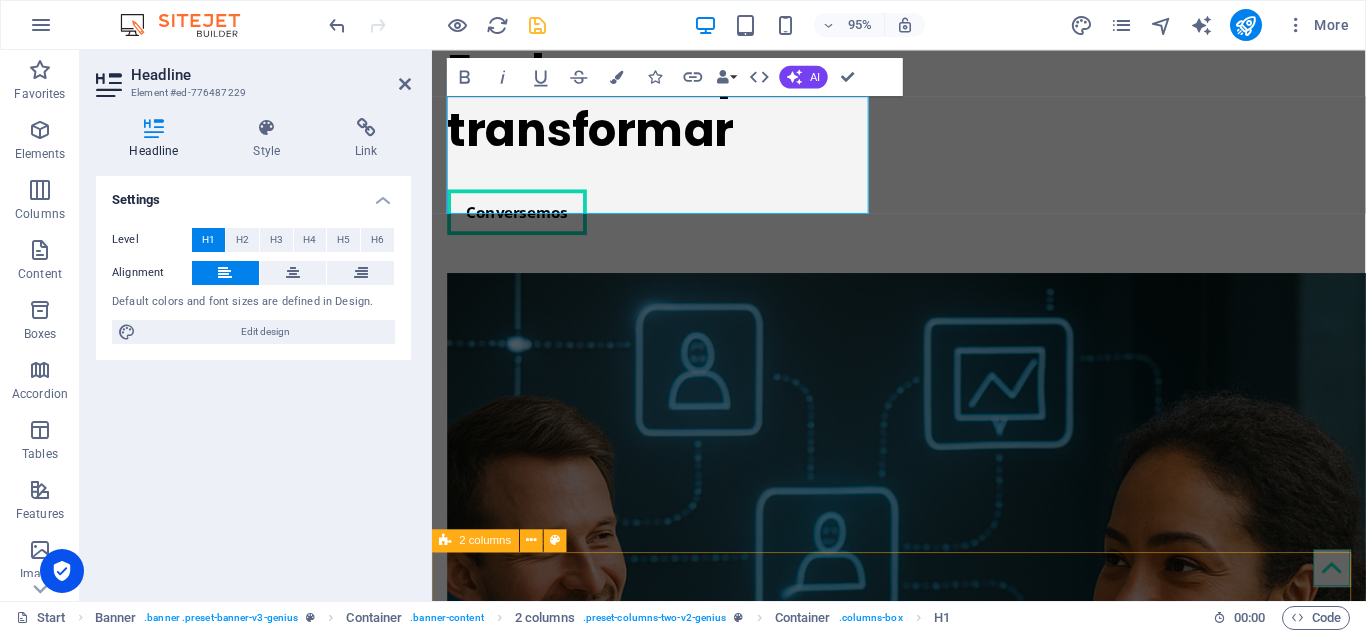 click on "Creative service Lorem ipsum dolor sit amet Lorem ipsum dolor sit amet, consectetur adipisicing elit. Repellat, maiores, a libero atque assumenda praesentium cum magni odio dolor accusantium explicabo repudiandae molestiae.  Cumque expo laboriosam nulla distinctio mollitia Molestias excepturi voluptatem veritatis iusto namut Praesentium magni odio dolor accusantium Ipsum dolor sit amet, consectetur adipisicing elit Sitejet 90%
Photoshop 70%
Illustrator 90%
HTML5 & CSS3 85%
JavaScript 45%" at bounding box center (923, 2425) 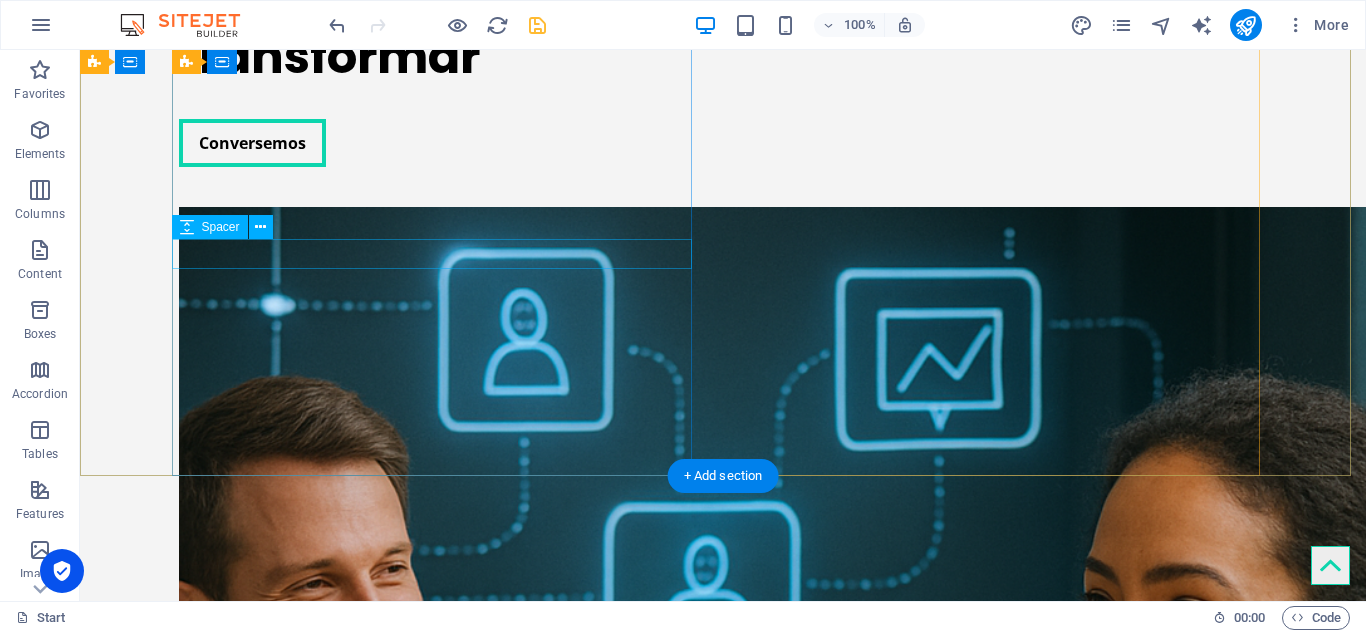 scroll, scrollTop: 400, scrollLeft: 0, axis: vertical 